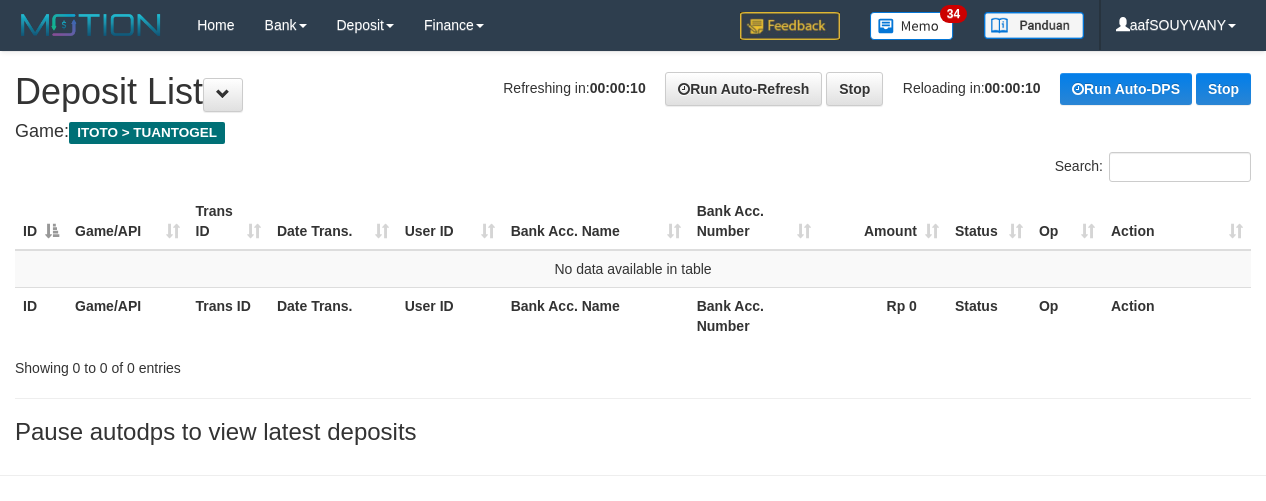 scroll, scrollTop: 0, scrollLeft: 0, axis: both 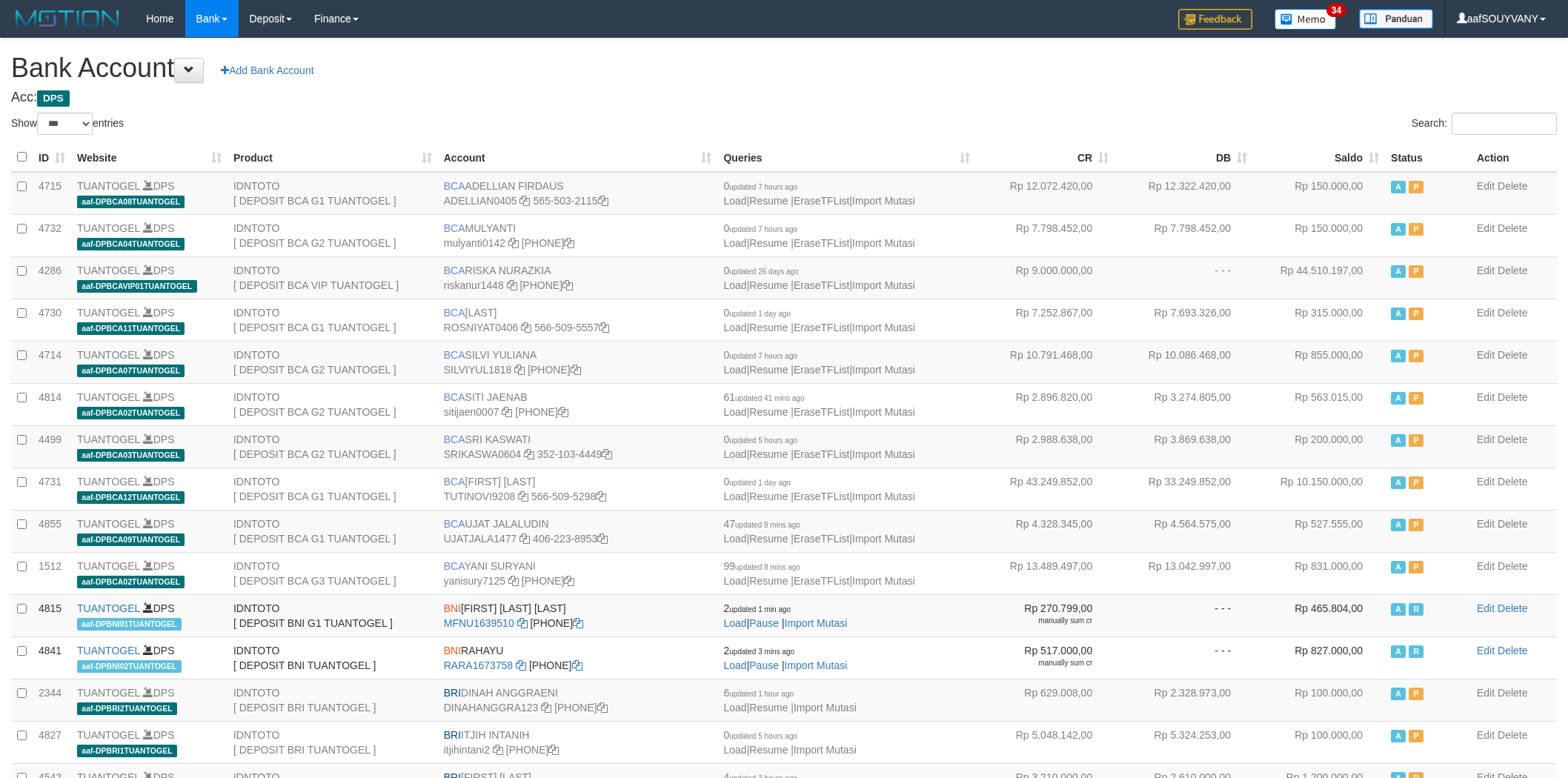 select on "***" 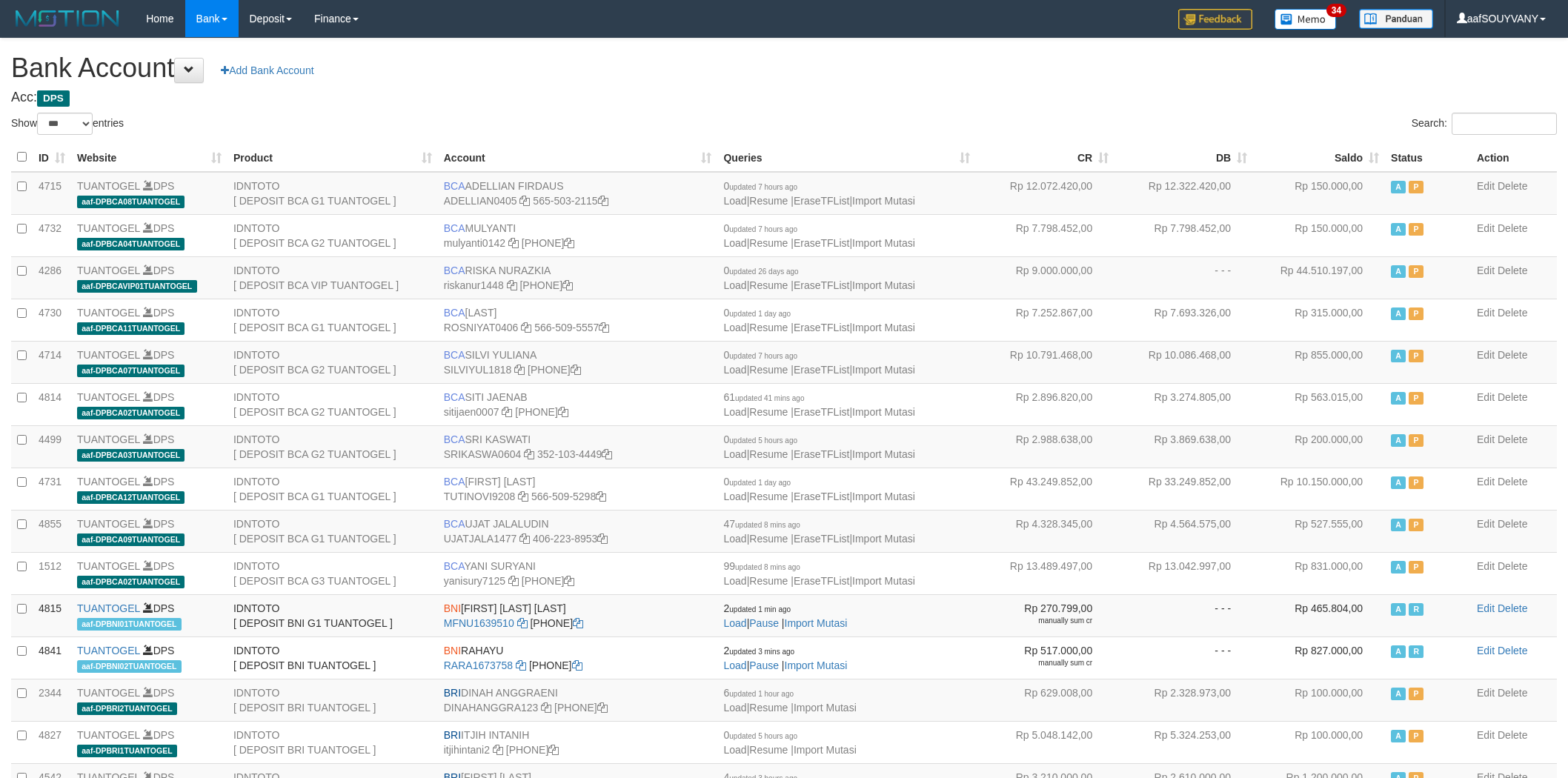 scroll, scrollTop: 0, scrollLeft: 0, axis: both 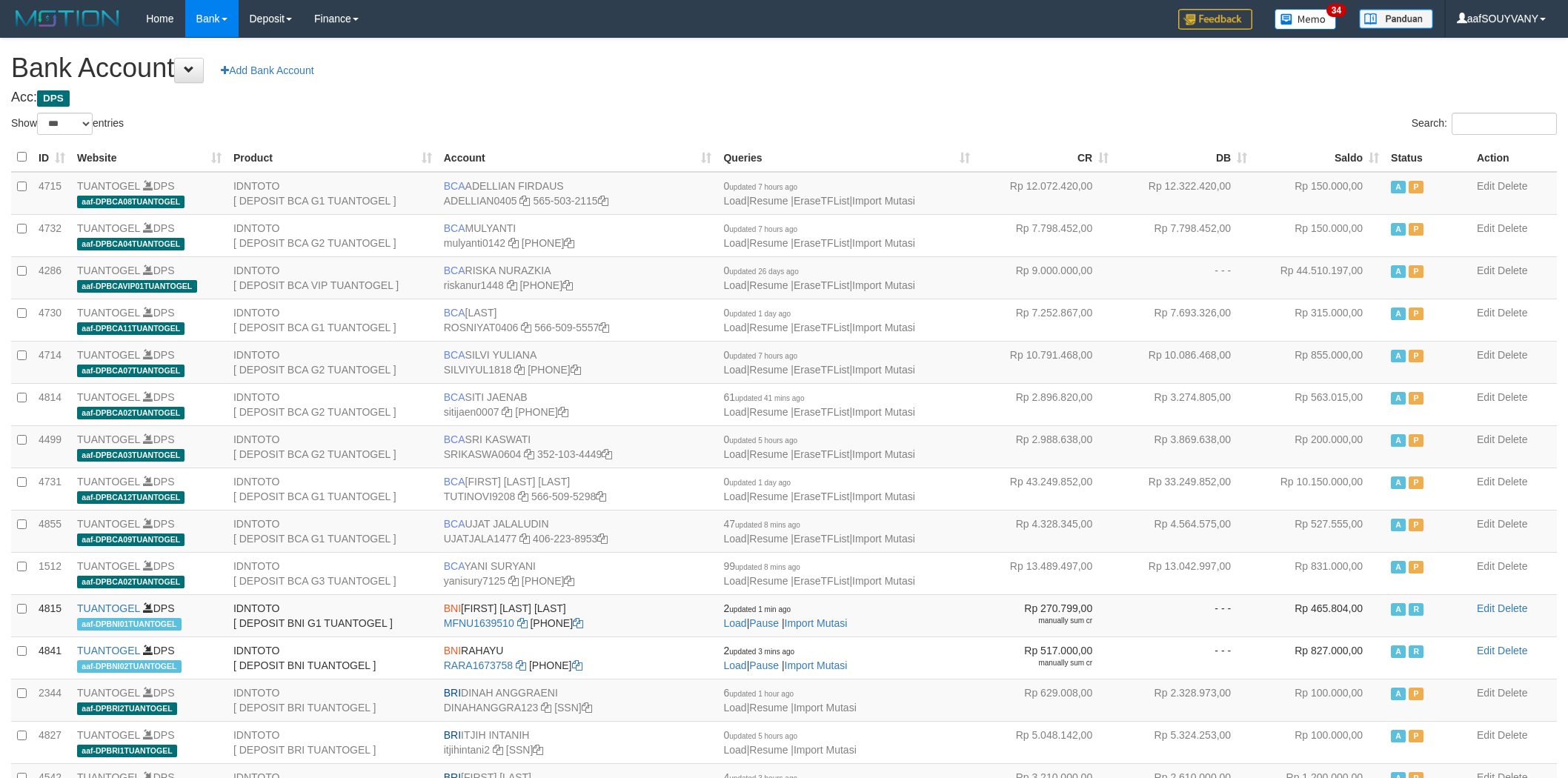 select on "***" 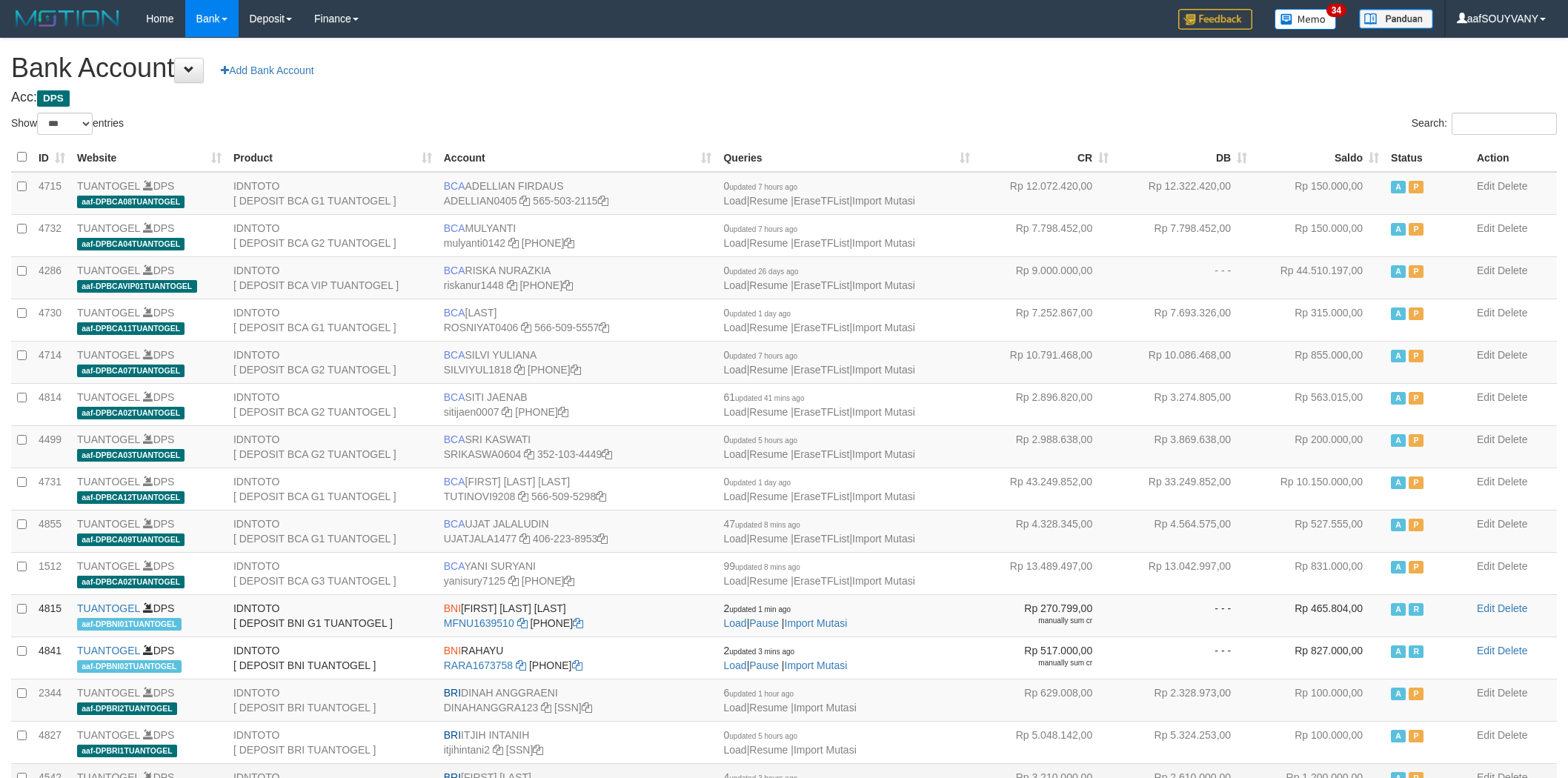 scroll, scrollTop: 0, scrollLeft: 0, axis: both 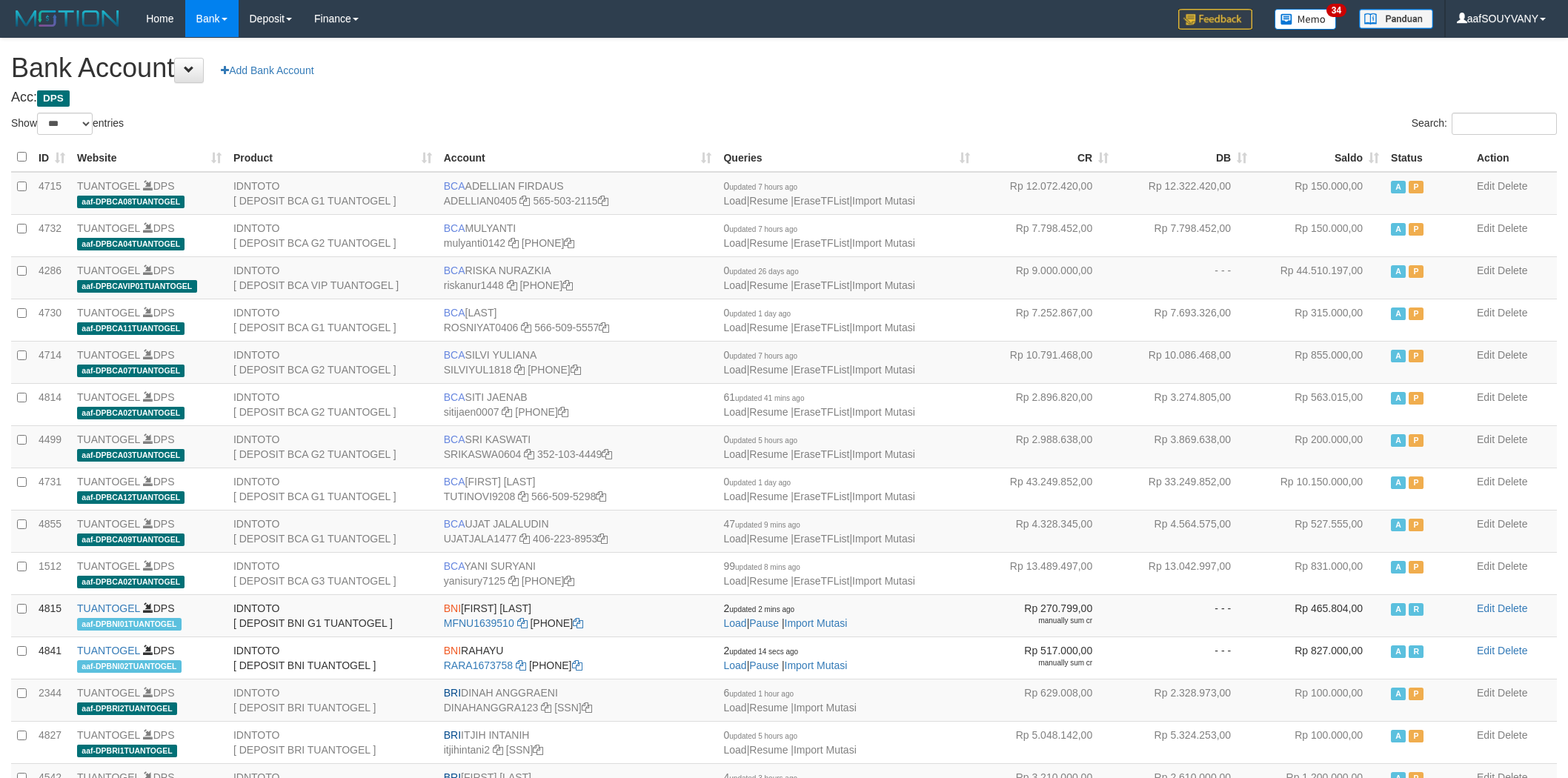 select on "***" 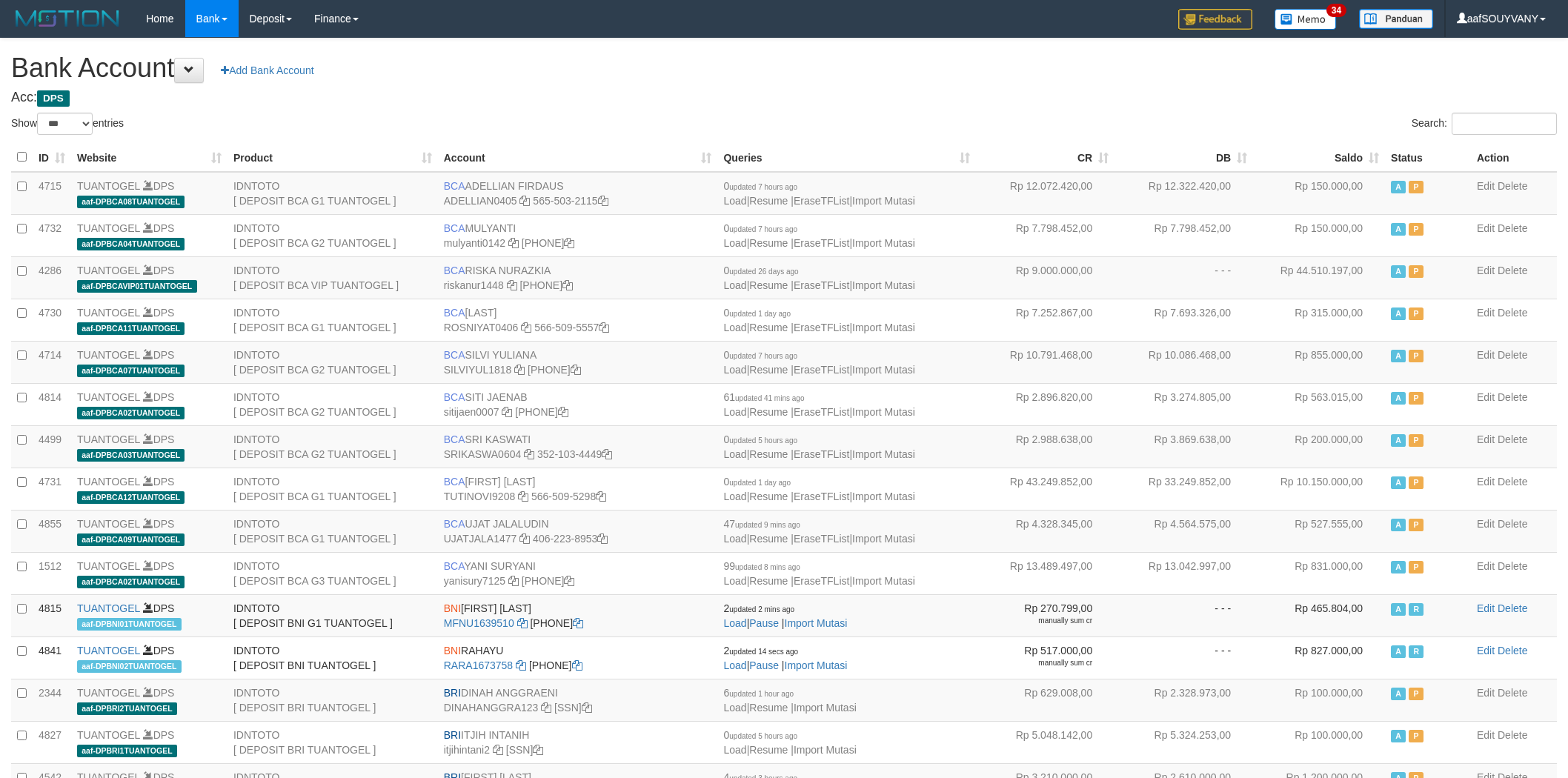 scroll, scrollTop: 0, scrollLeft: 0, axis: both 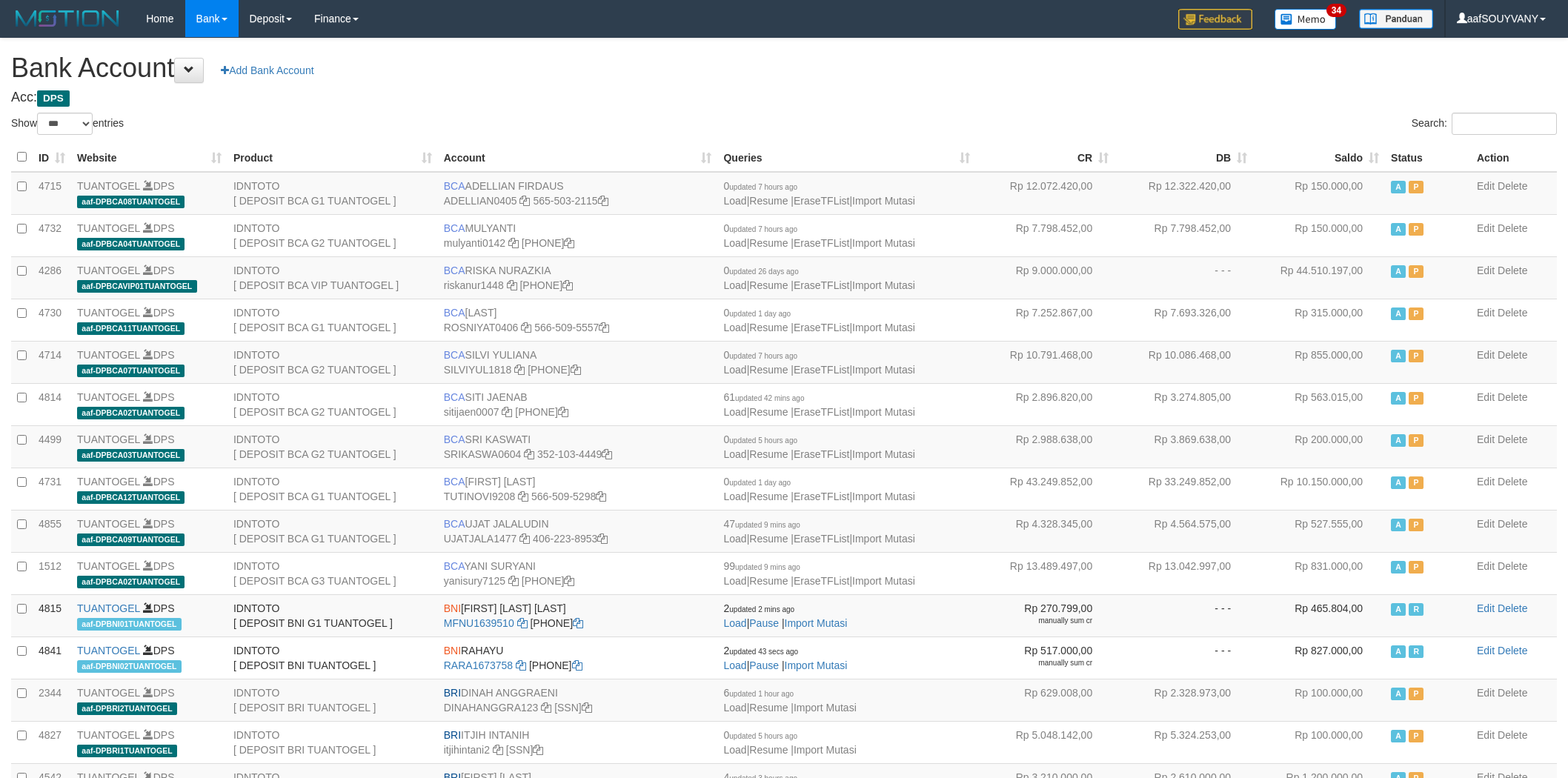 select on "***" 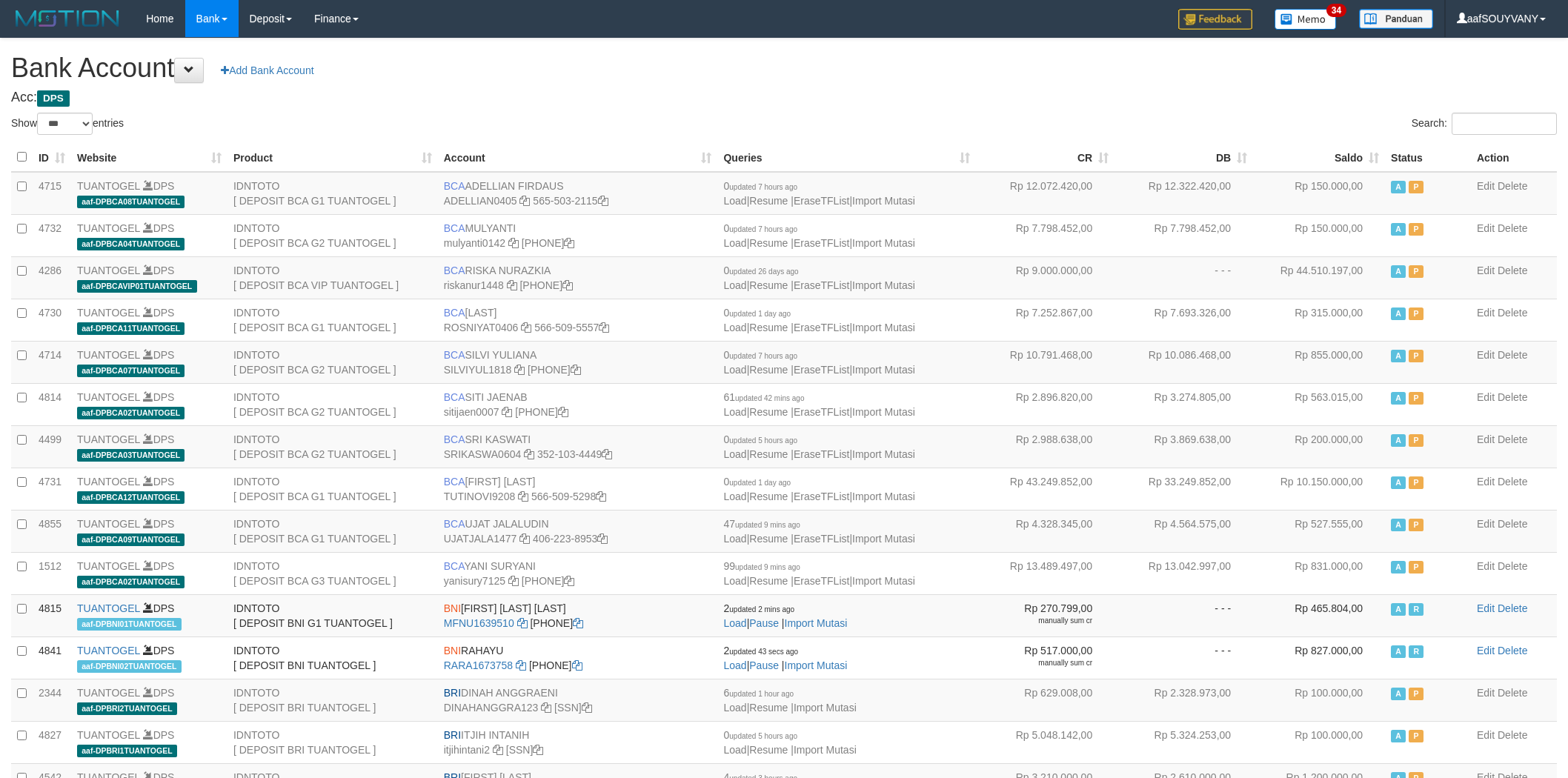 scroll, scrollTop: 0, scrollLeft: 0, axis: both 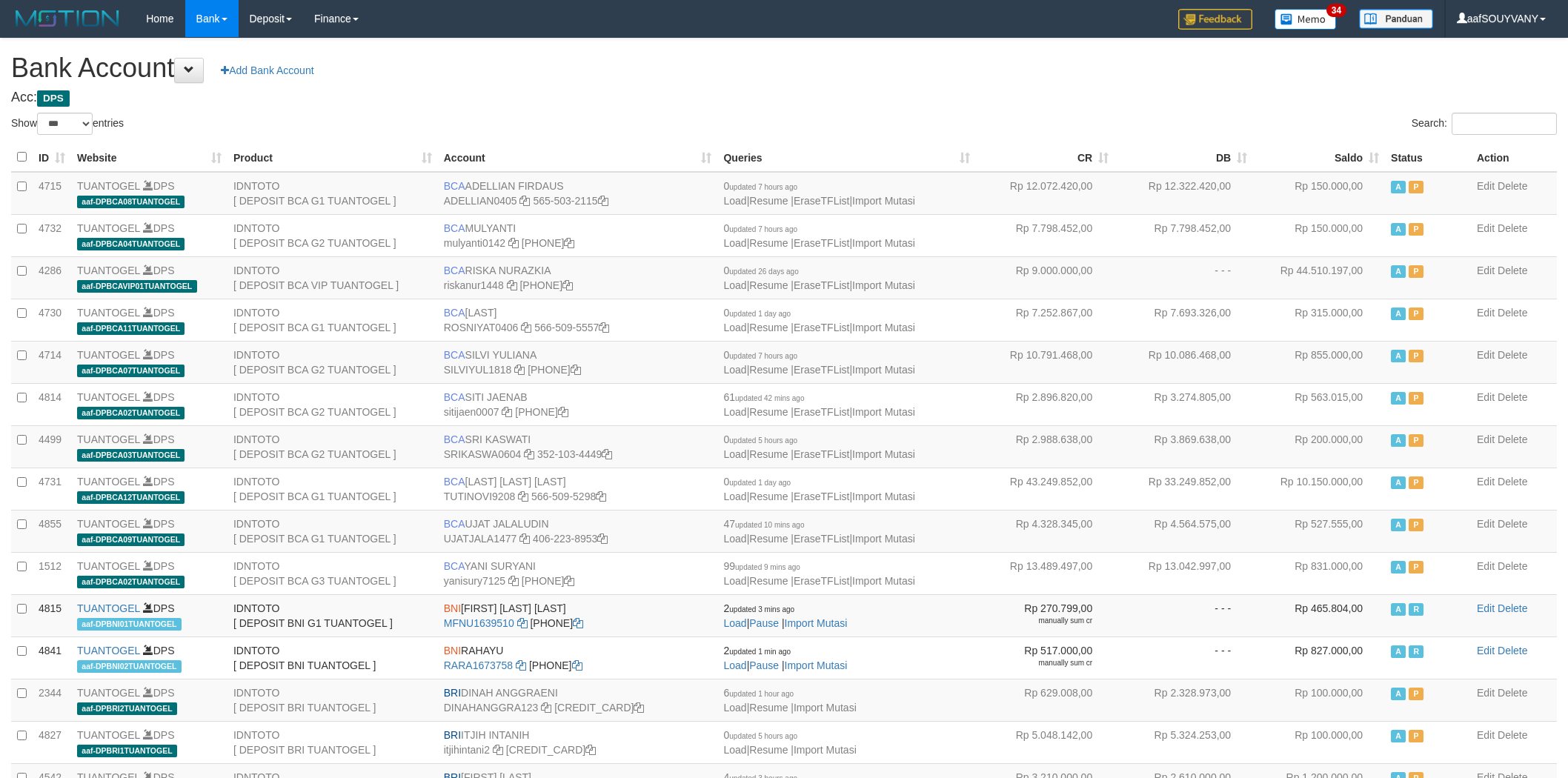 select on "***" 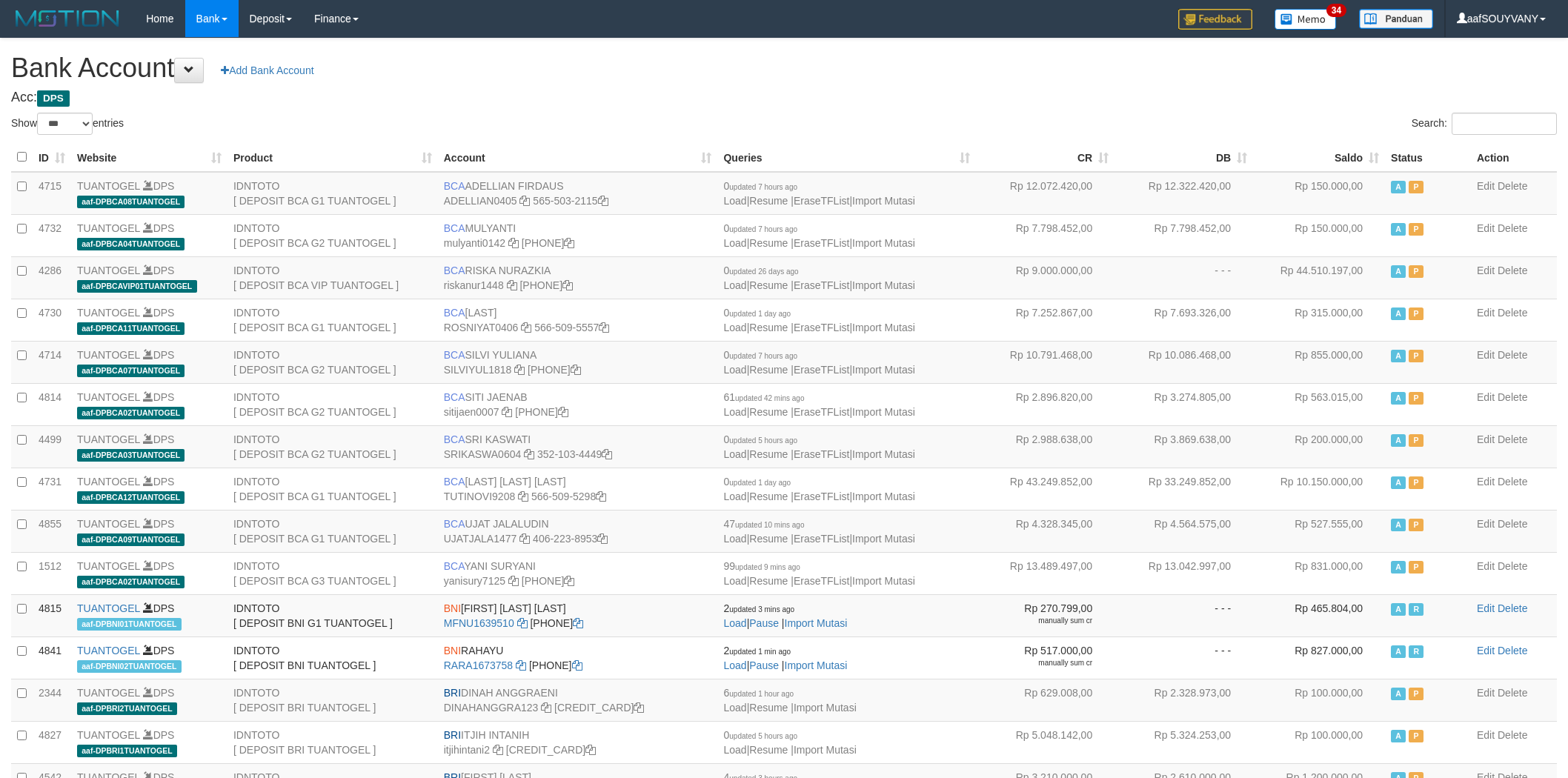 scroll, scrollTop: 0, scrollLeft: 0, axis: both 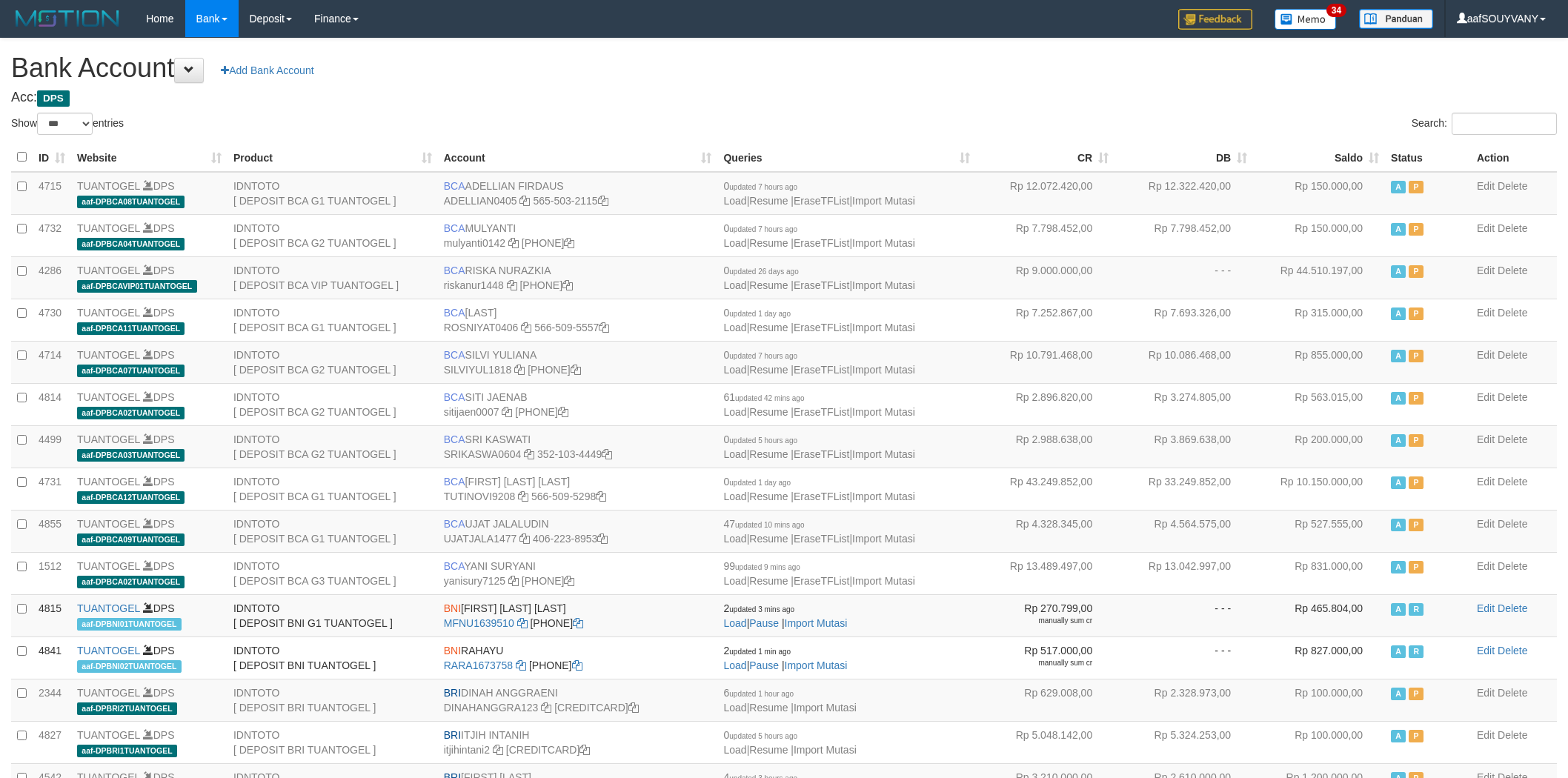 select on "***" 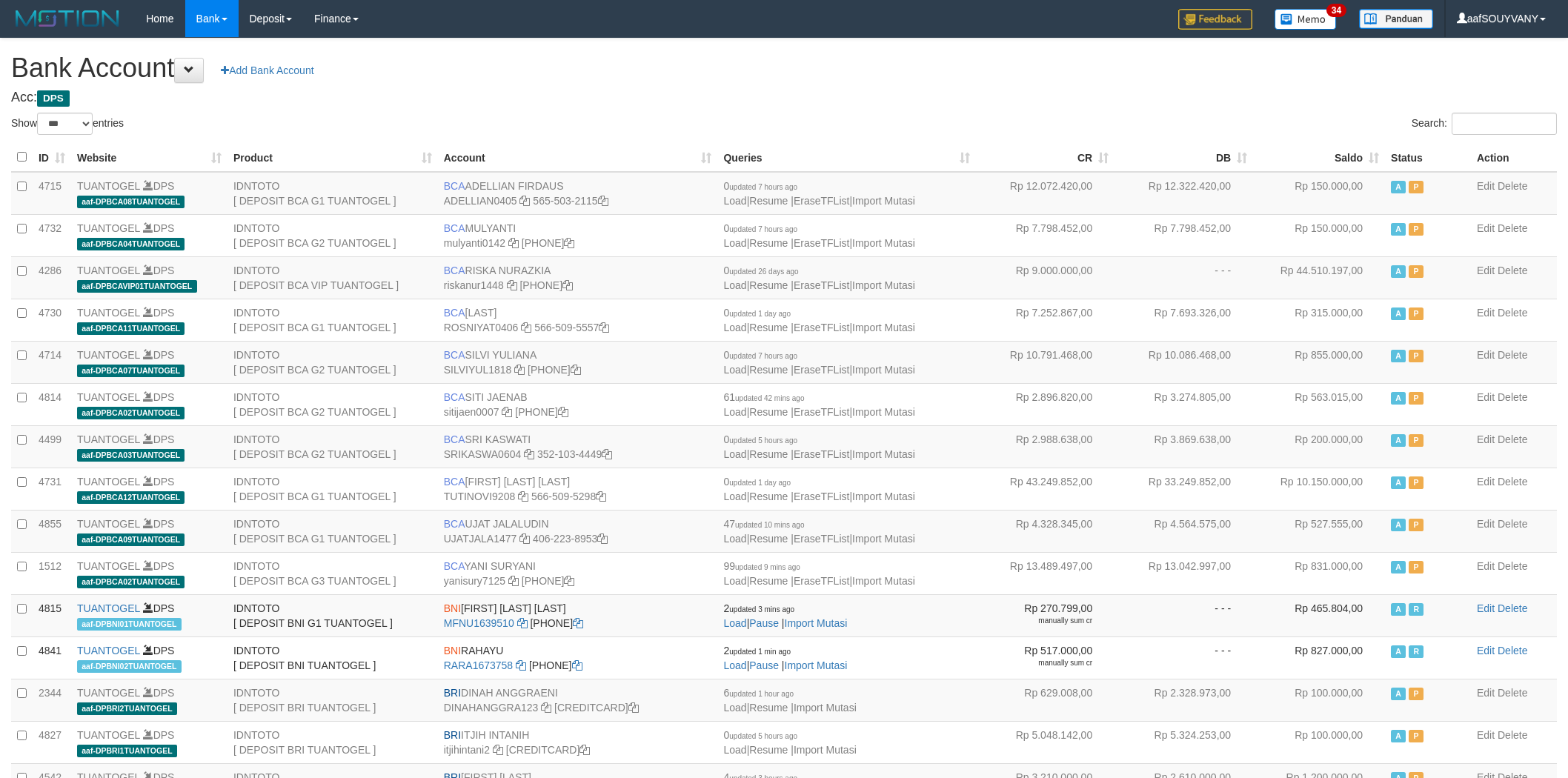 scroll, scrollTop: 0, scrollLeft: 0, axis: both 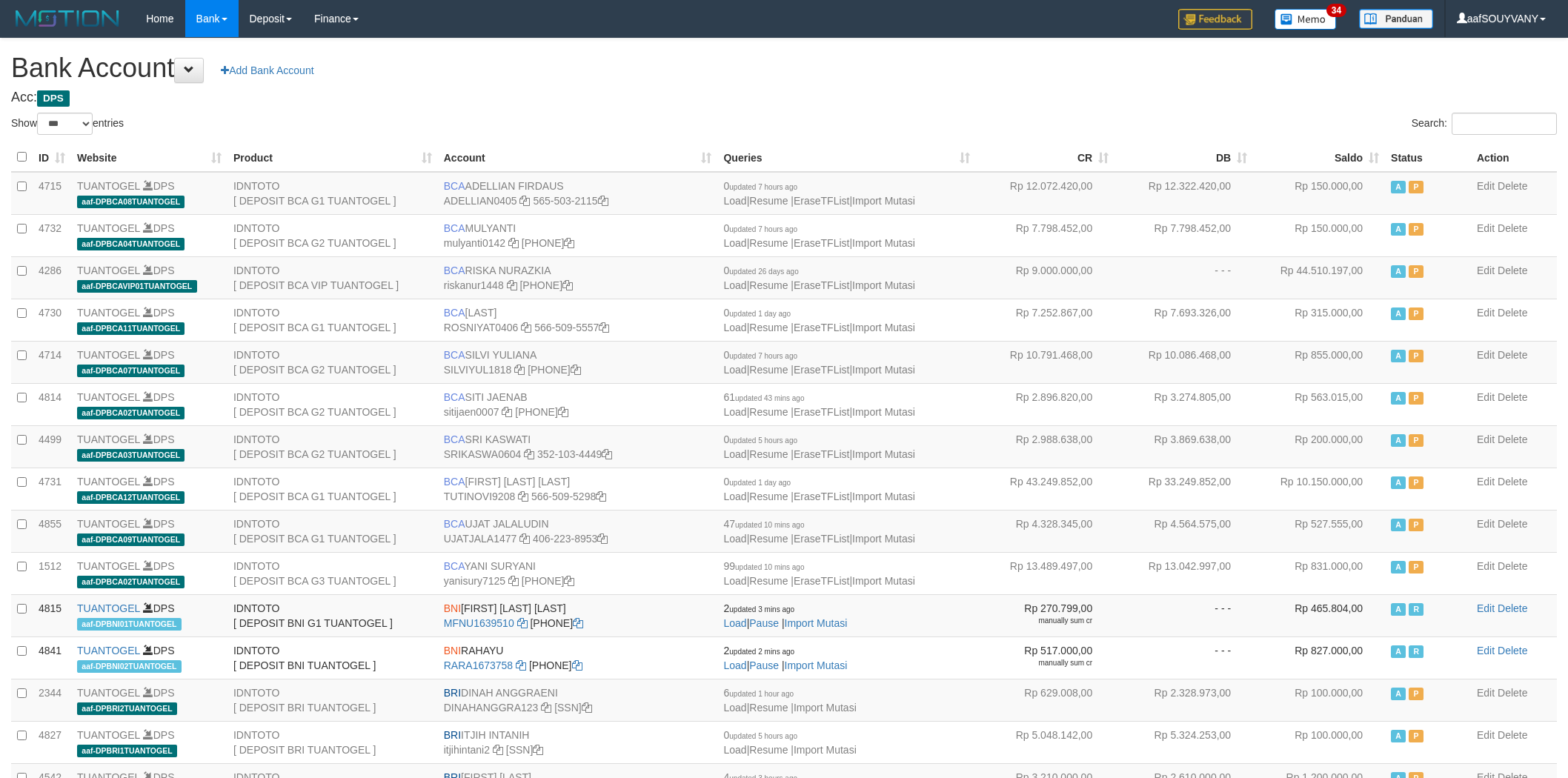select on "***" 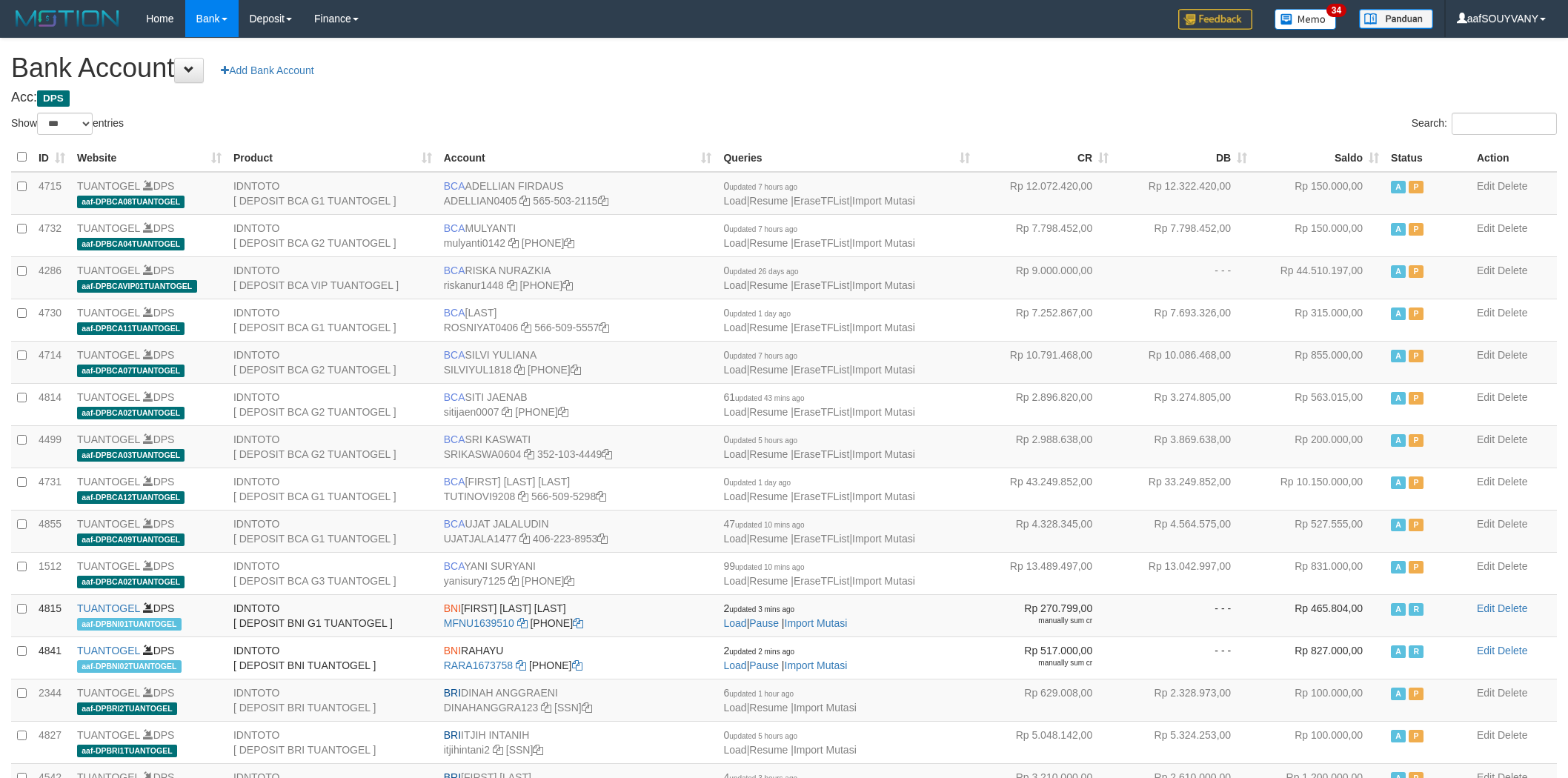 scroll, scrollTop: 0, scrollLeft: 0, axis: both 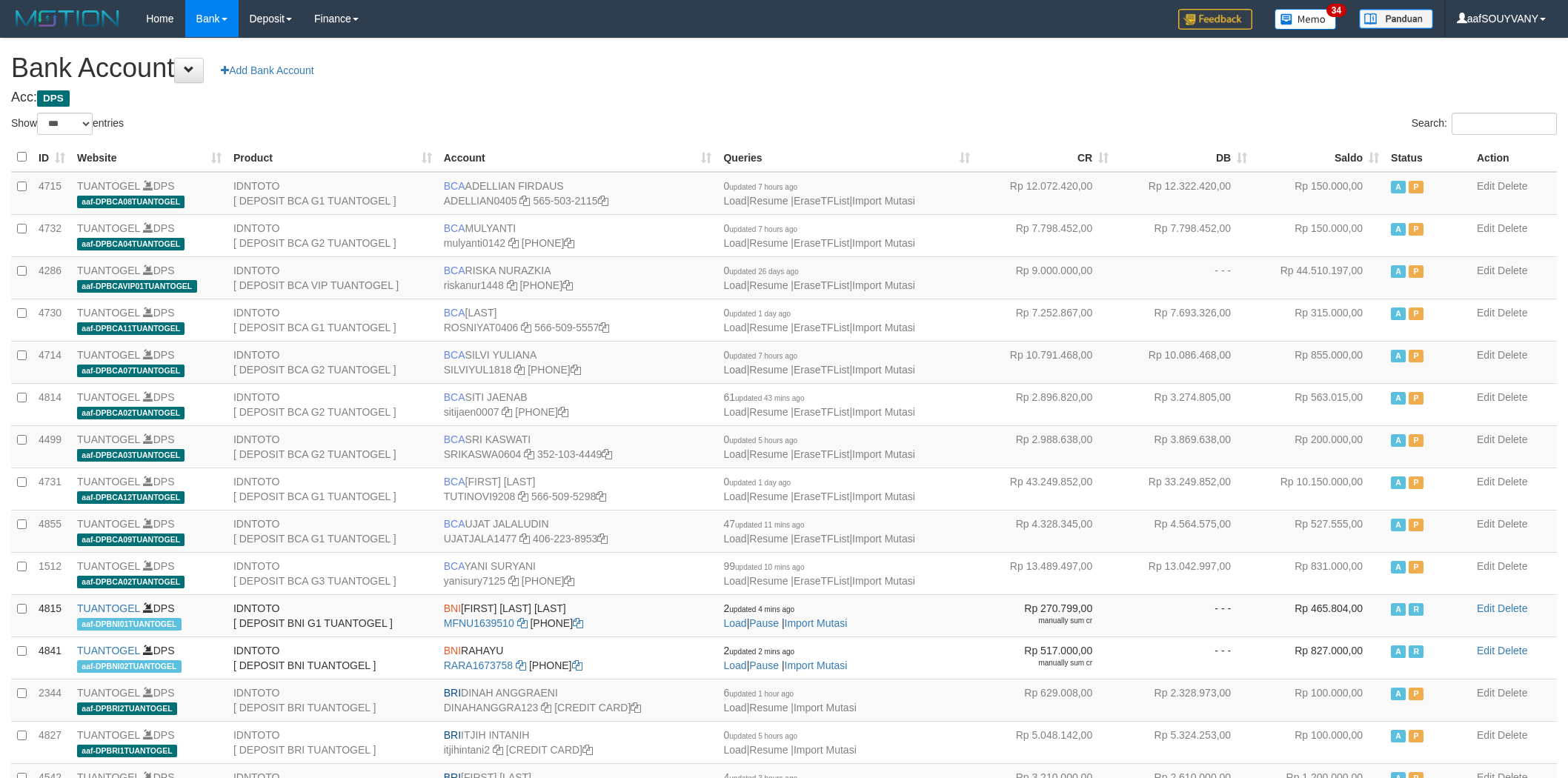 select on "***" 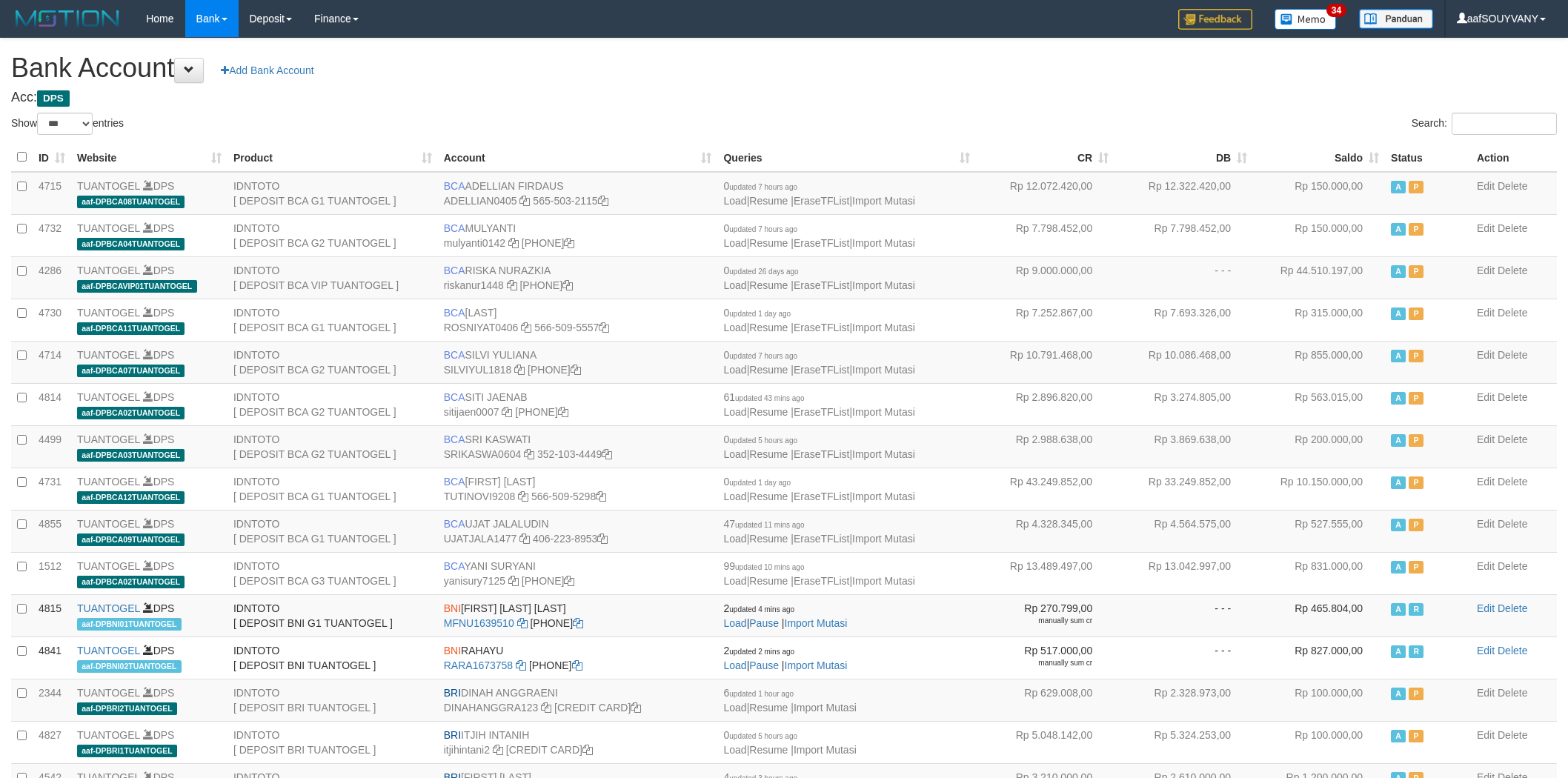 scroll, scrollTop: 0, scrollLeft: 0, axis: both 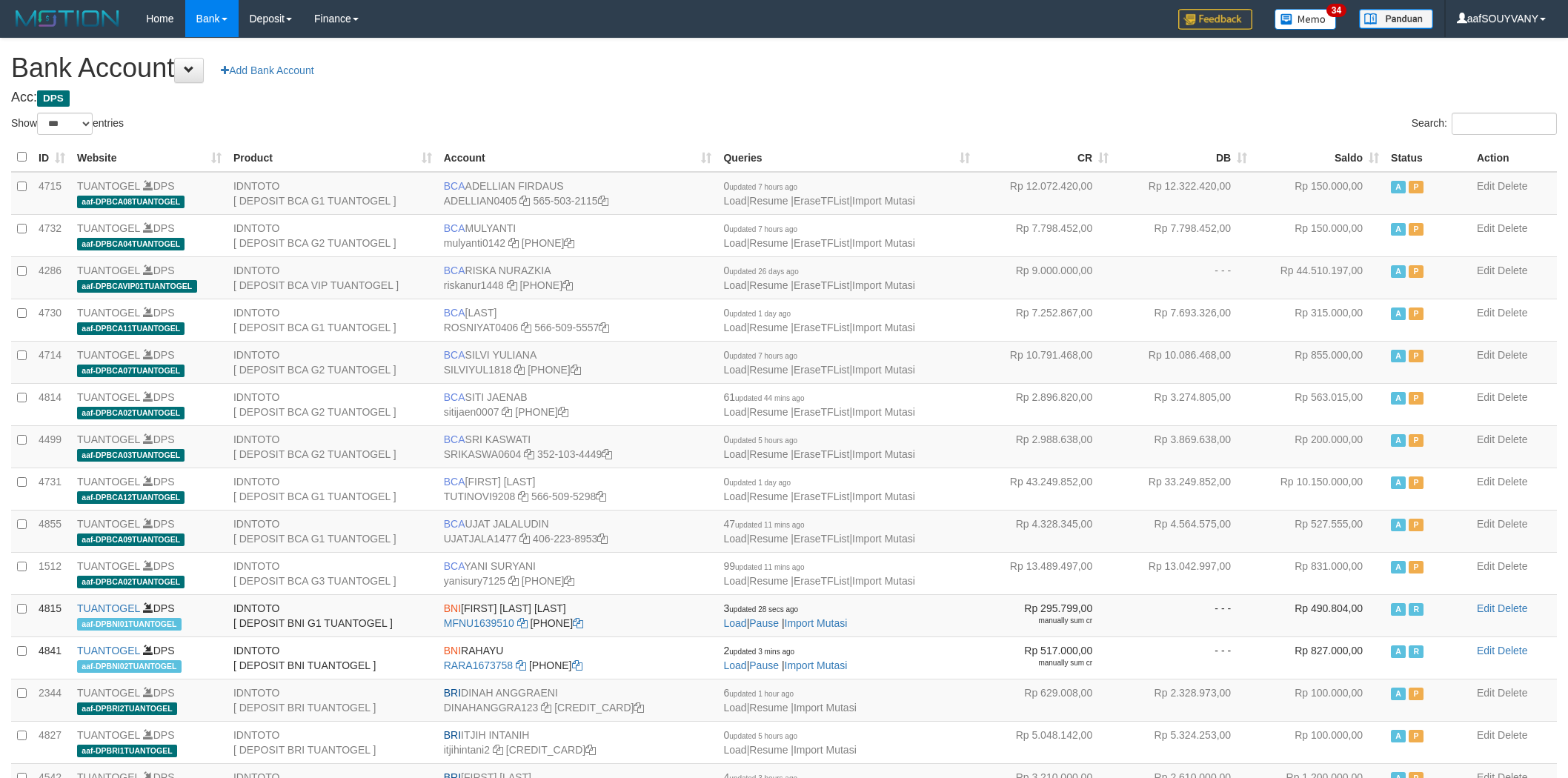 select on "***" 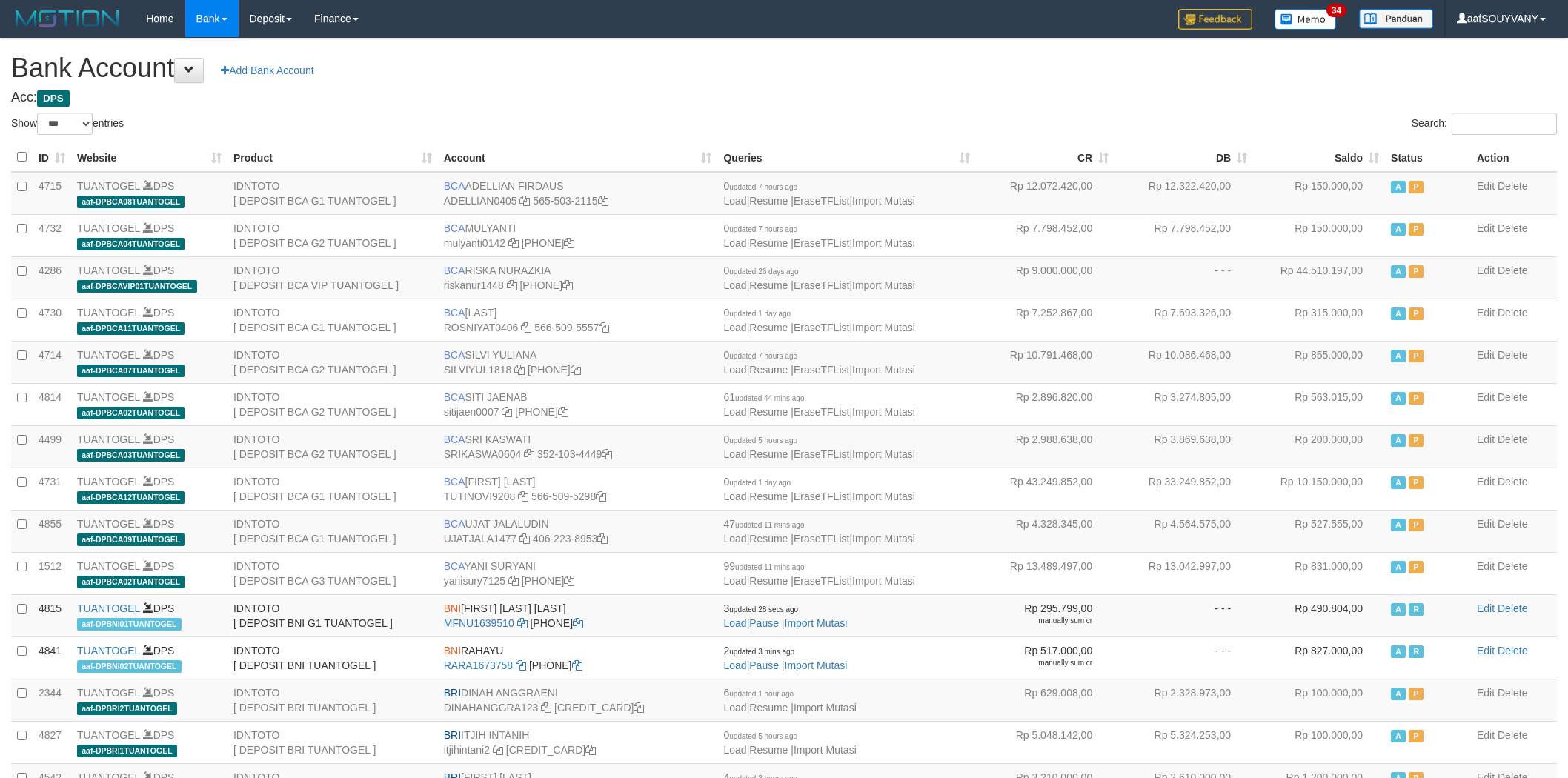 scroll, scrollTop: 0, scrollLeft: 0, axis: both 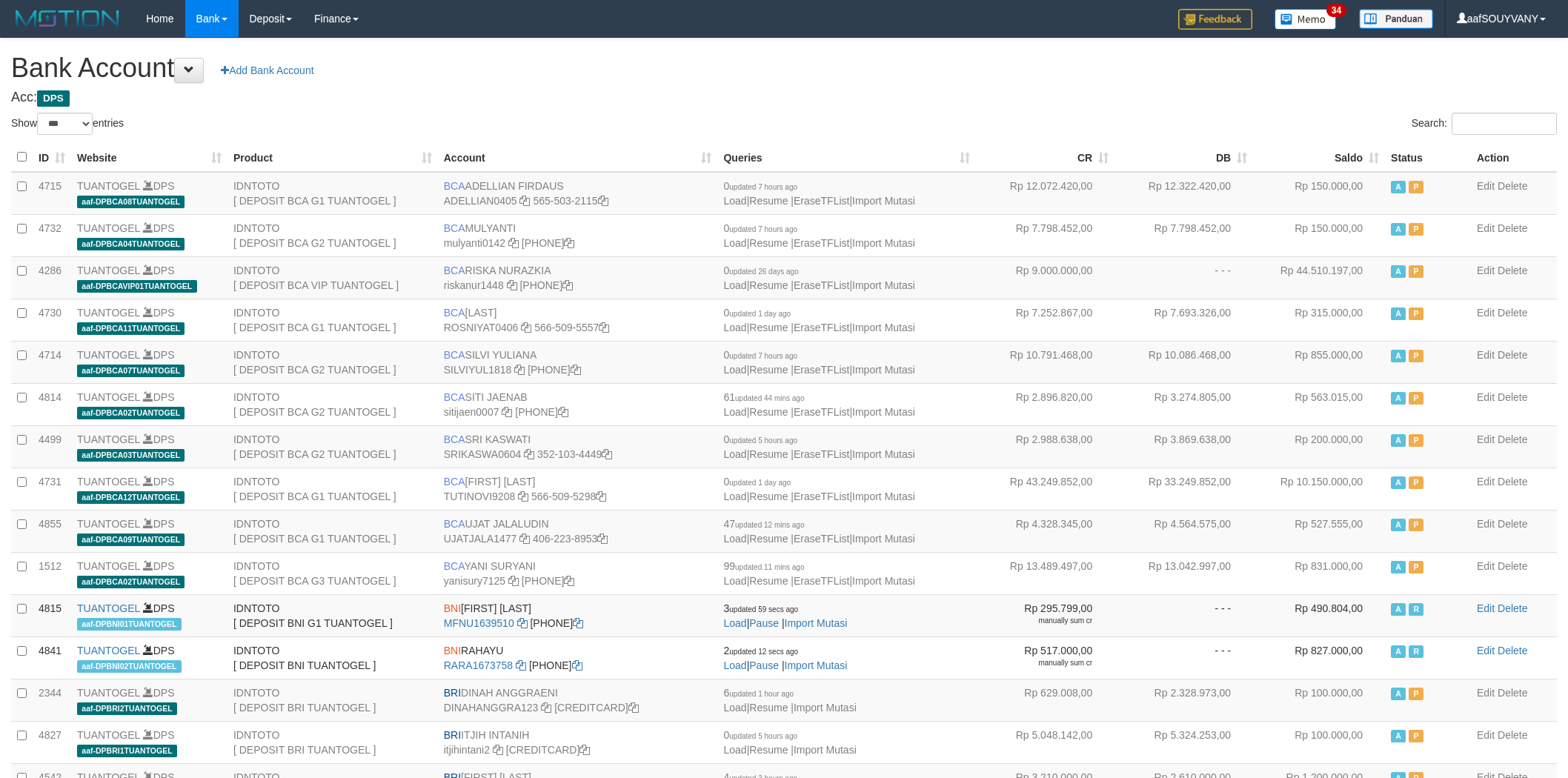 select on "***" 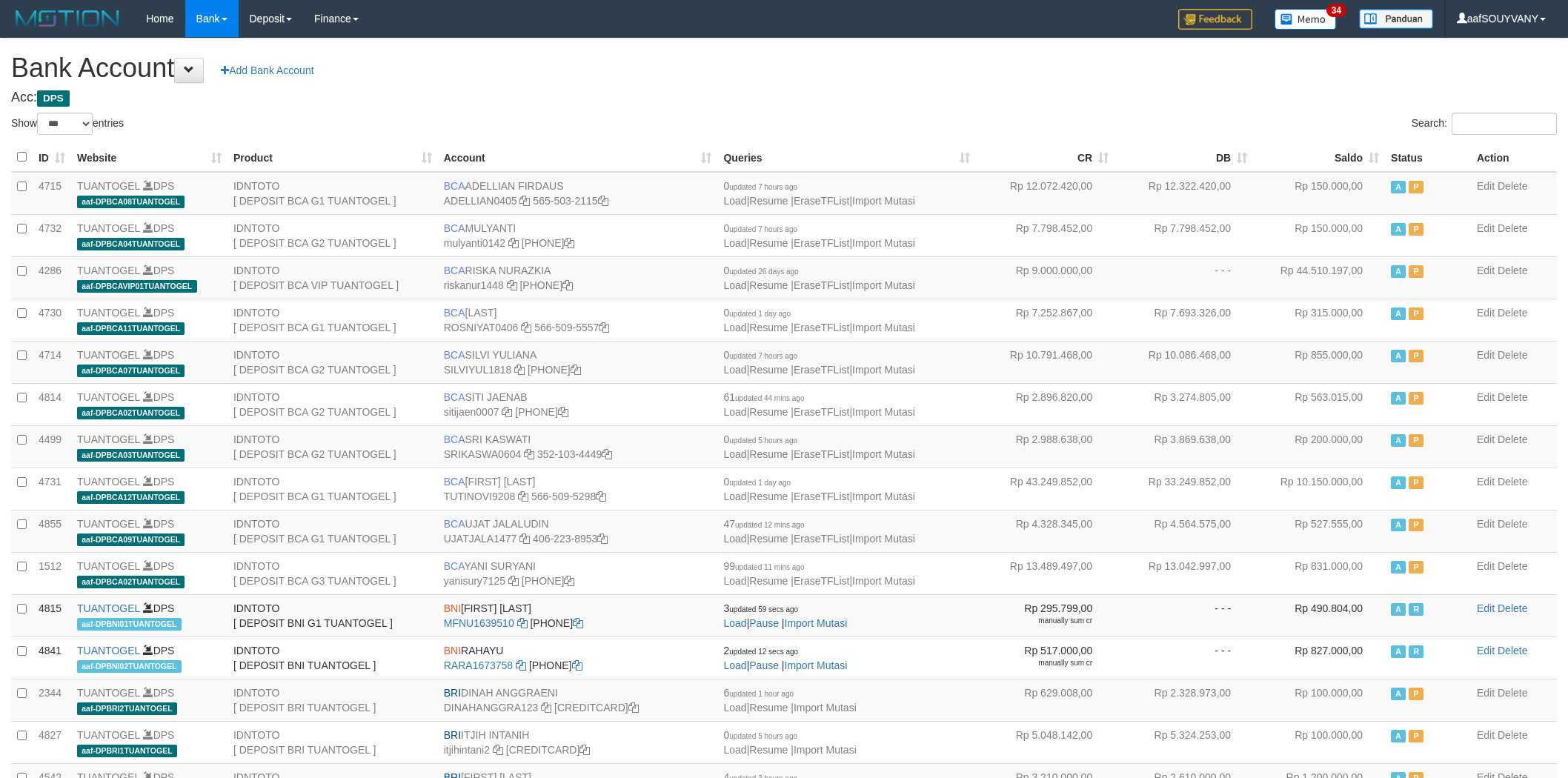 scroll, scrollTop: 0, scrollLeft: 0, axis: both 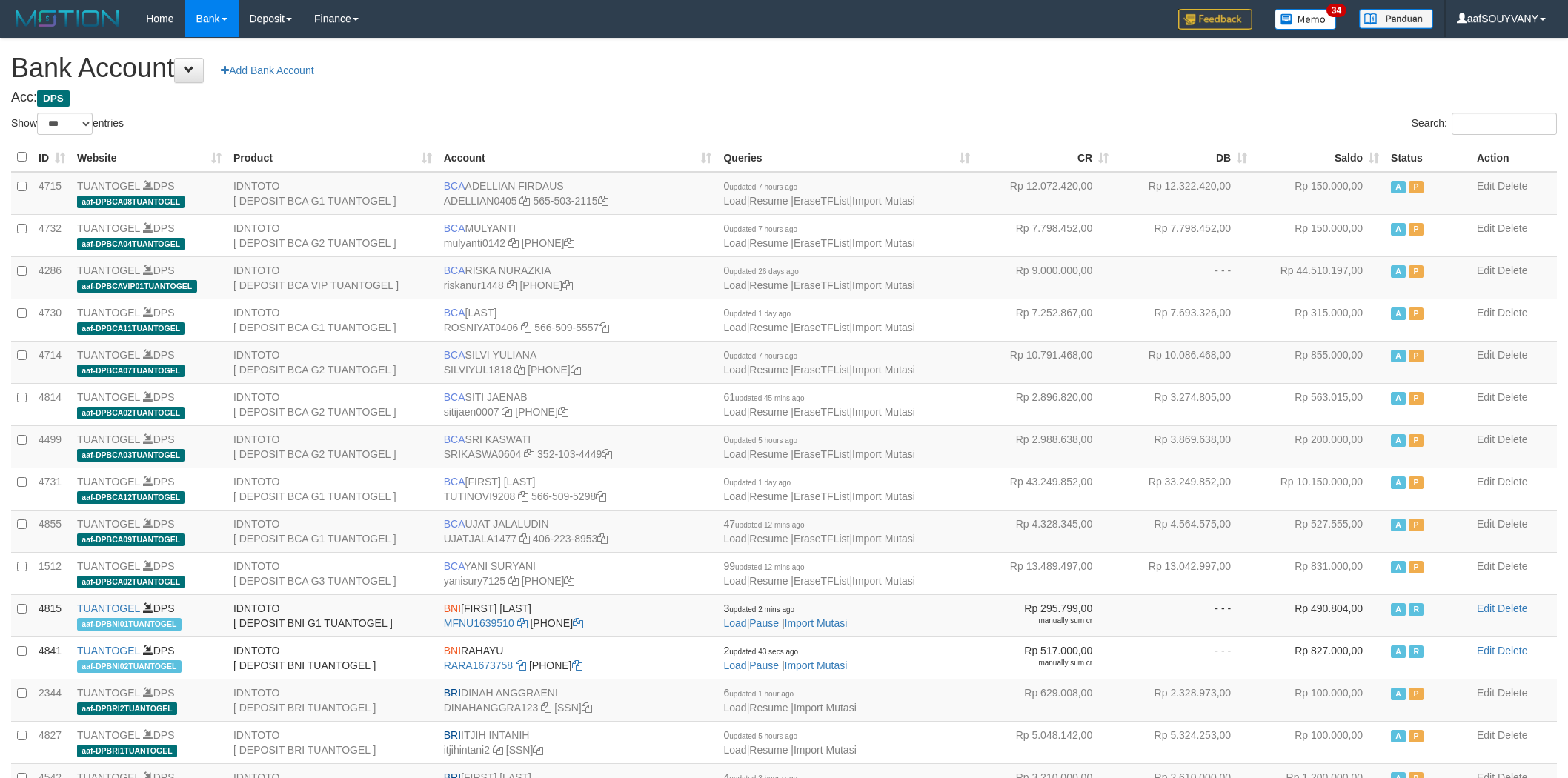 select on "***" 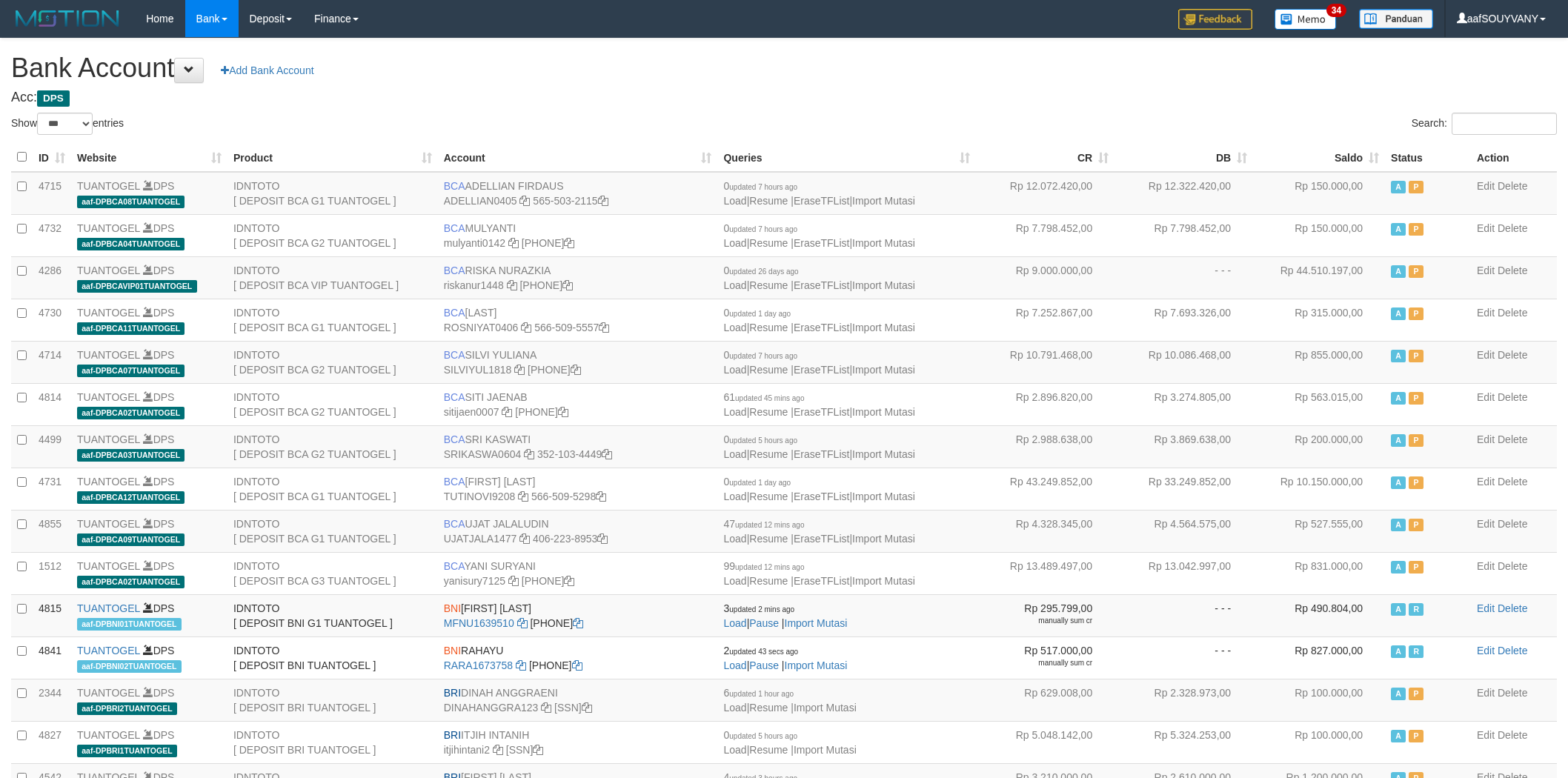scroll, scrollTop: 0, scrollLeft: 0, axis: both 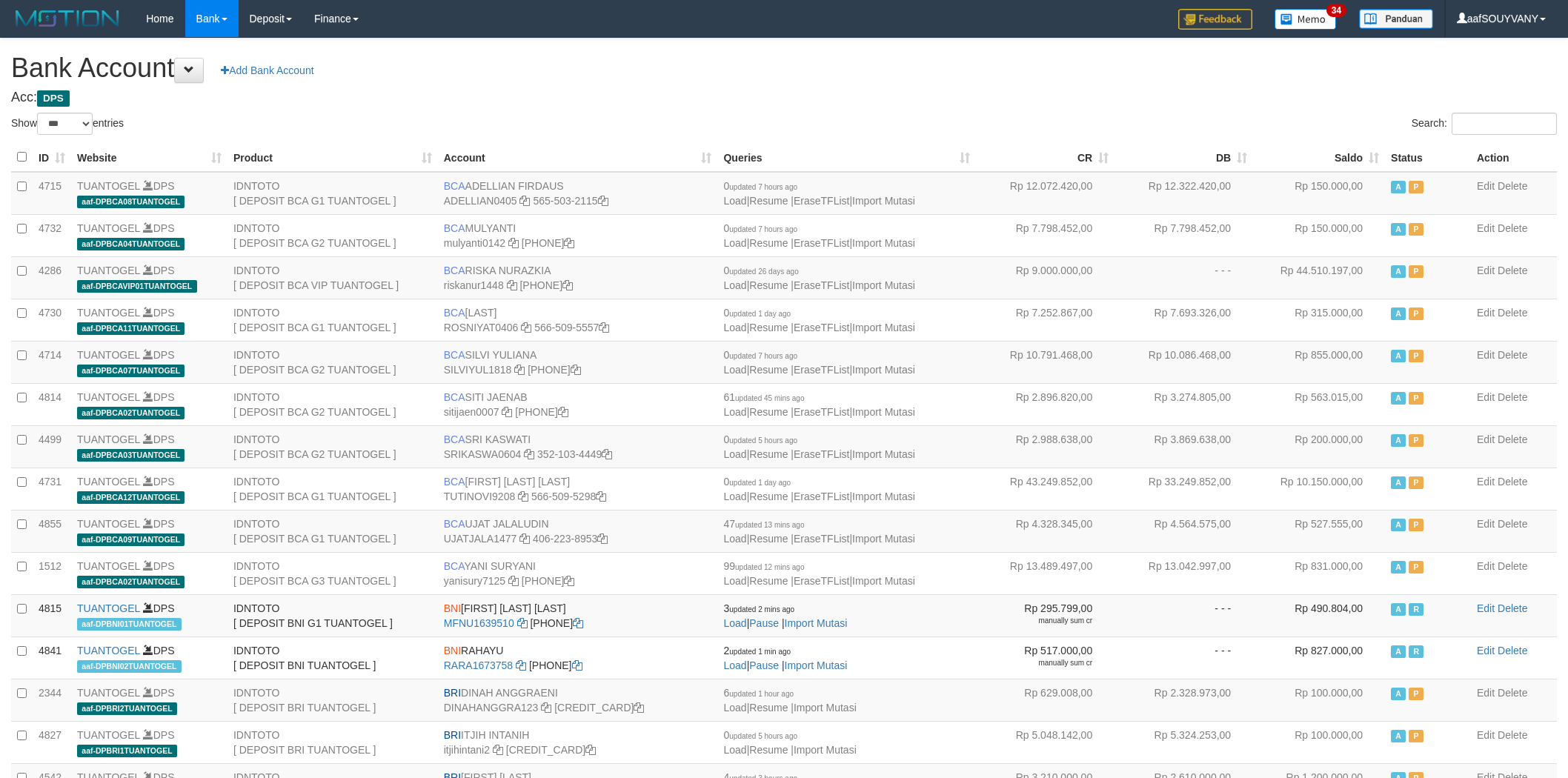 select on "***" 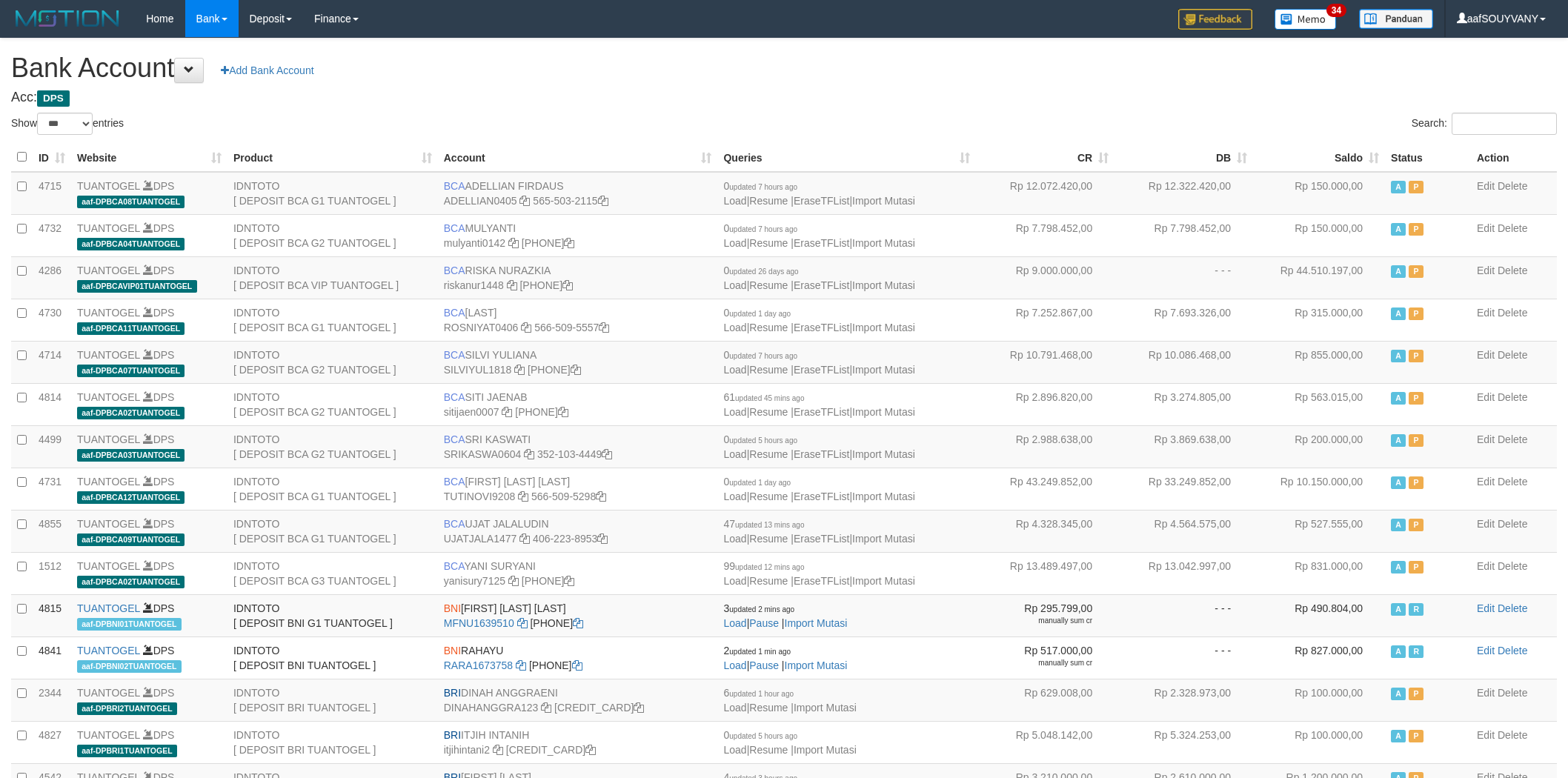scroll, scrollTop: 0, scrollLeft: 0, axis: both 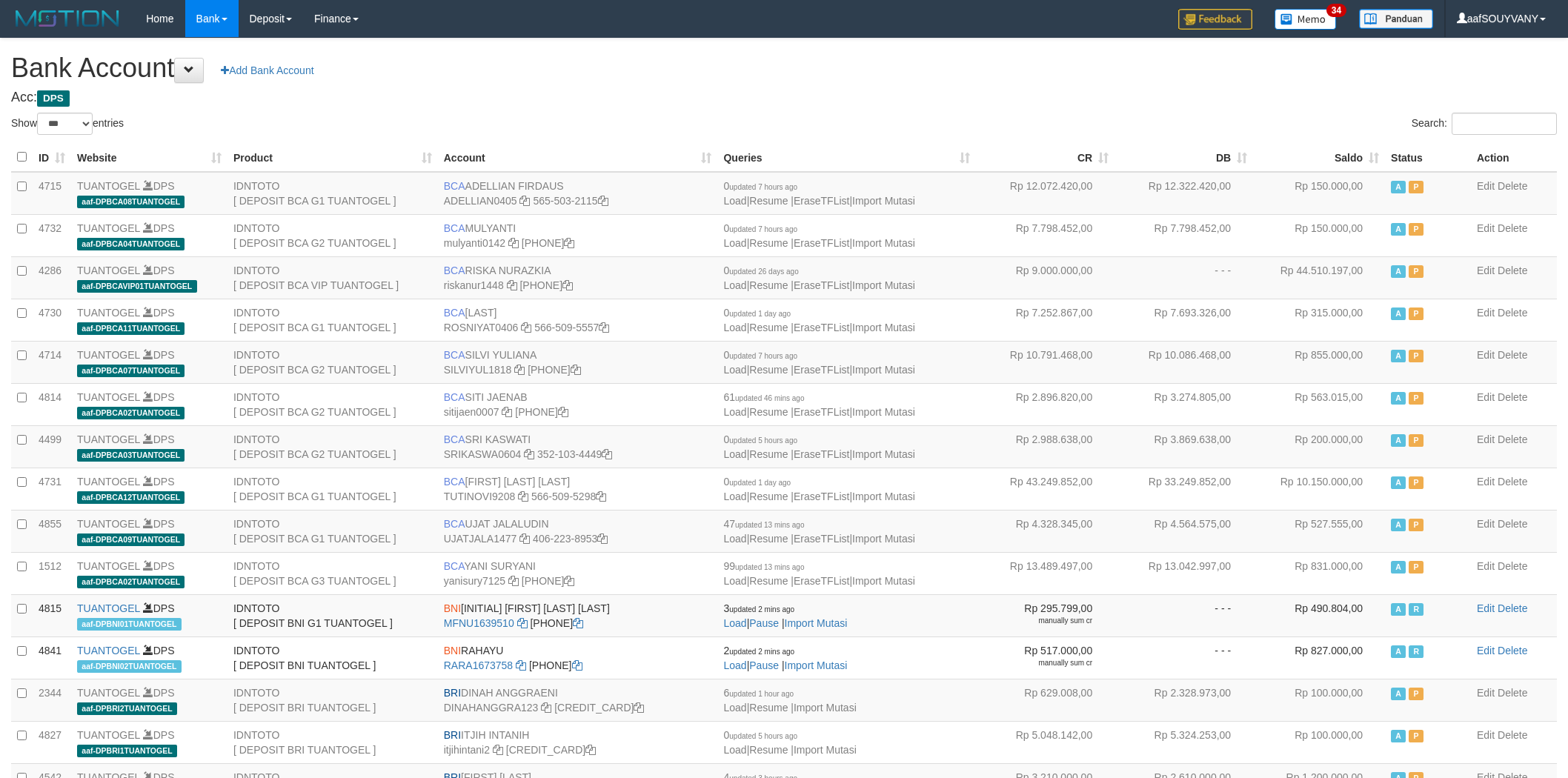 select on "***" 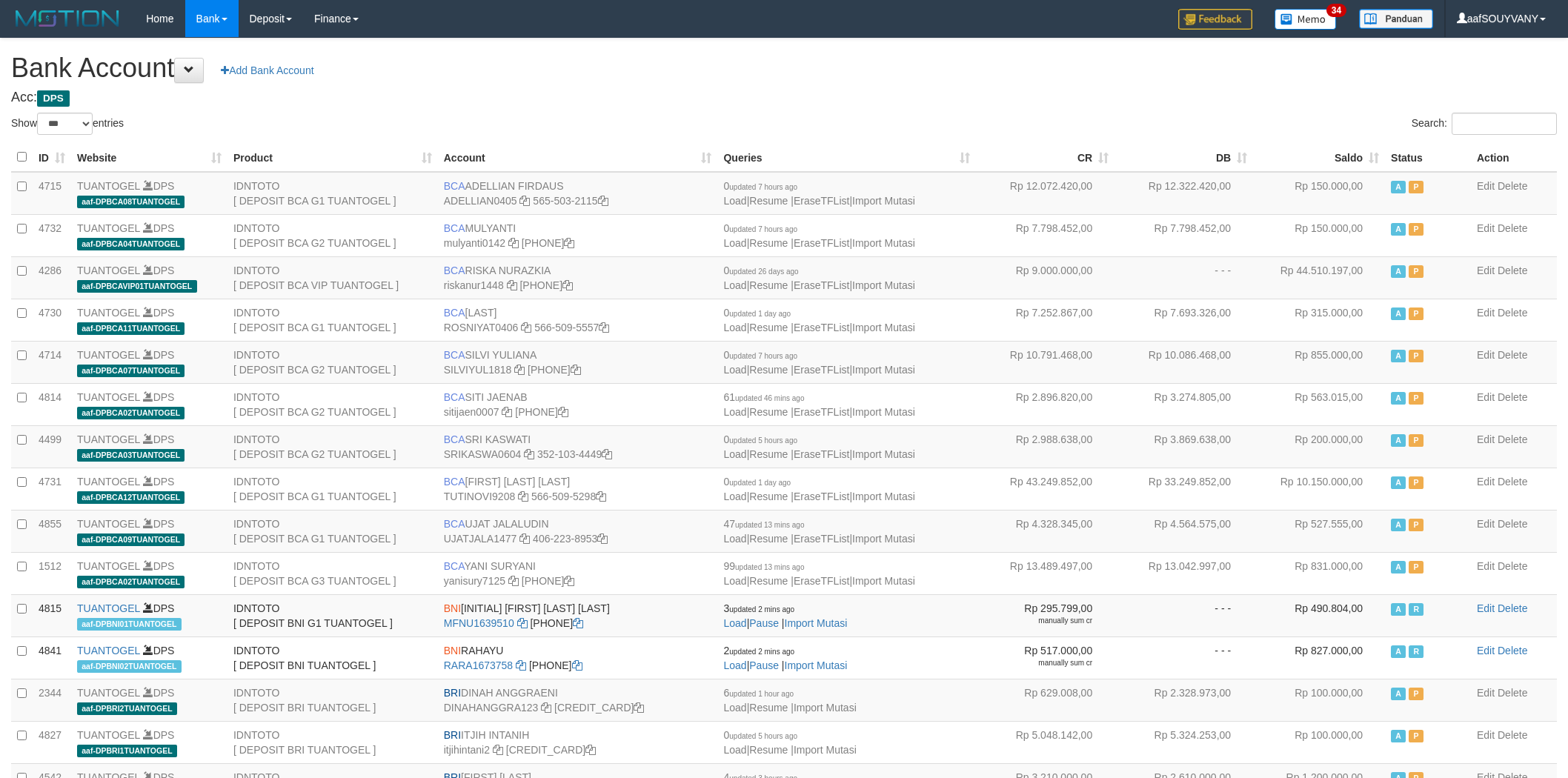 scroll, scrollTop: 0, scrollLeft: 0, axis: both 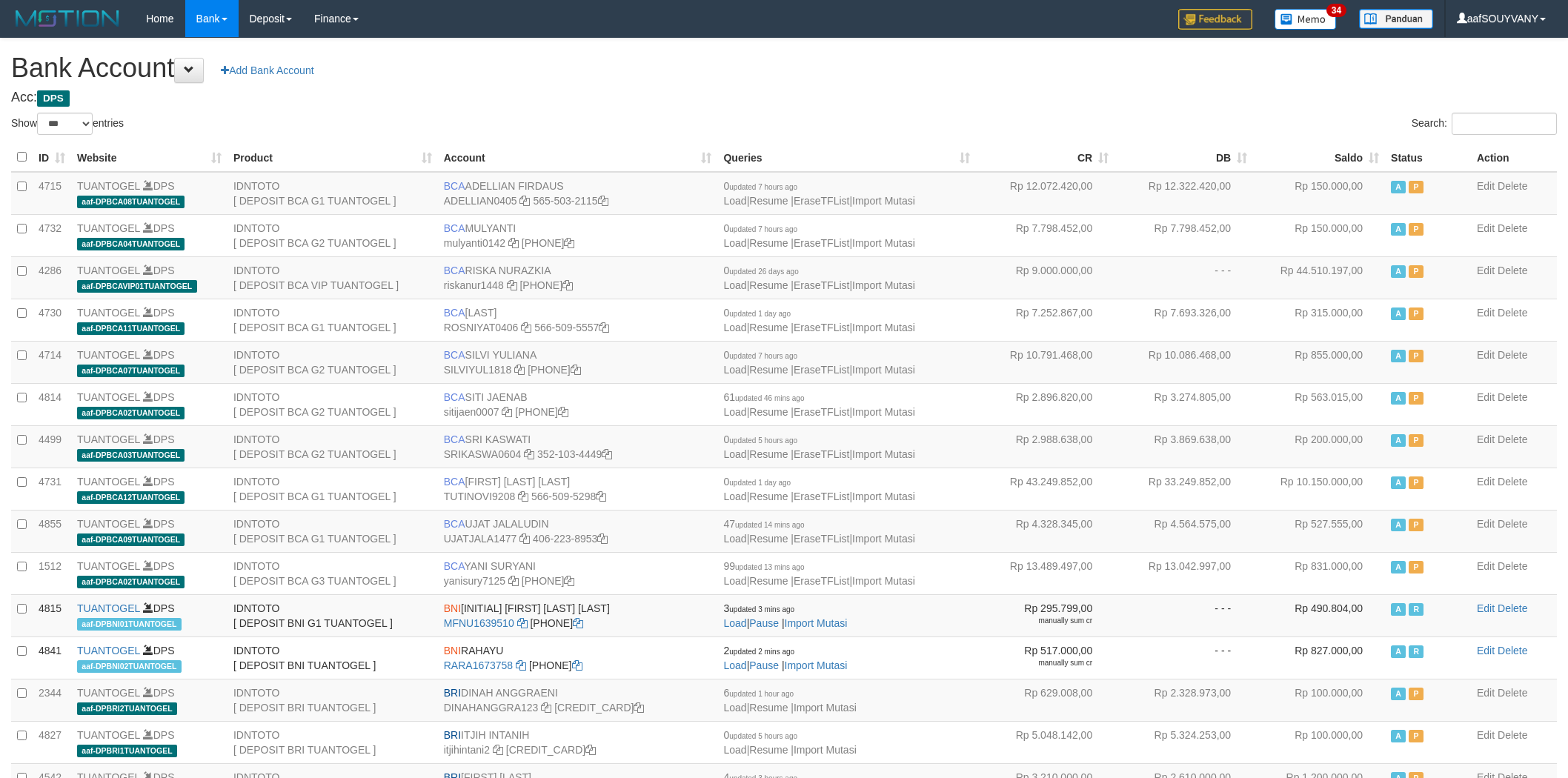 select on "***" 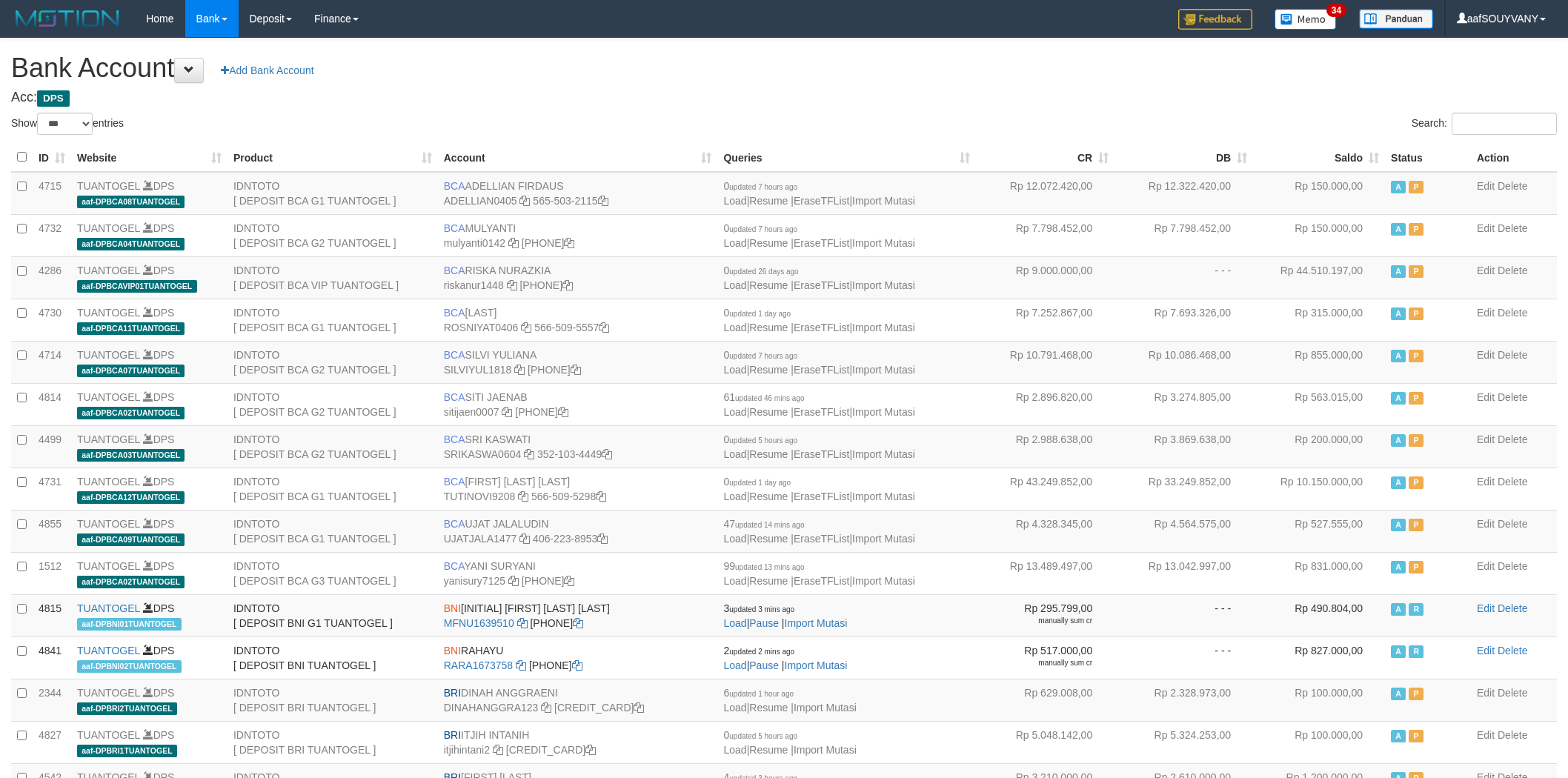 scroll, scrollTop: 0, scrollLeft: 0, axis: both 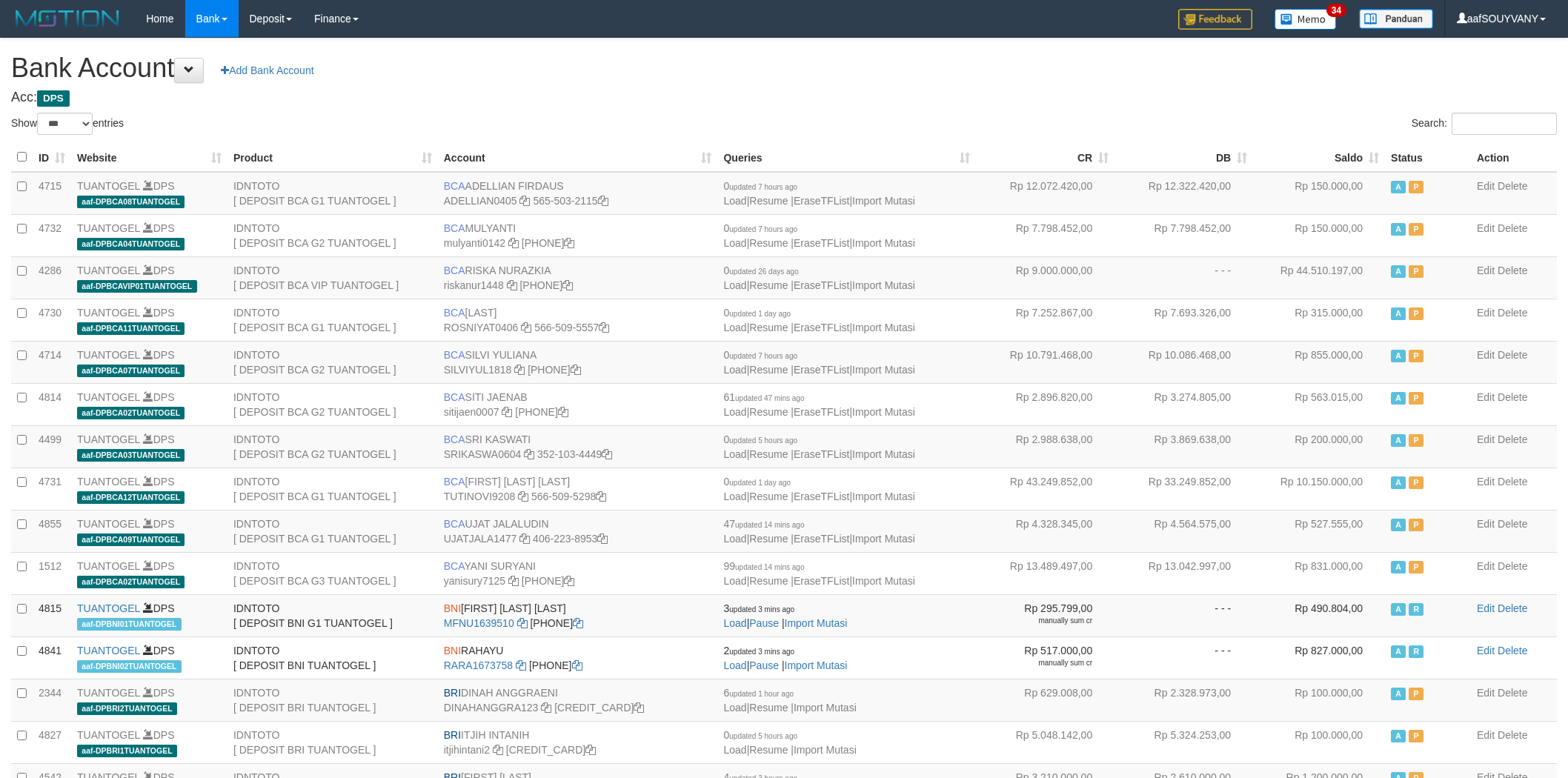 select on "***" 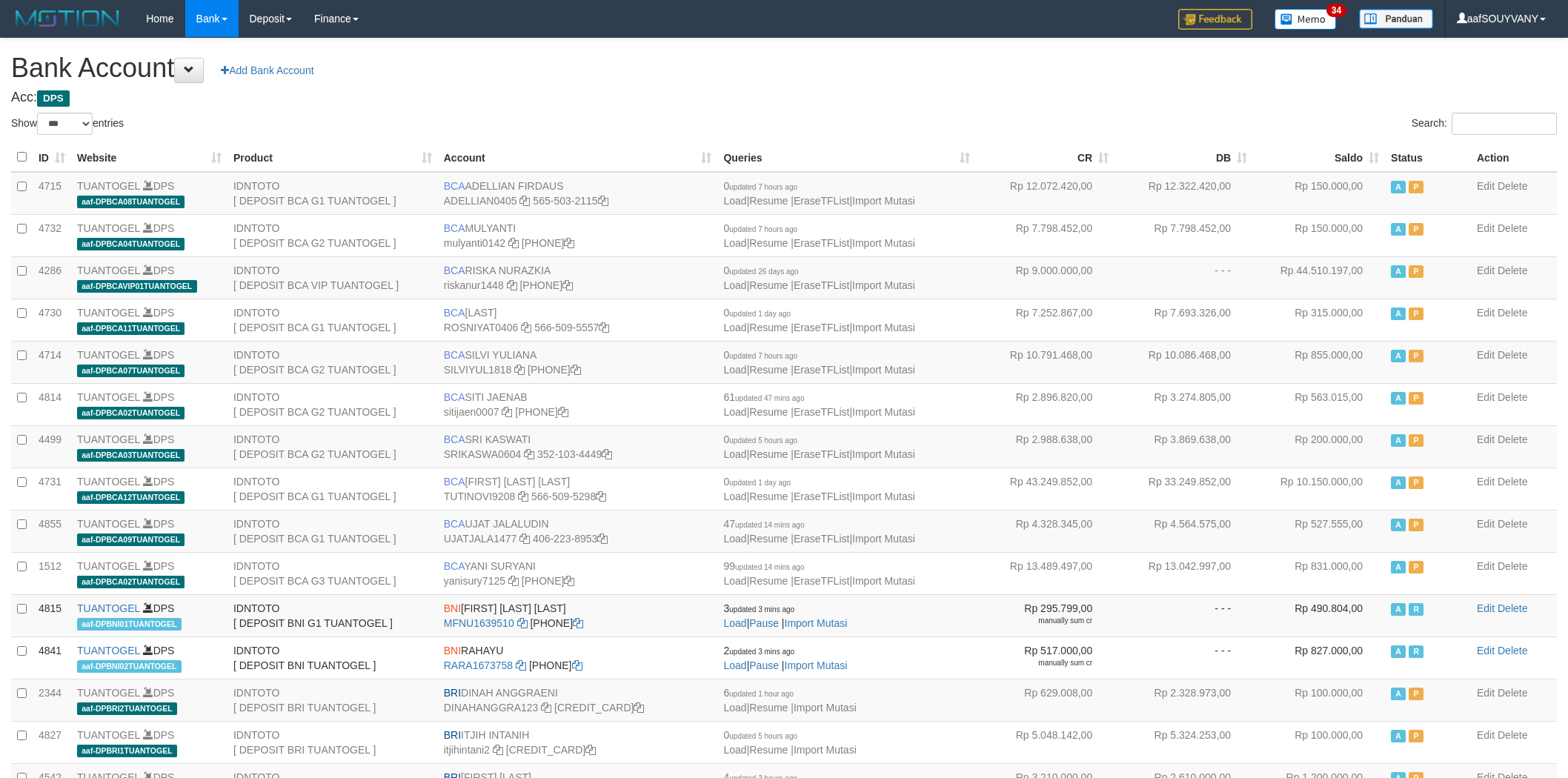 scroll, scrollTop: 0, scrollLeft: 0, axis: both 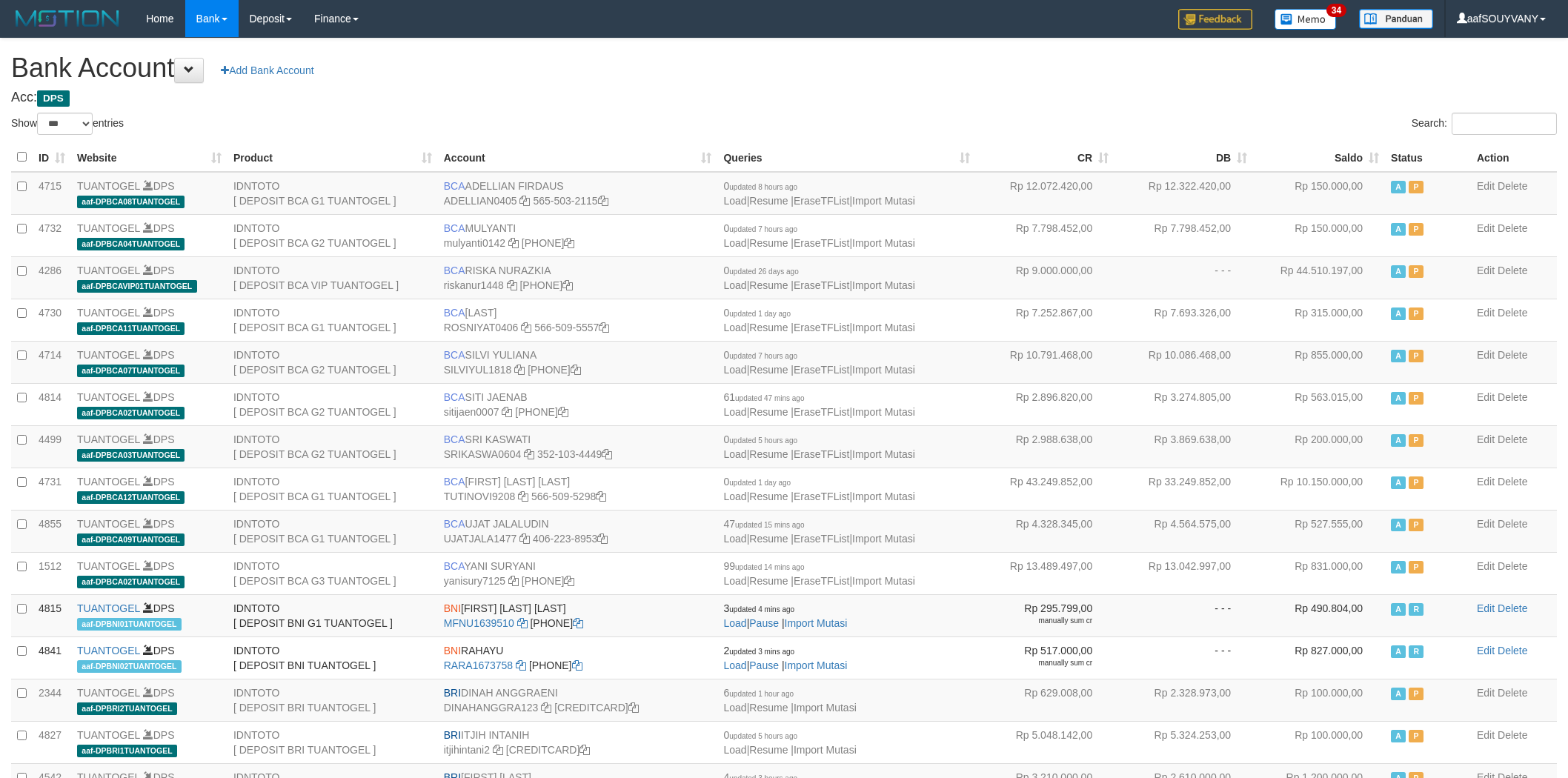 select on "***" 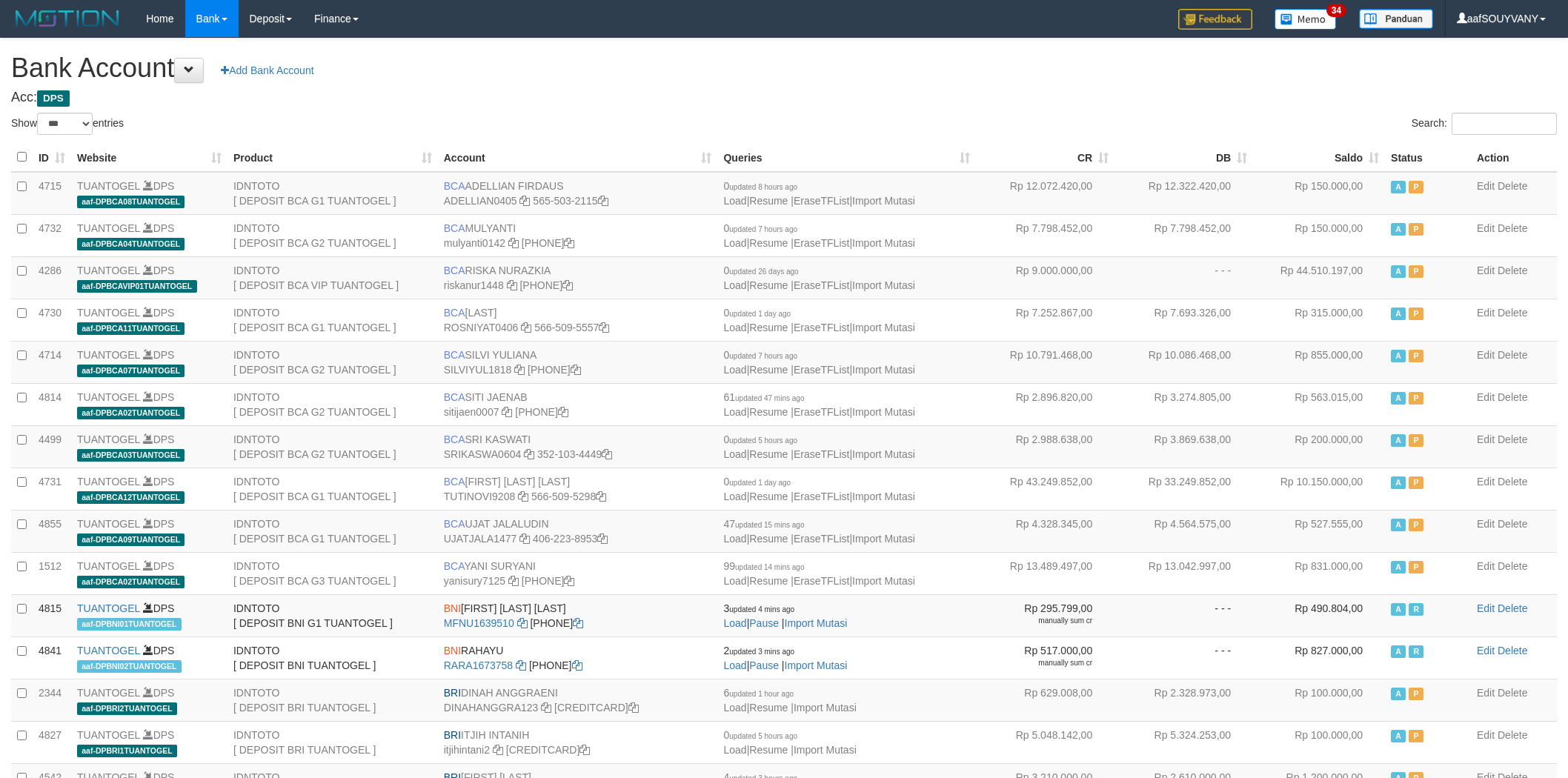 scroll, scrollTop: 0, scrollLeft: 0, axis: both 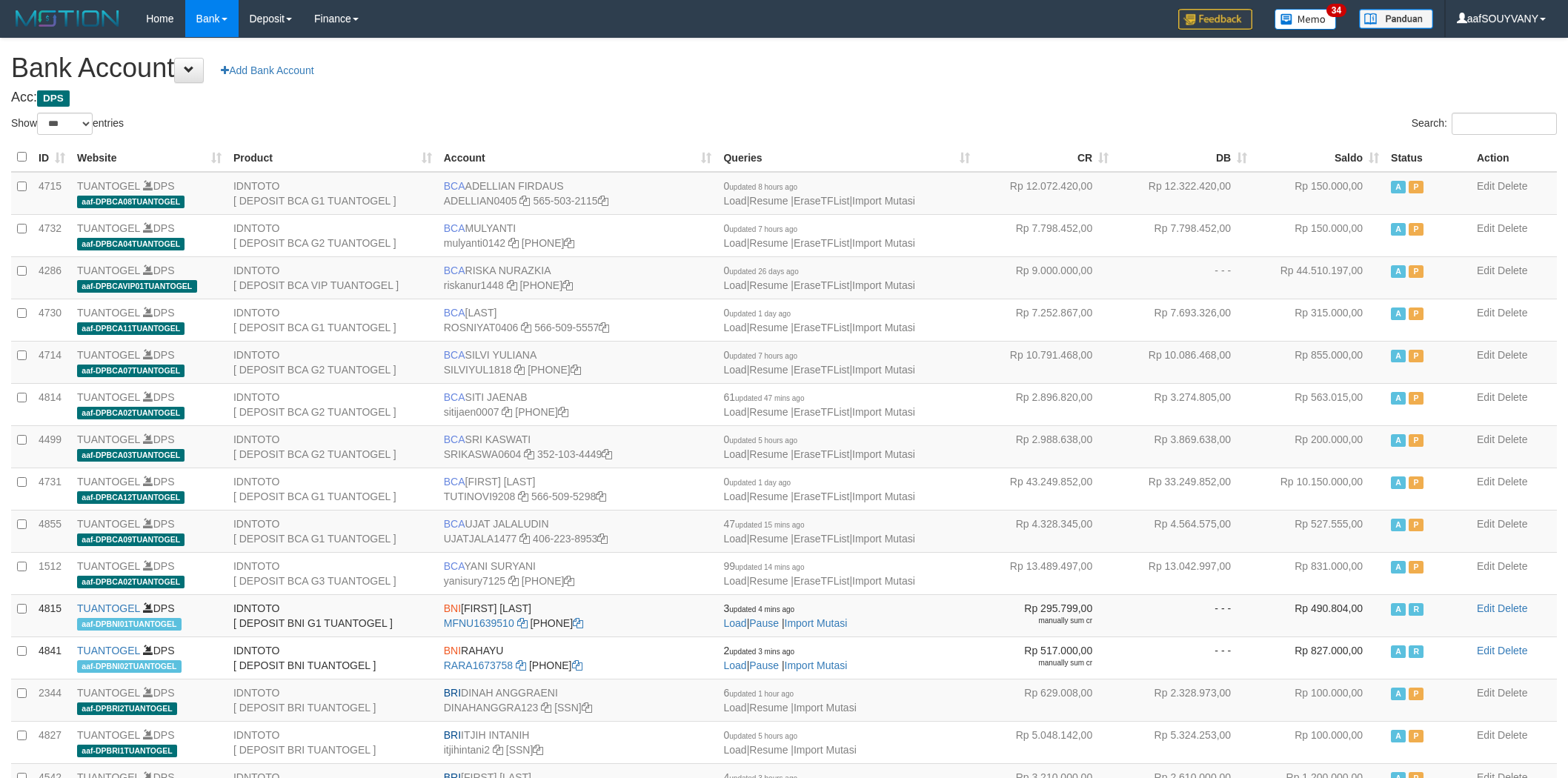 select on "***" 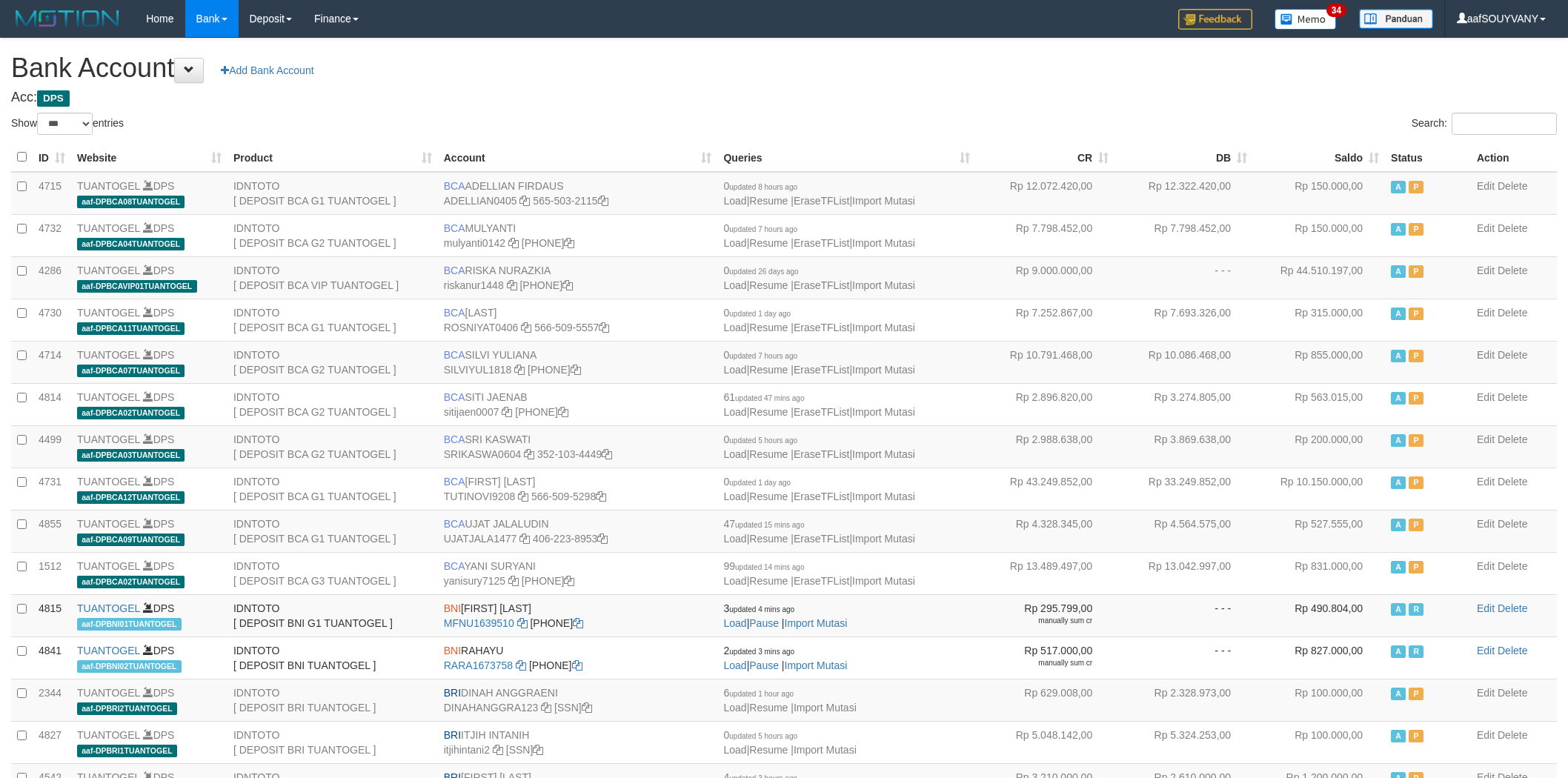 scroll, scrollTop: 0, scrollLeft: 0, axis: both 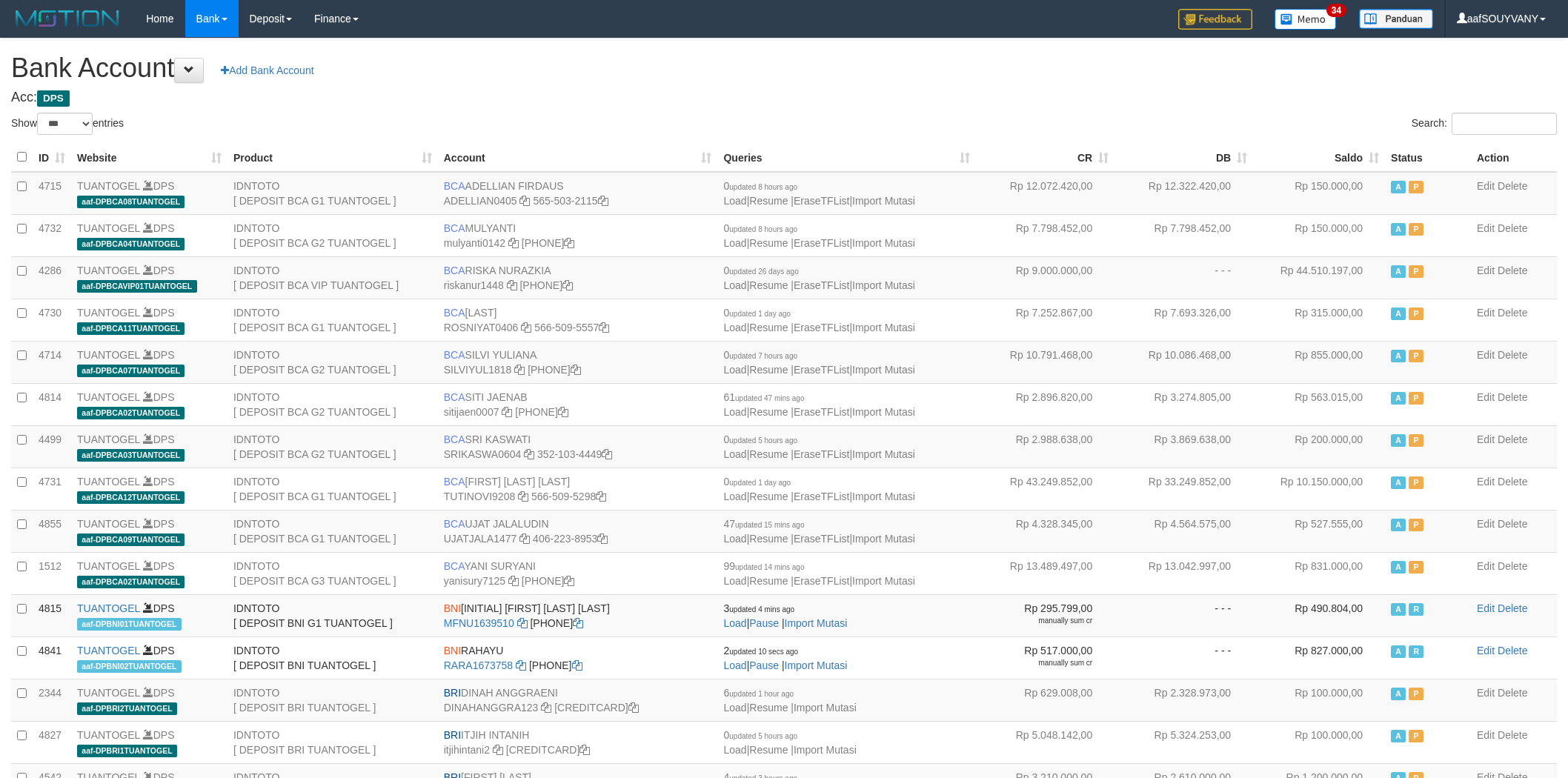 select on "***" 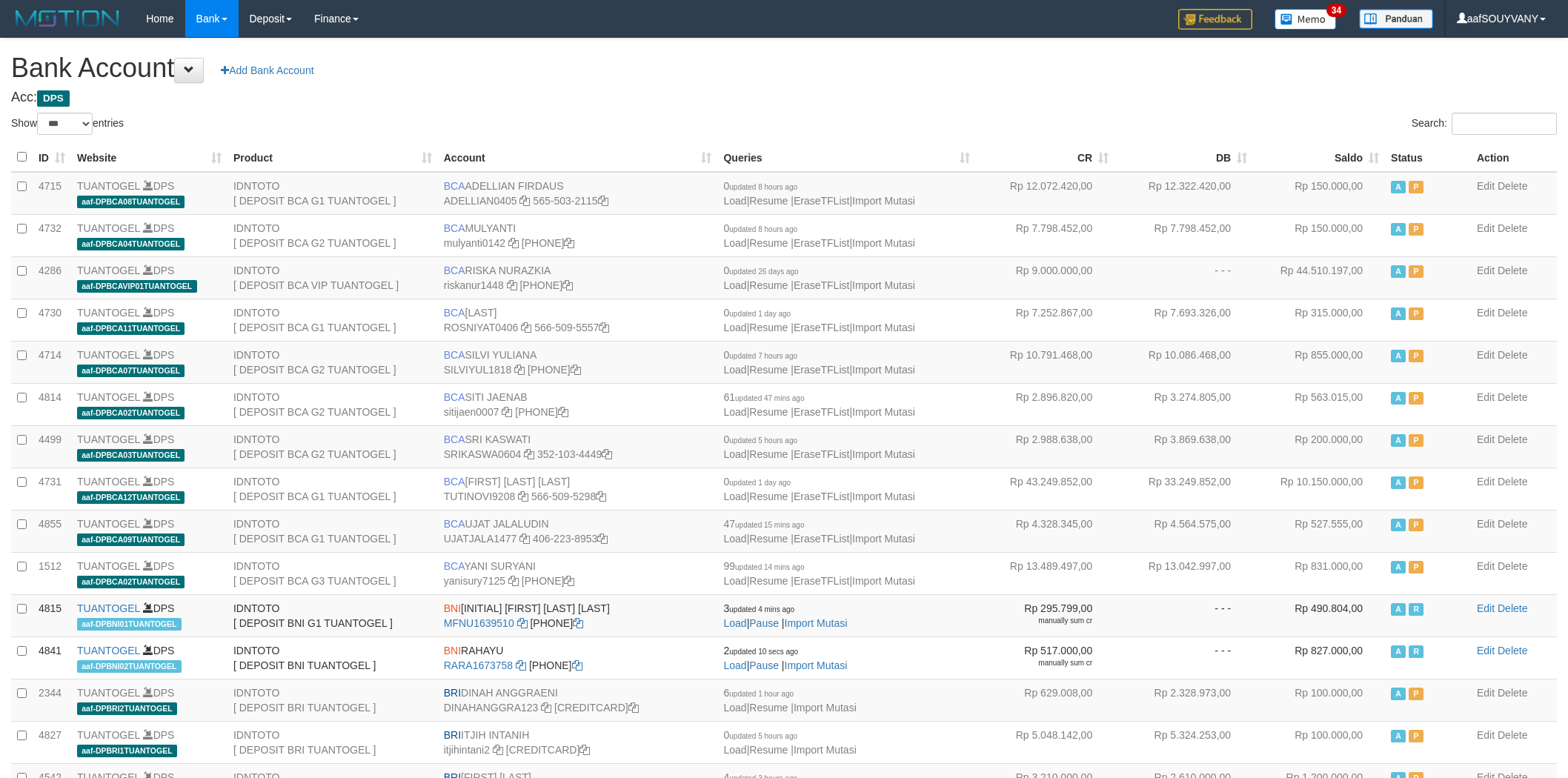 scroll, scrollTop: 0, scrollLeft: 0, axis: both 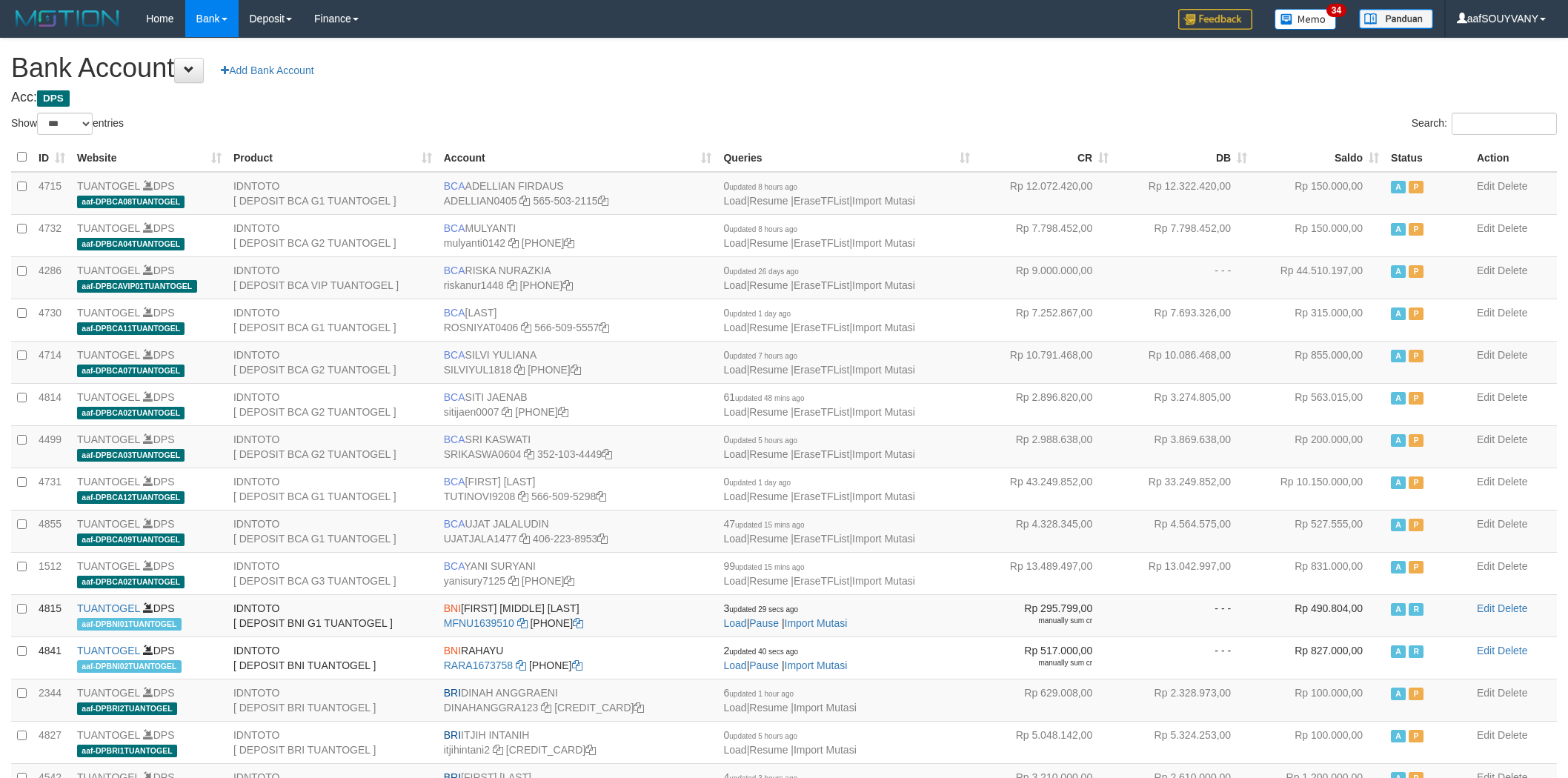 select on "***" 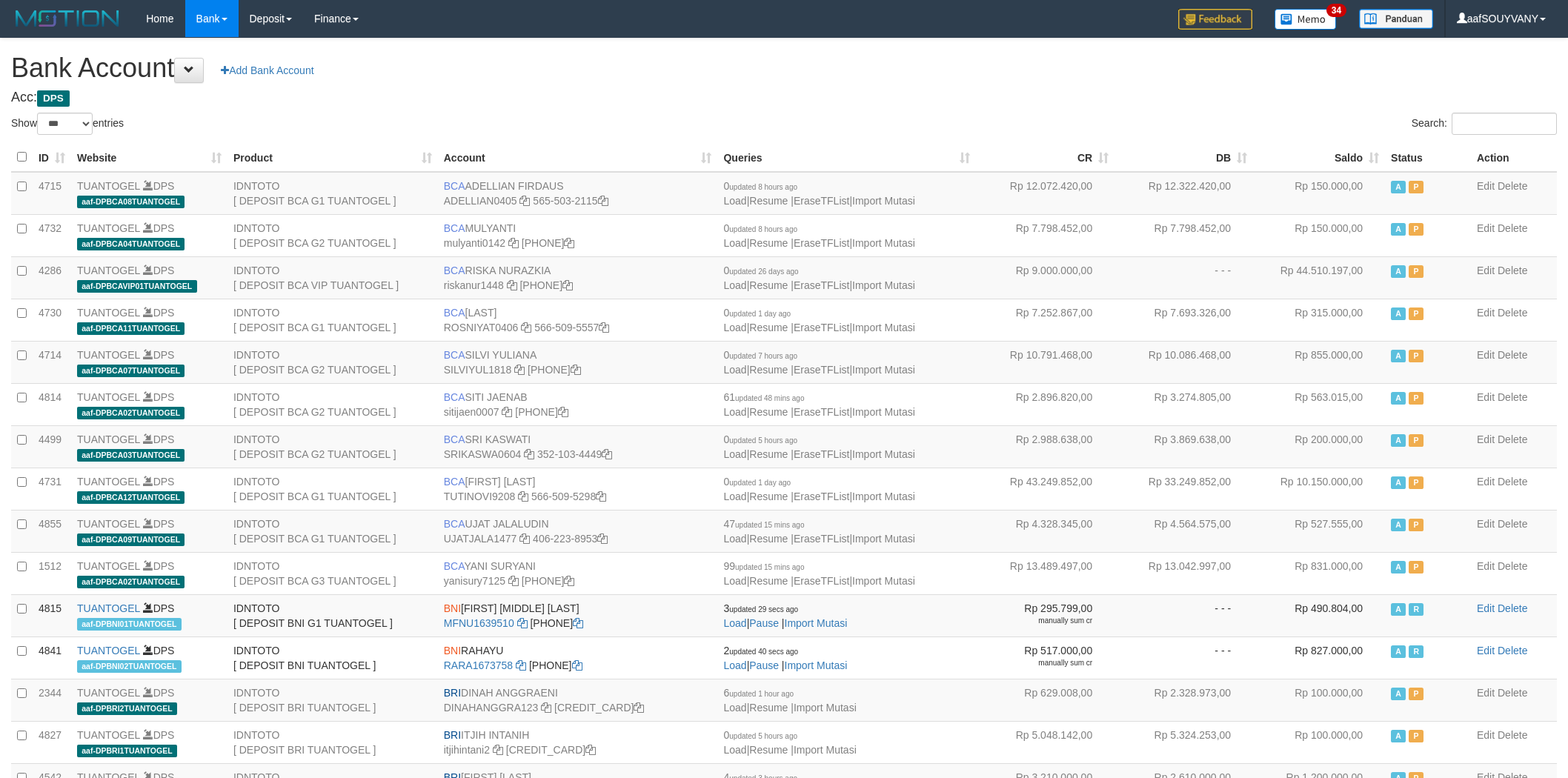 scroll, scrollTop: 0, scrollLeft: 0, axis: both 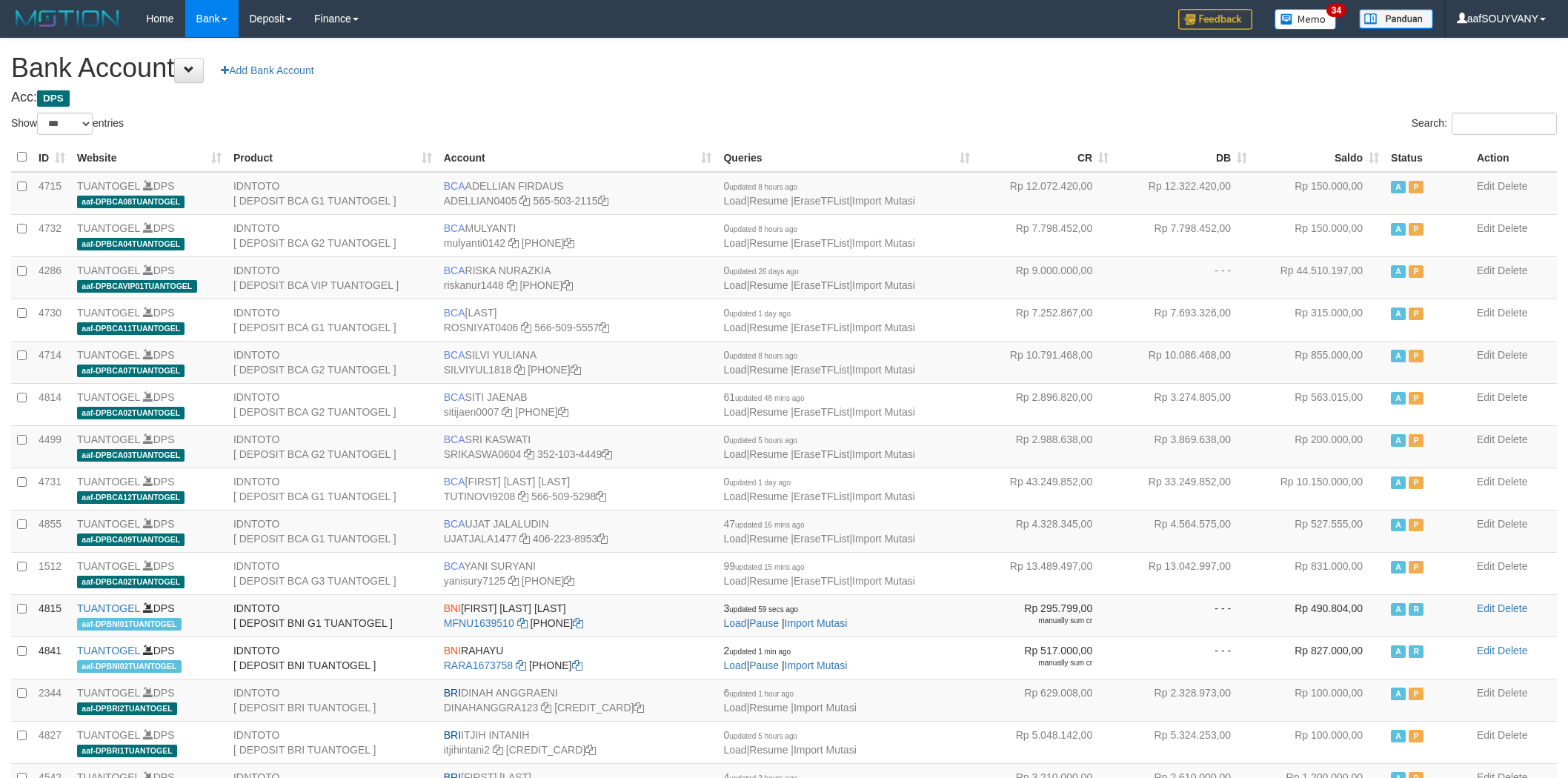 select on "***" 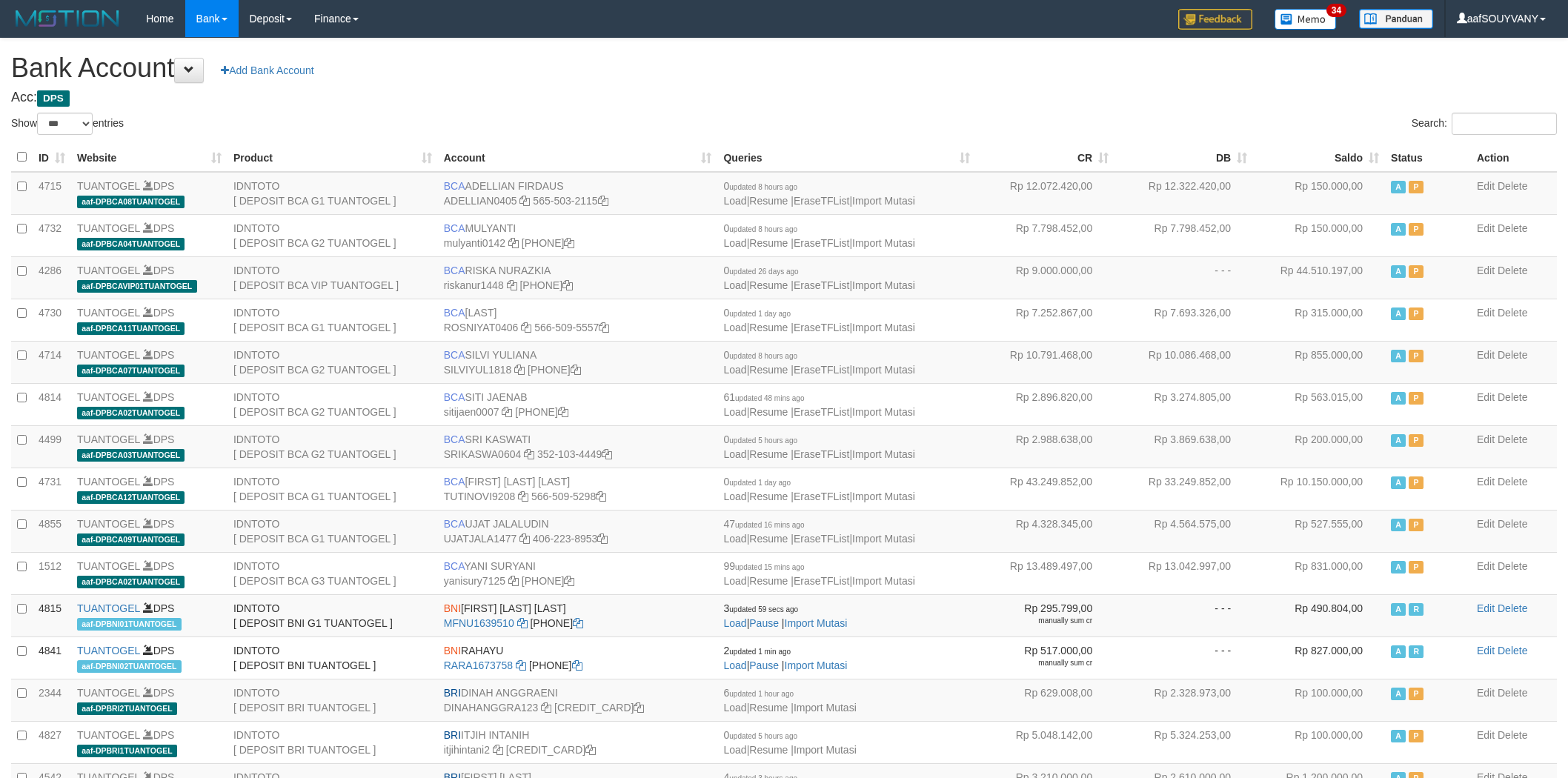 scroll, scrollTop: 0, scrollLeft: 0, axis: both 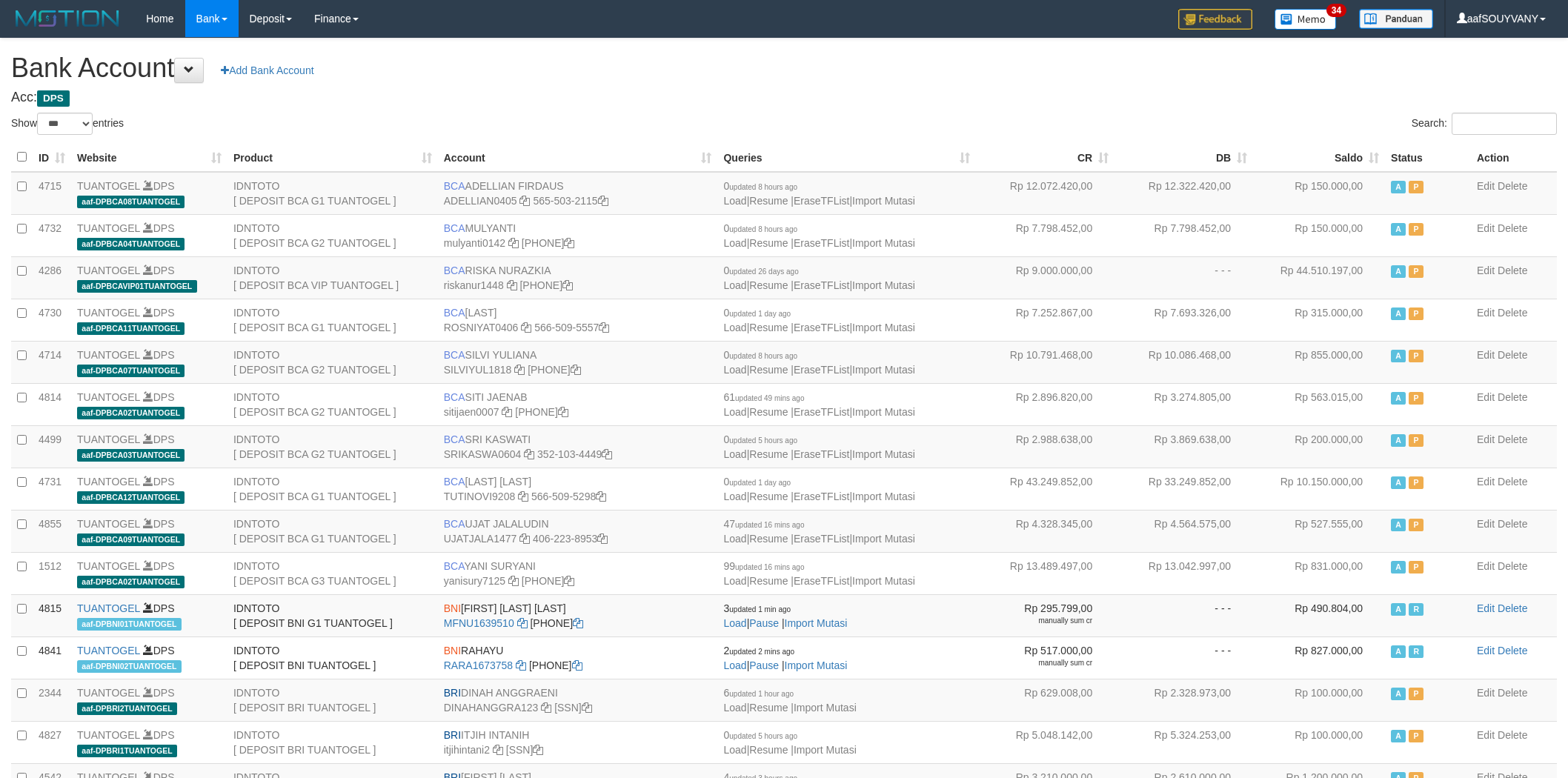 select on "***" 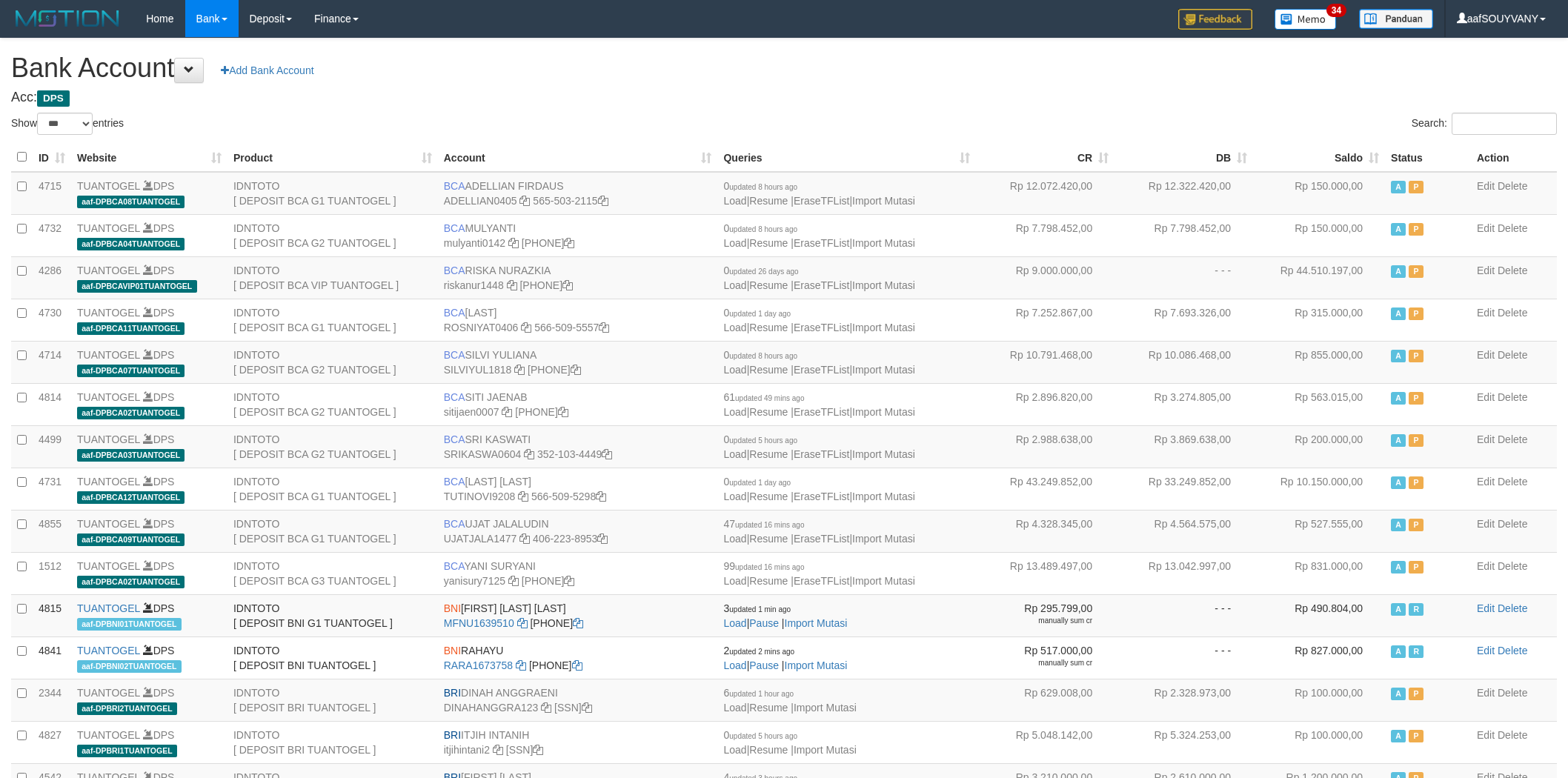 scroll, scrollTop: 0, scrollLeft: 0, axis: both 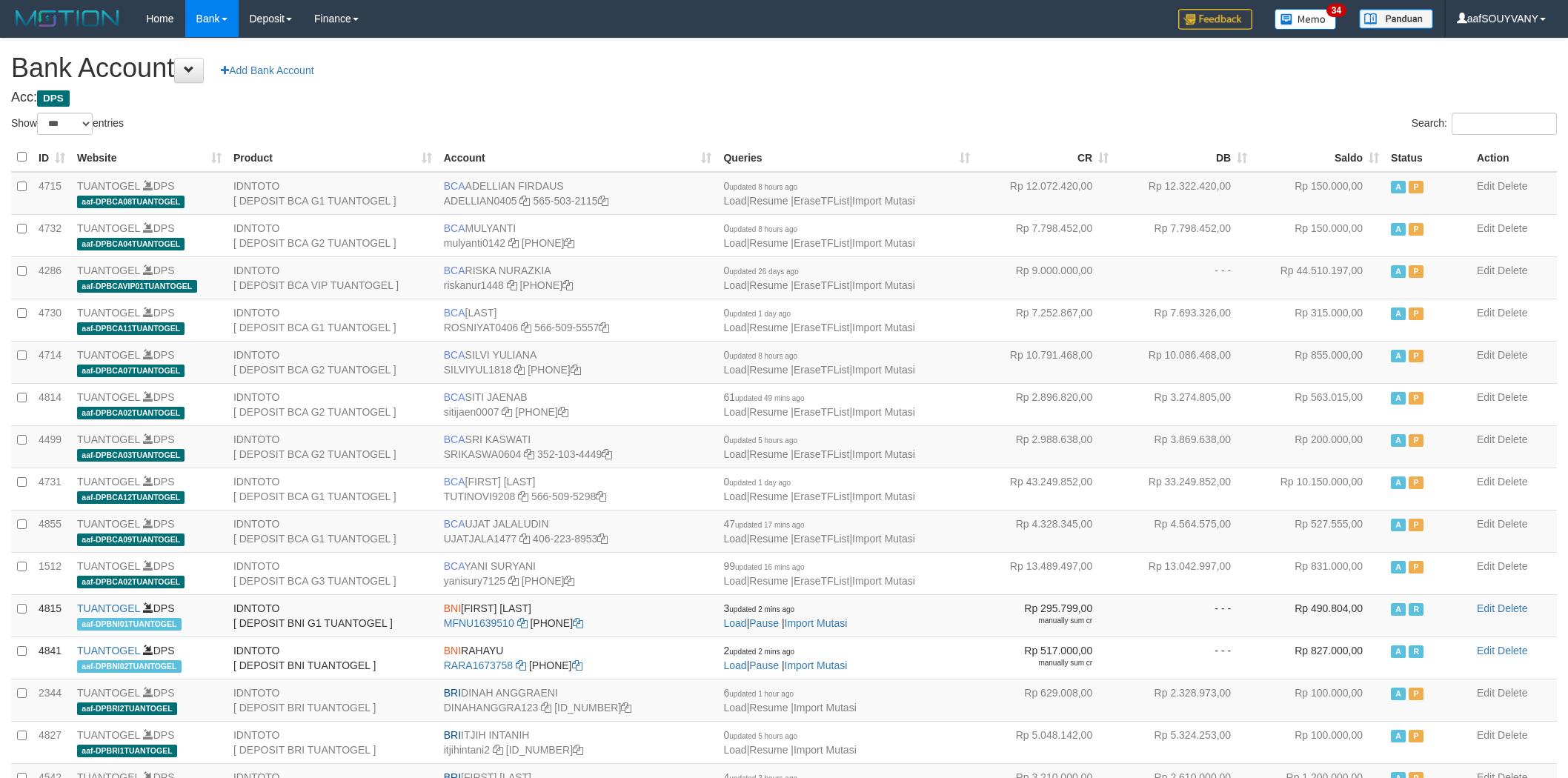 select on "***" 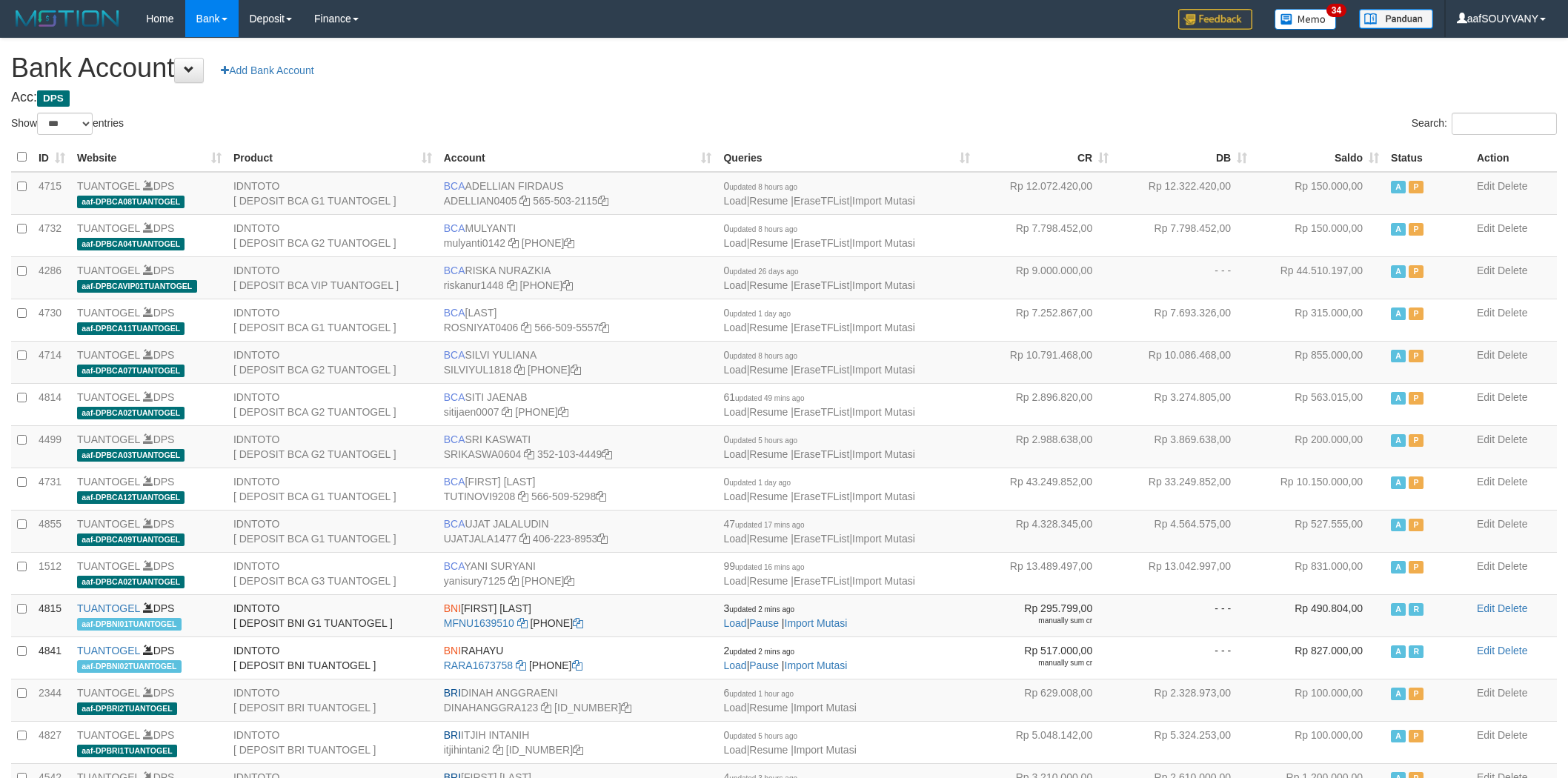 scroll, scrollTop: 0, scrollLeft: 0, axis: both 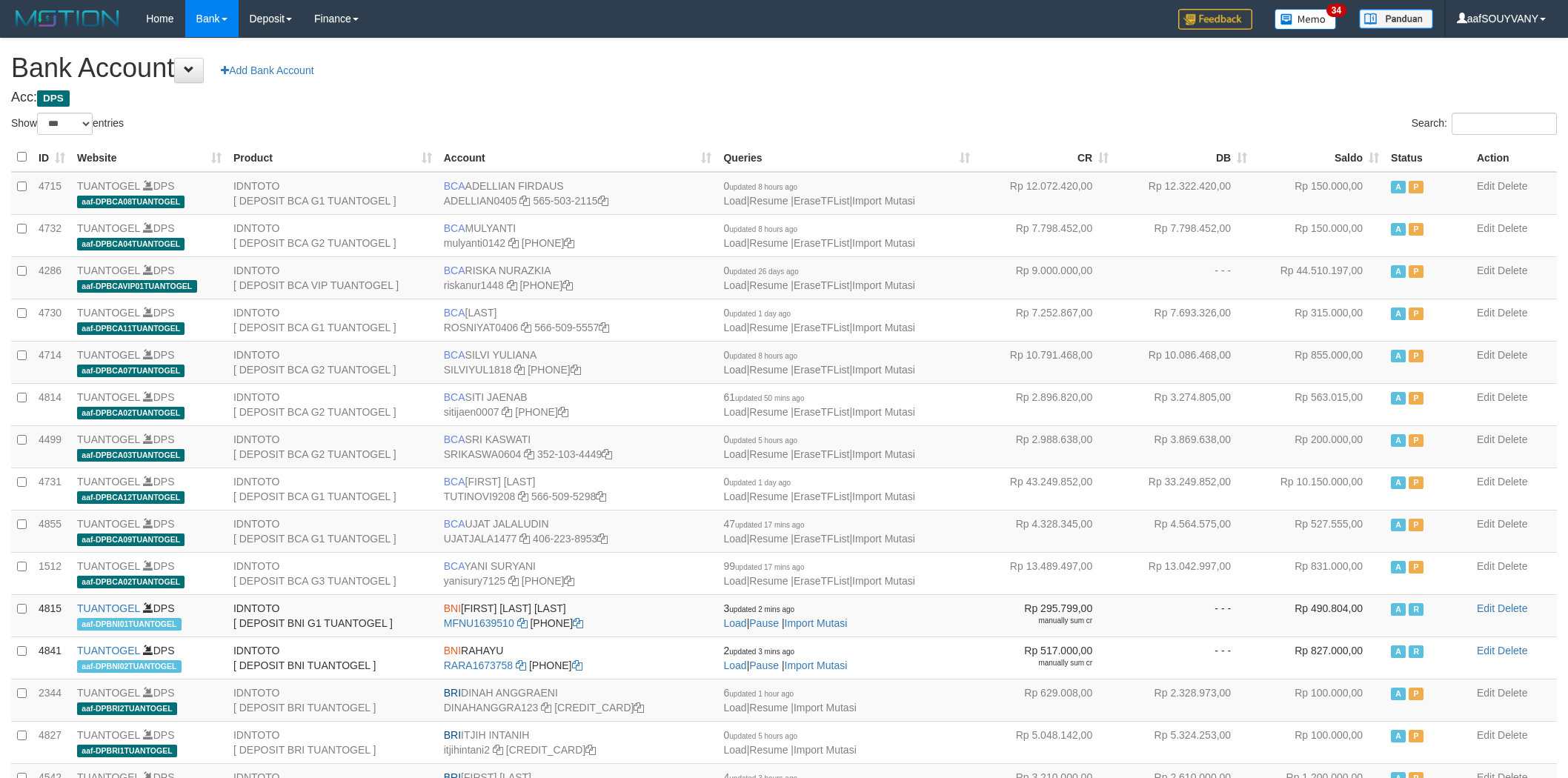 select on "***" 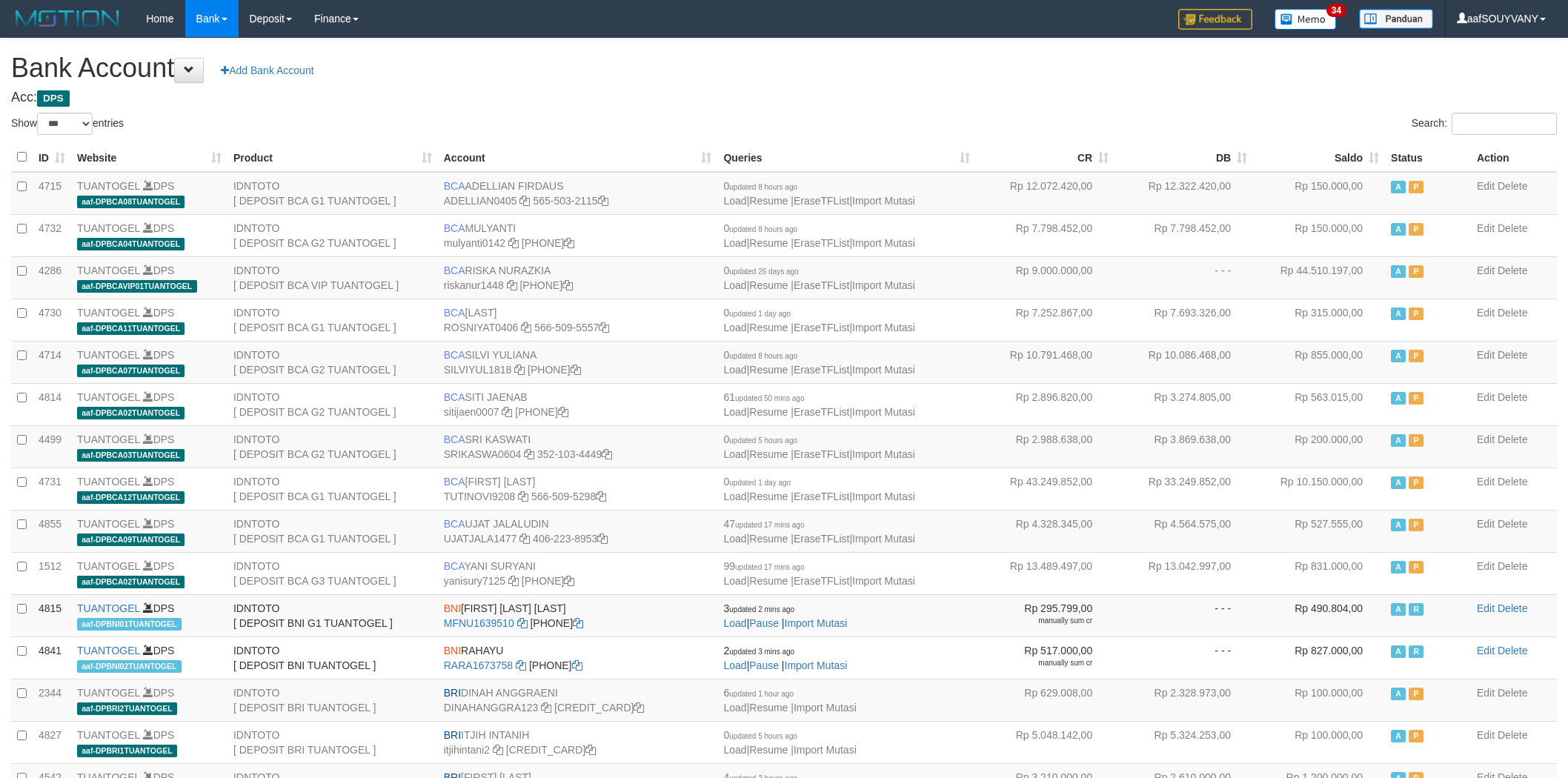scroll, scrollTop: 0, scrollLeft: 0, axis: both 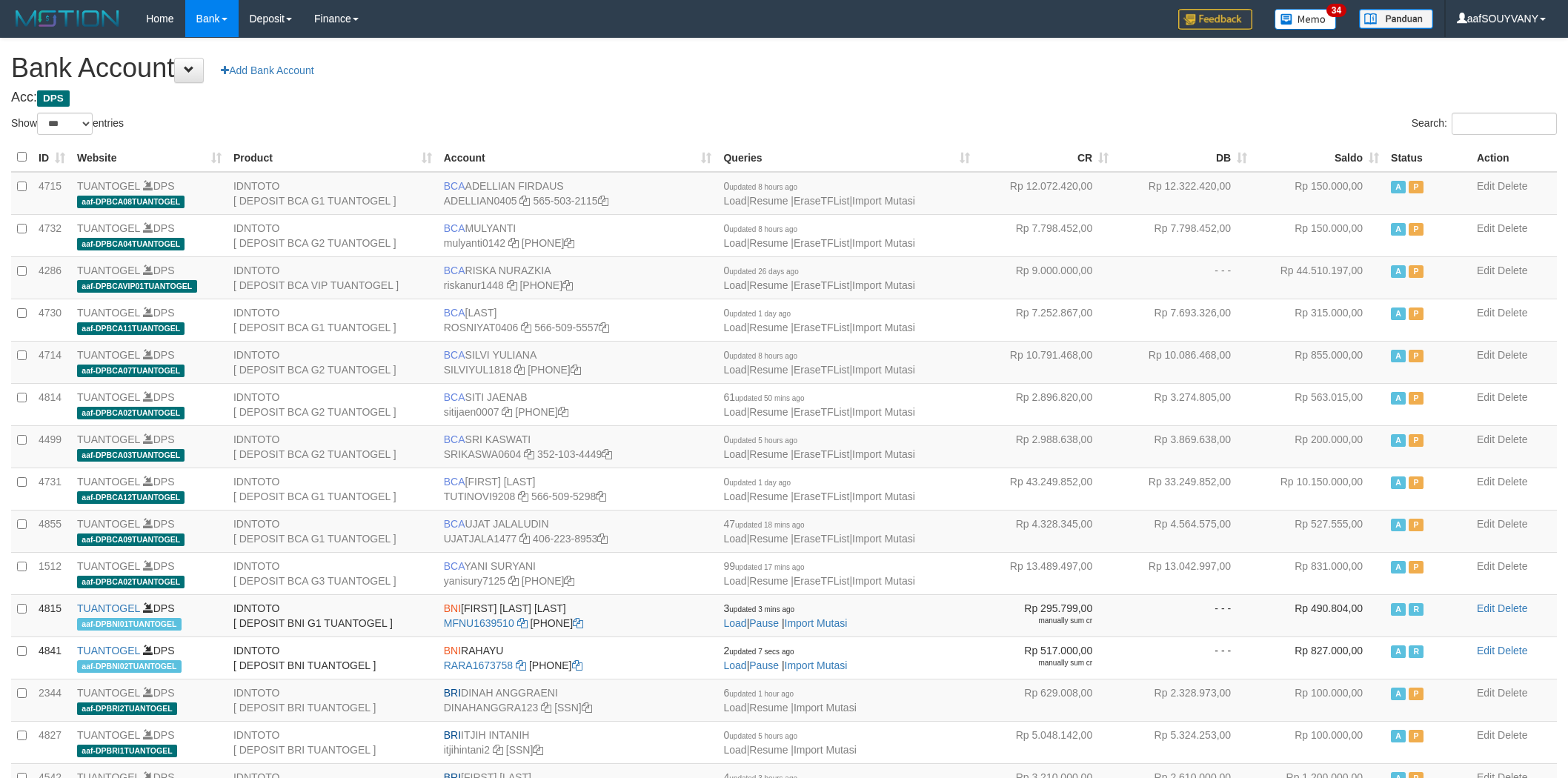 select on "***" 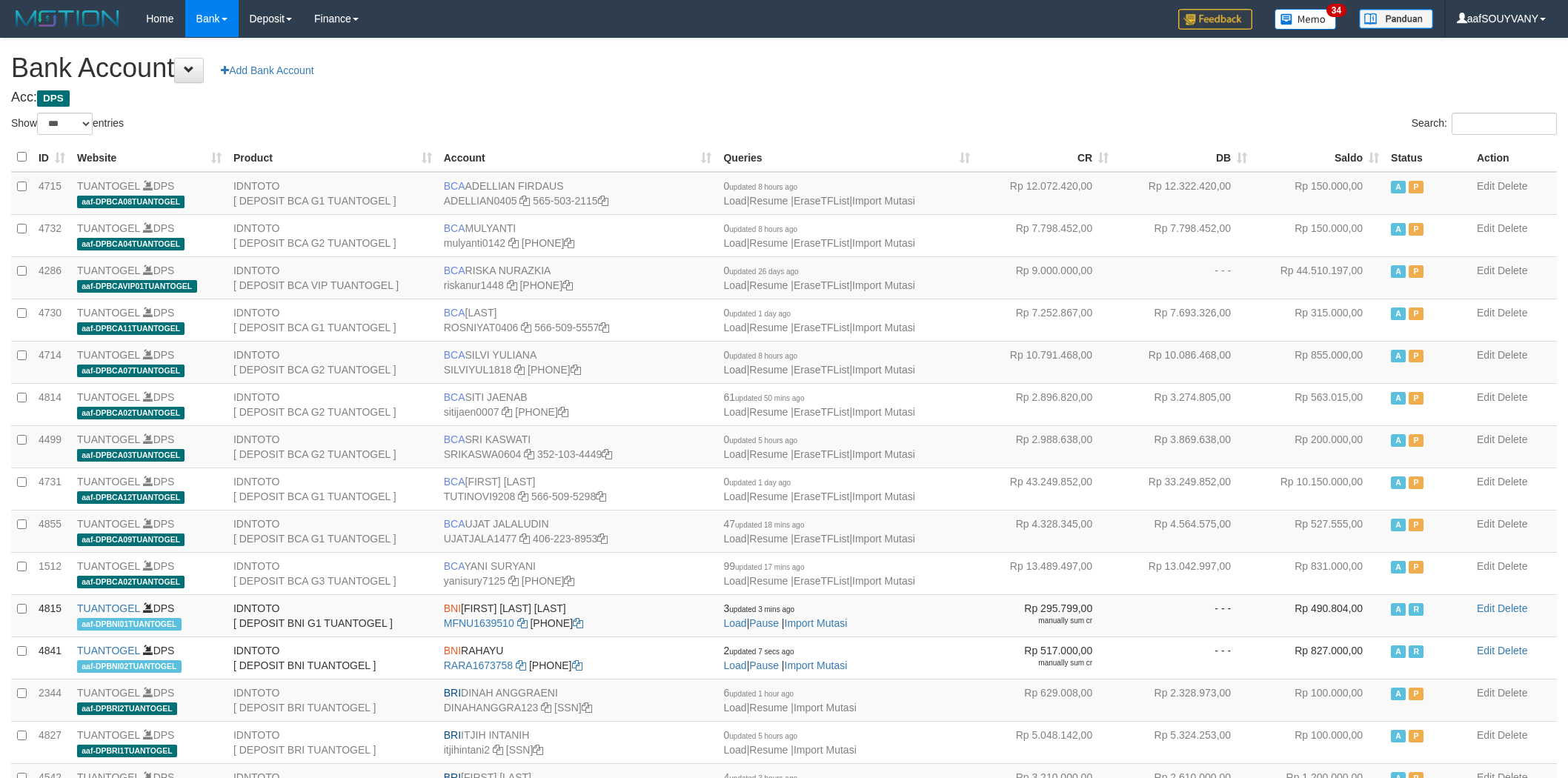 scroll, scrollTop: 0, scrollLeft: 0, axis: both 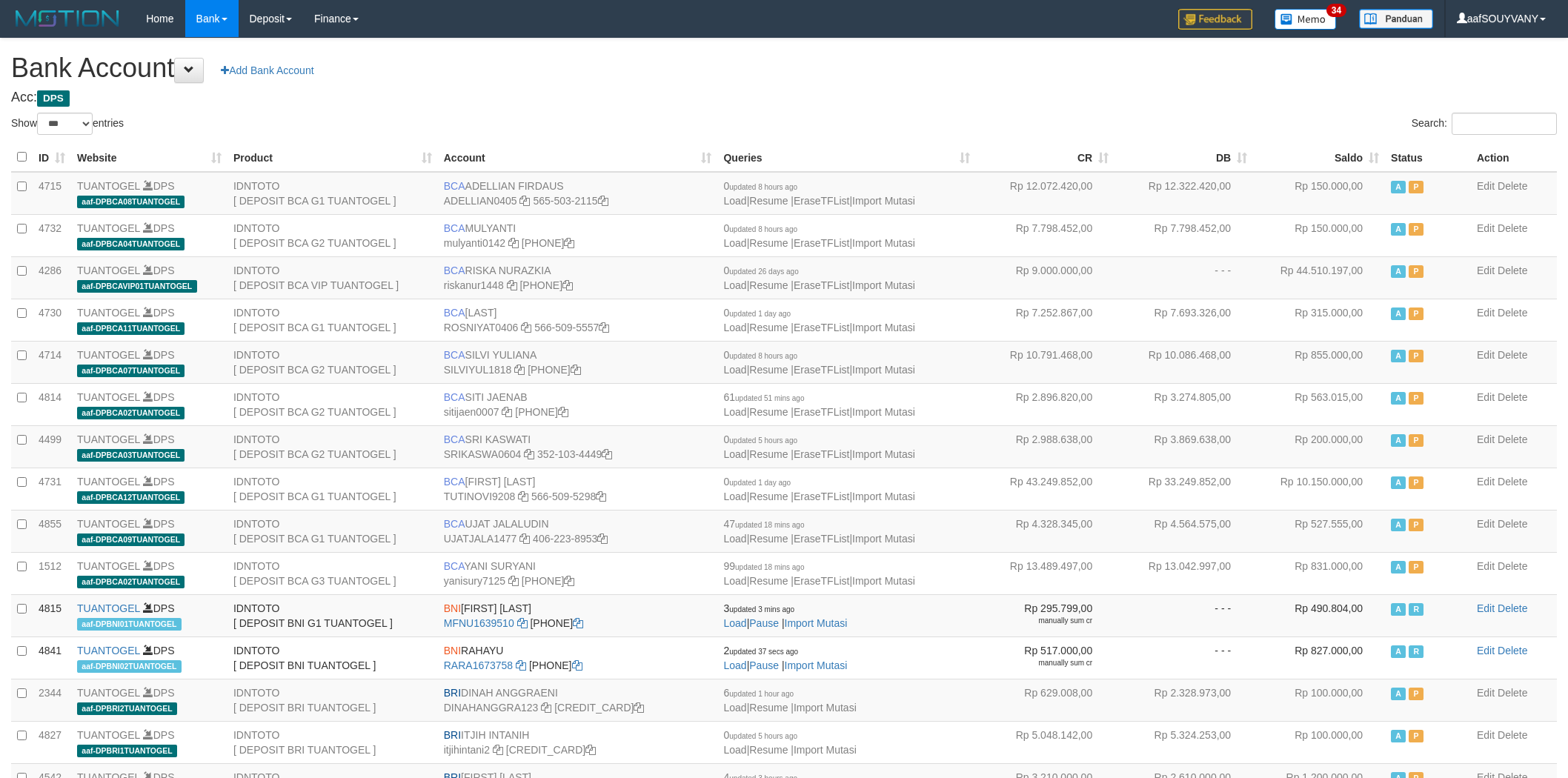 select on "***" 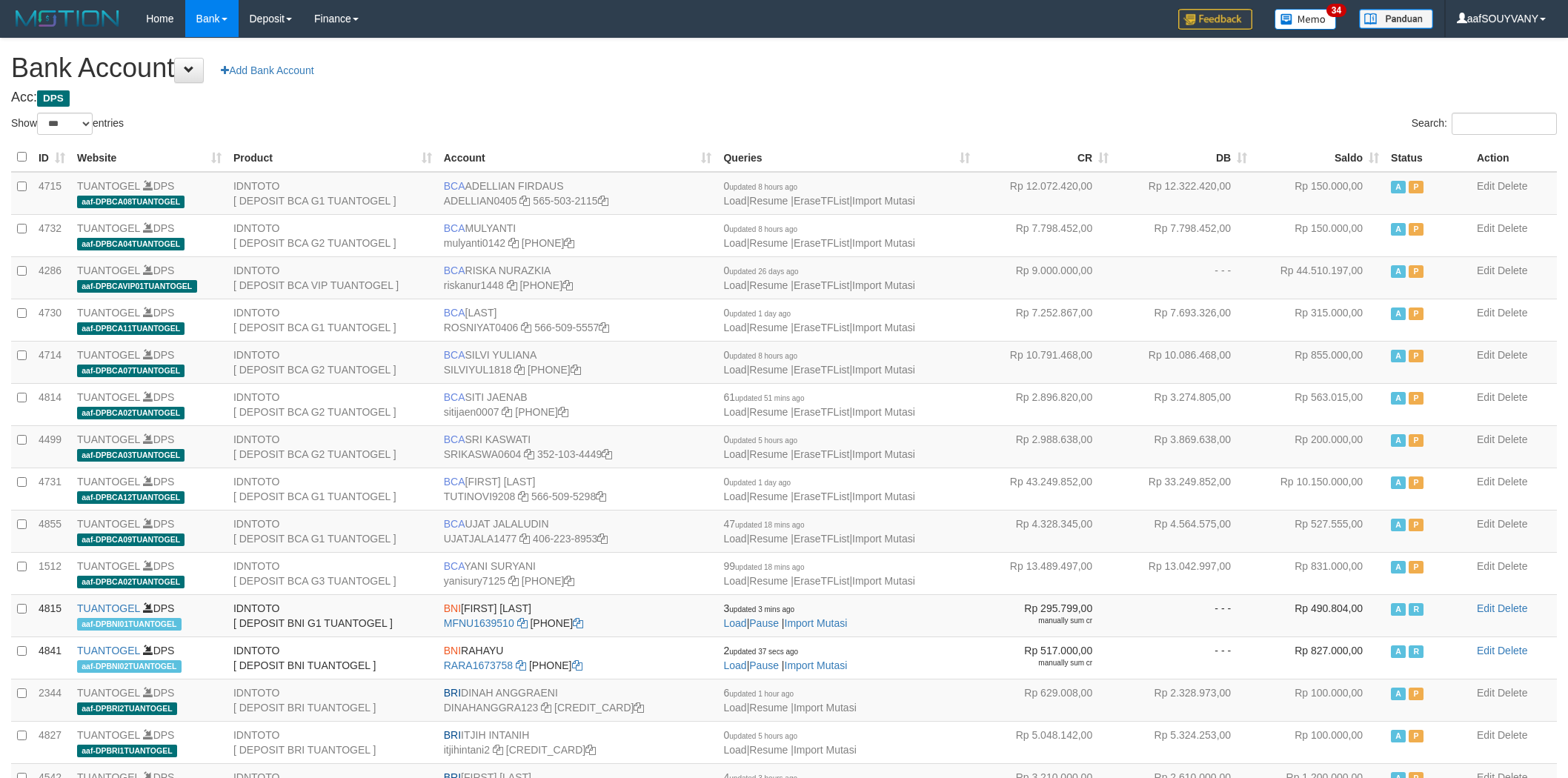 scroll, scrollTop: 0, scrollLeft: 0, axis: both 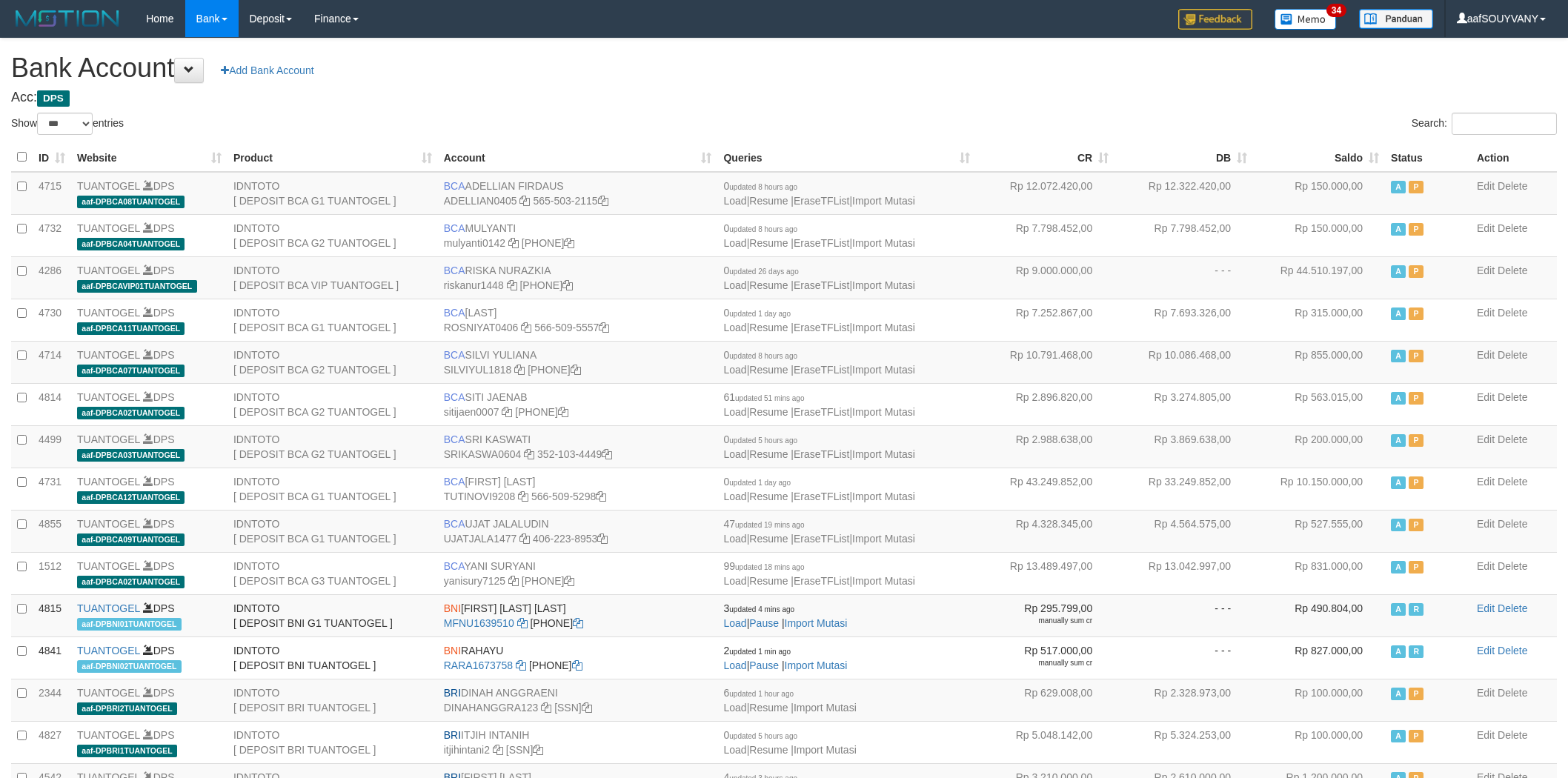 select on "***" 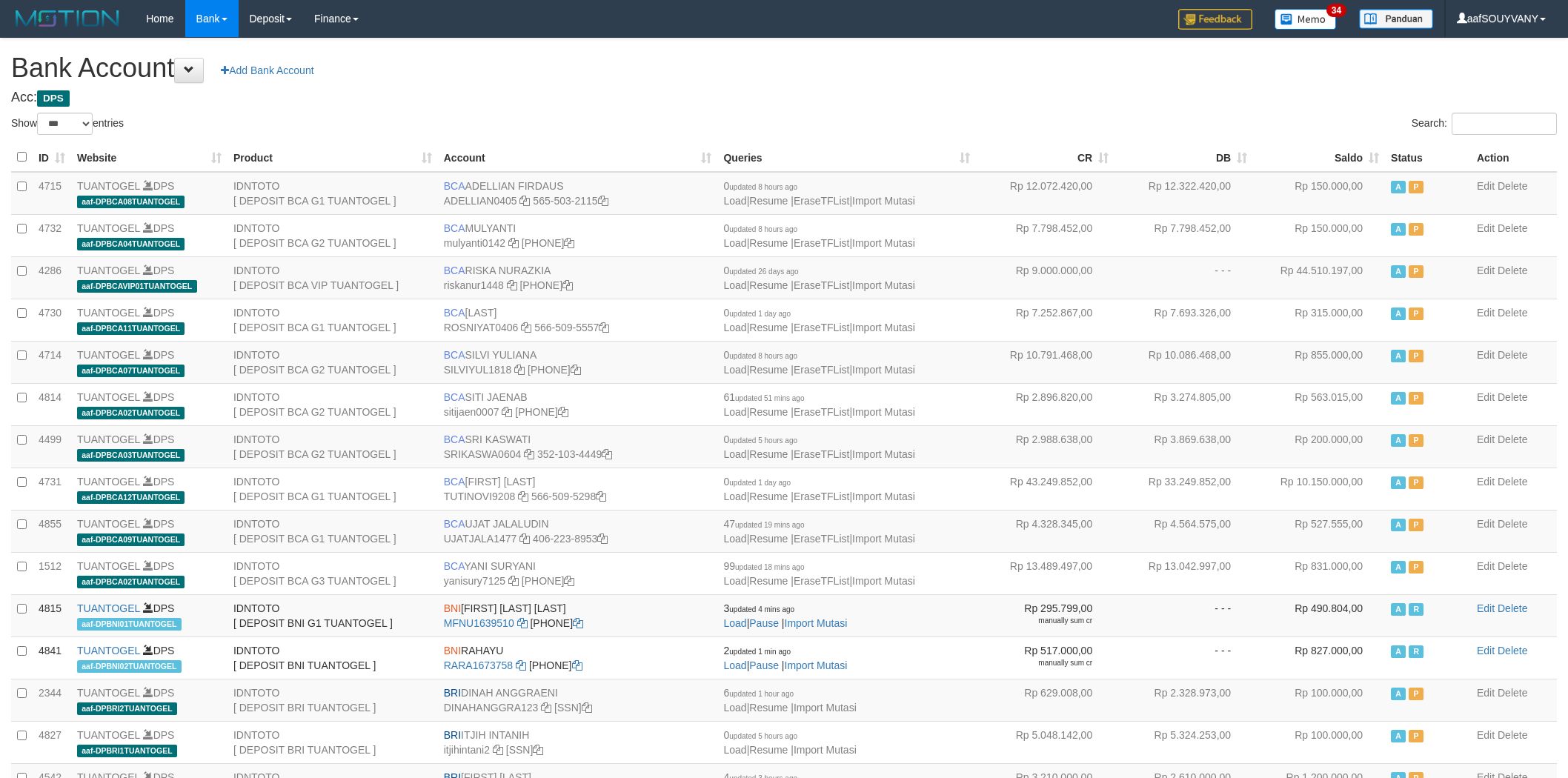 scroll, scrollTop: 0, scrollLeft: 0, axis: both 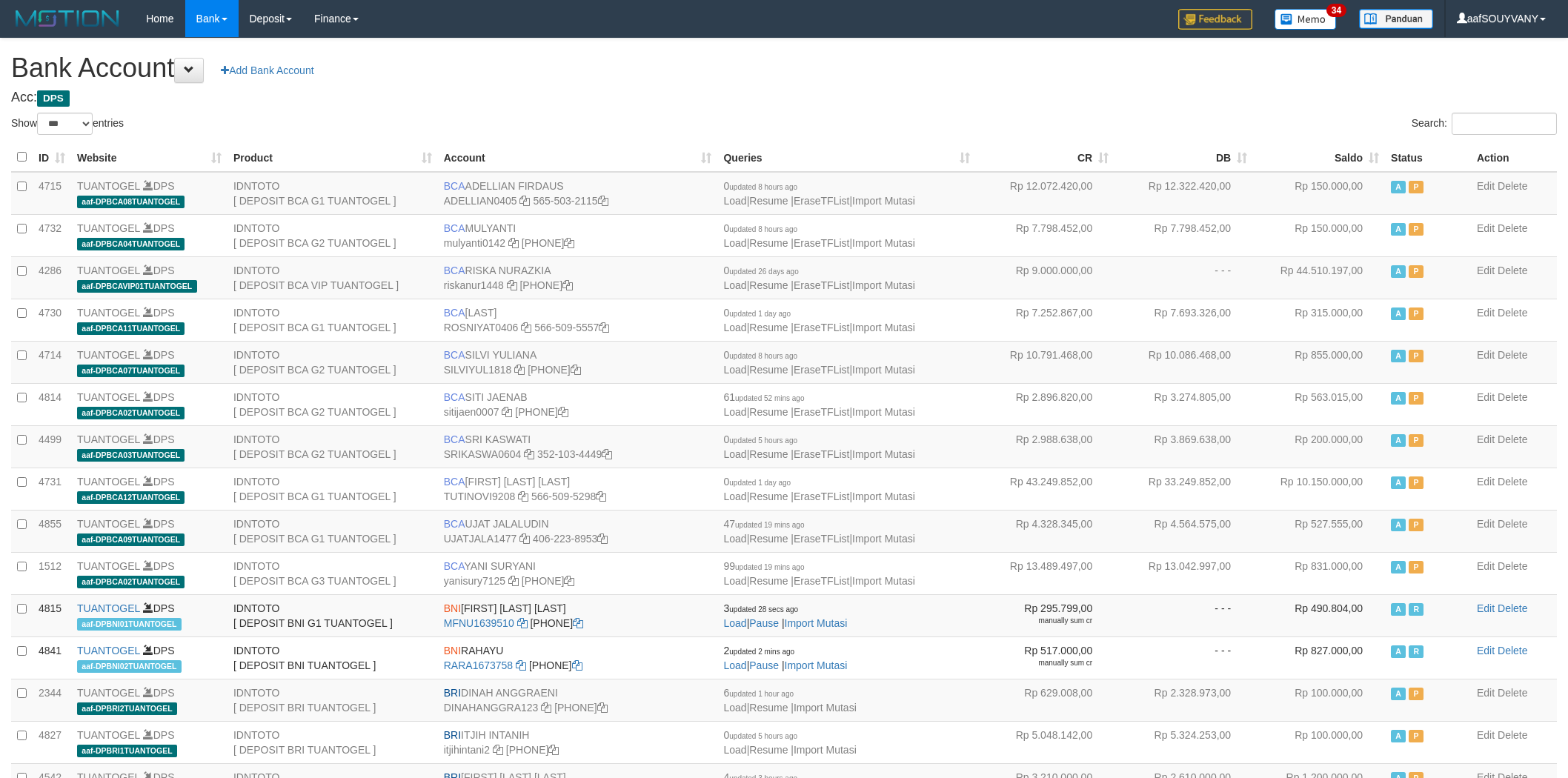 select on "***" 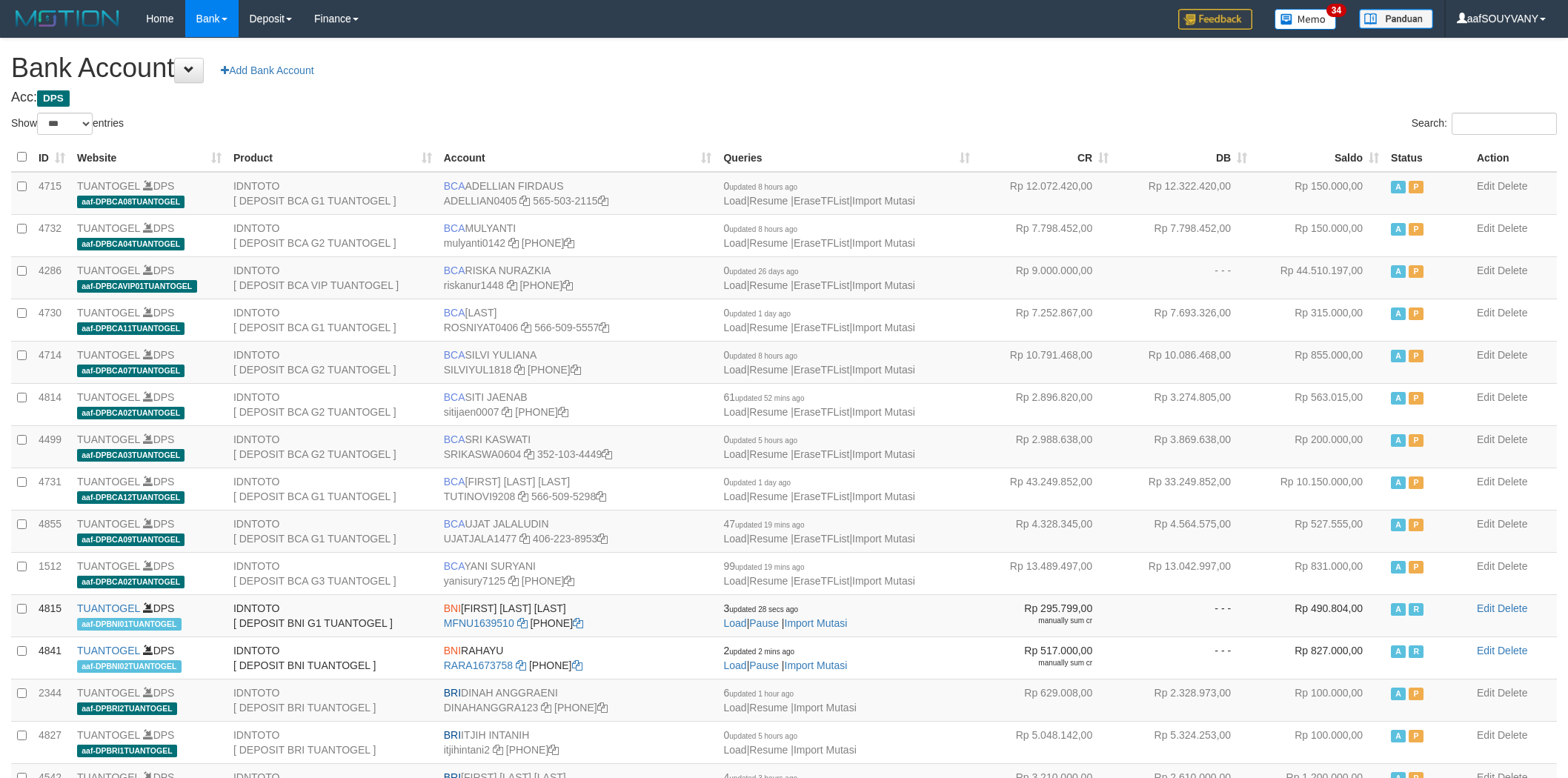 scroll, scrollTop: 0, scrollLeft: 0, axis: both 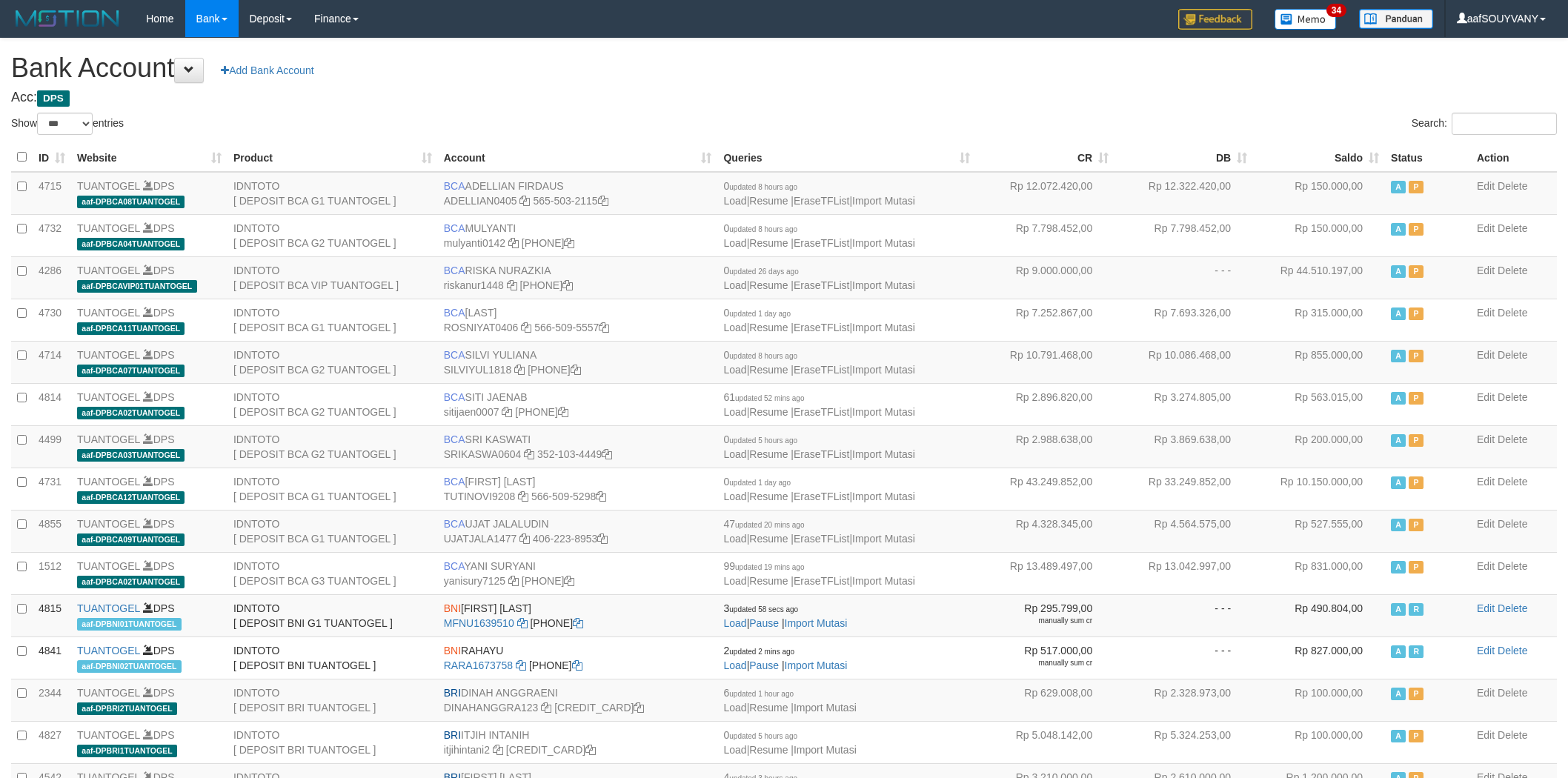 select on "***" 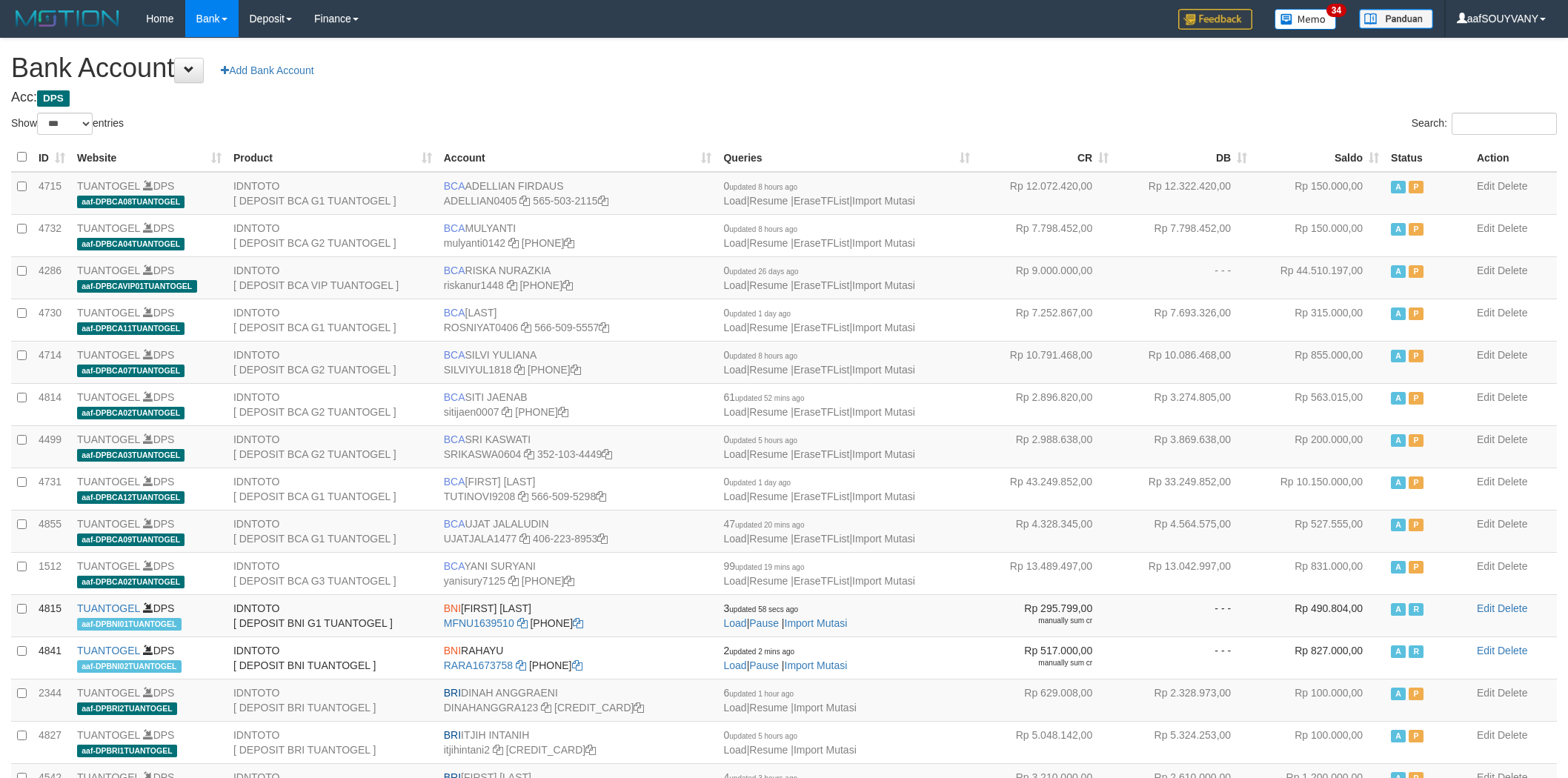 scroll, scrollTop: 0, scrollLeft: 0, axis: both 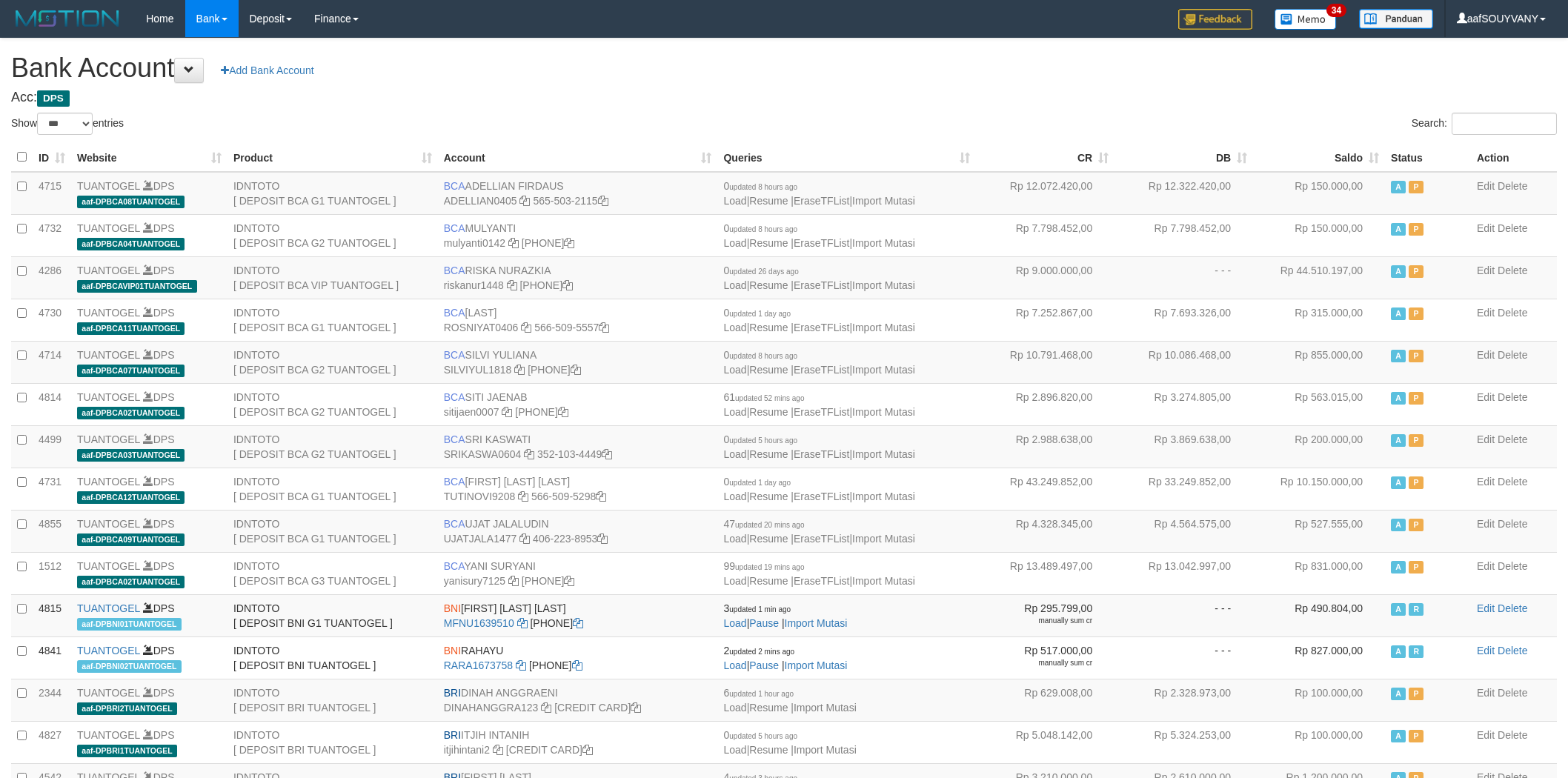 select on "***" 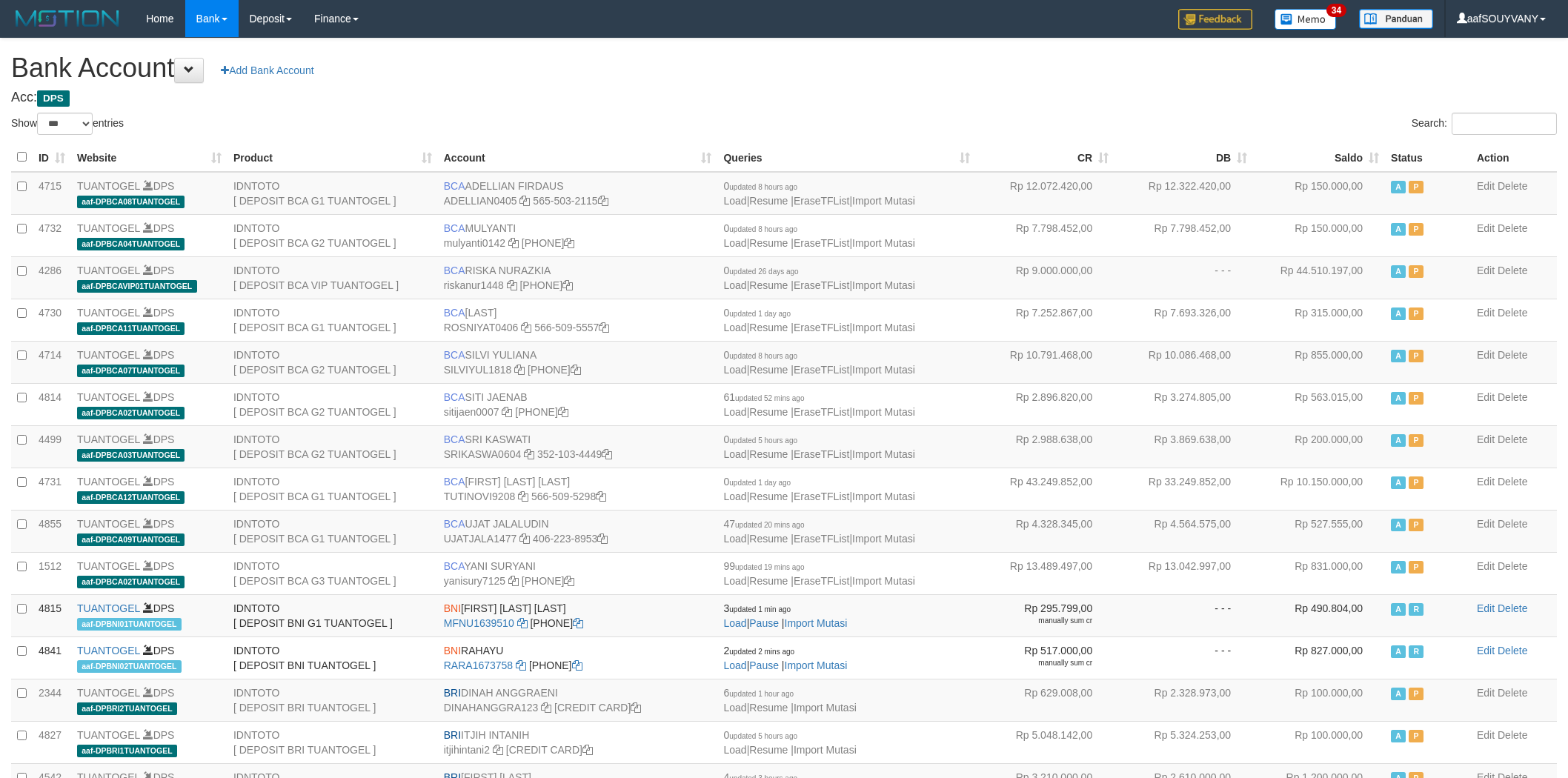 scroll, scrollTop: 0, scrollLeft: 0, axis: both 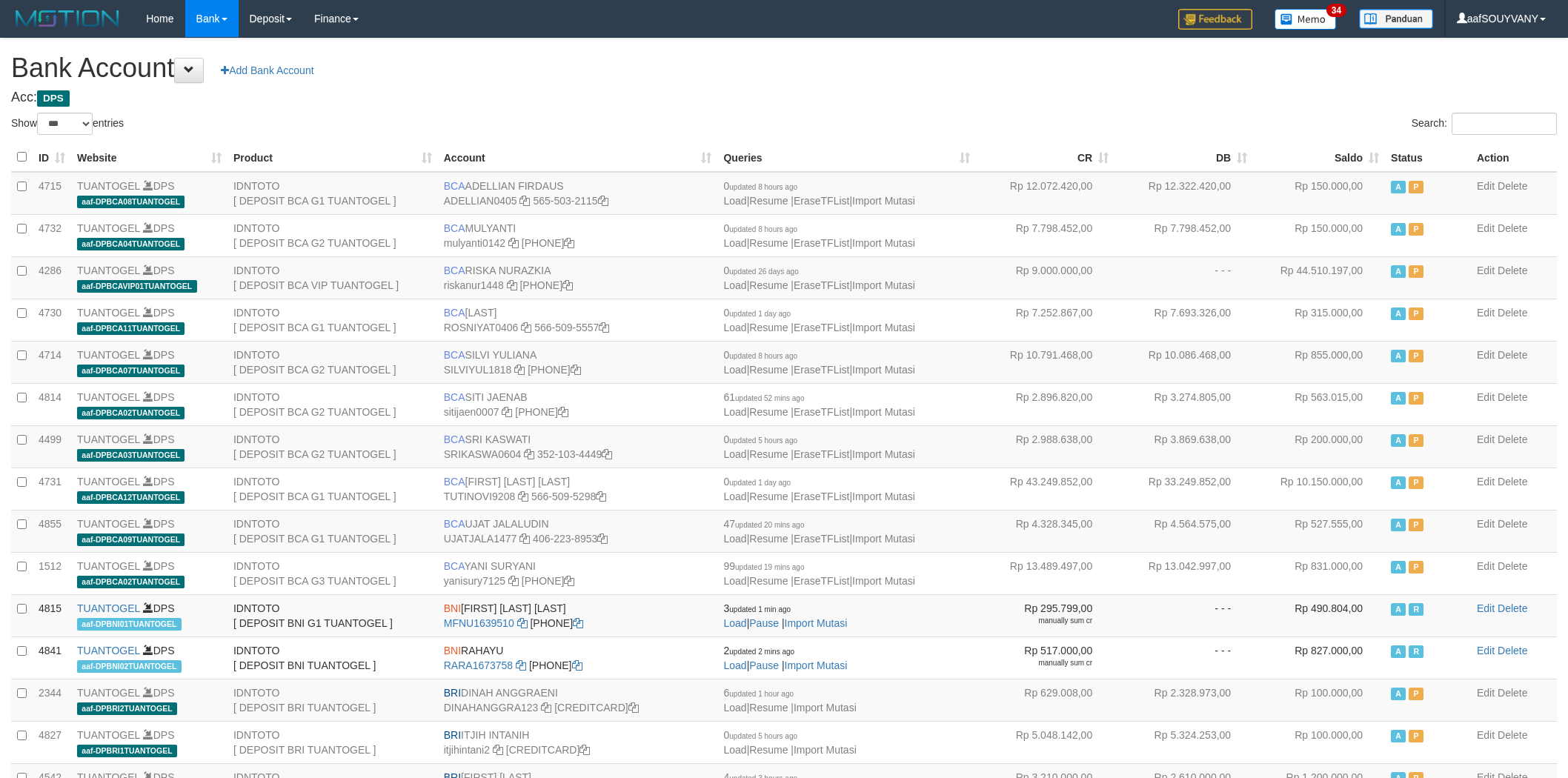 select on "***" 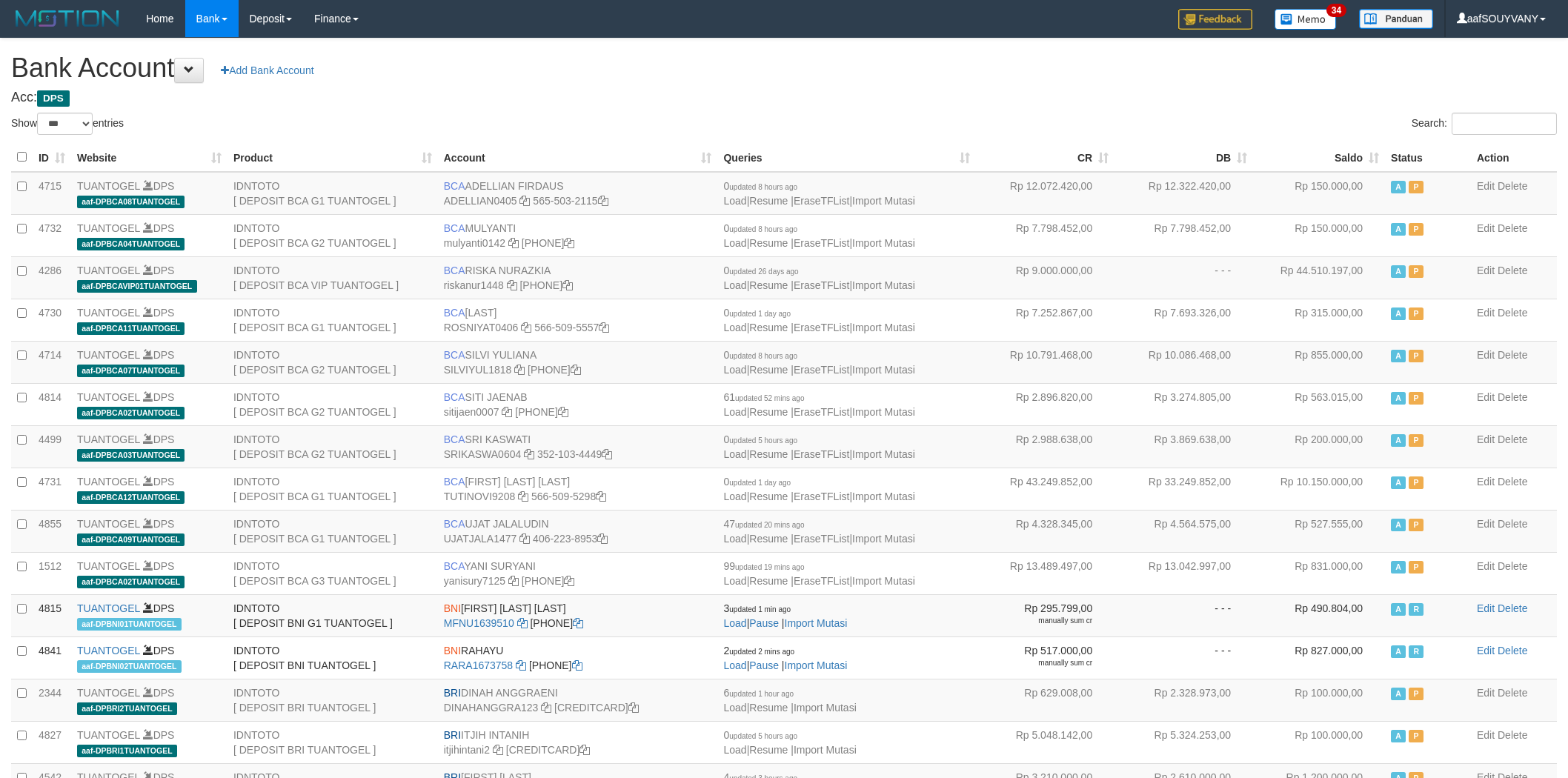 scroll, scrollTop: 0, scrollLeft: 0, axis: both 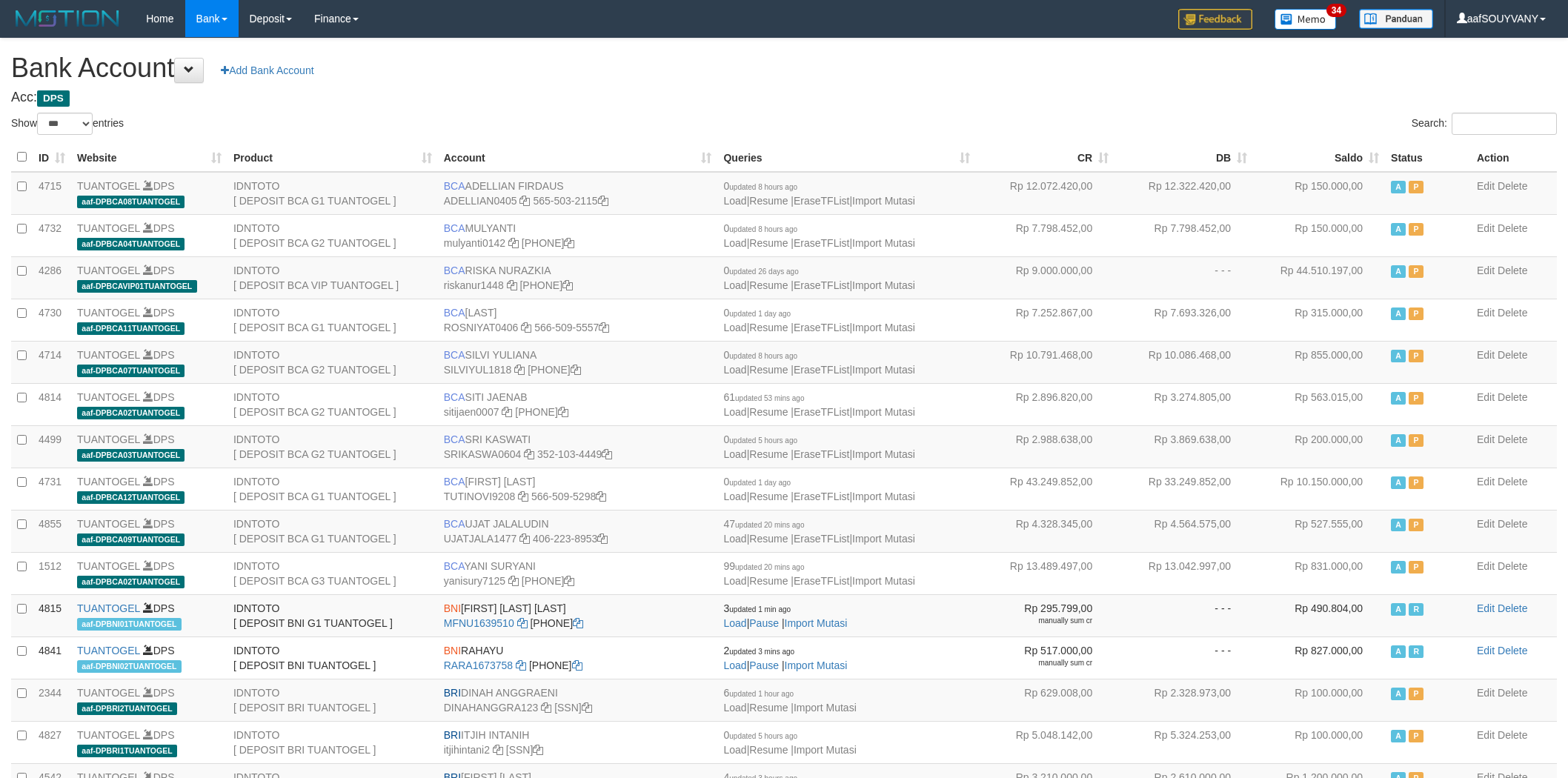 select on "***" 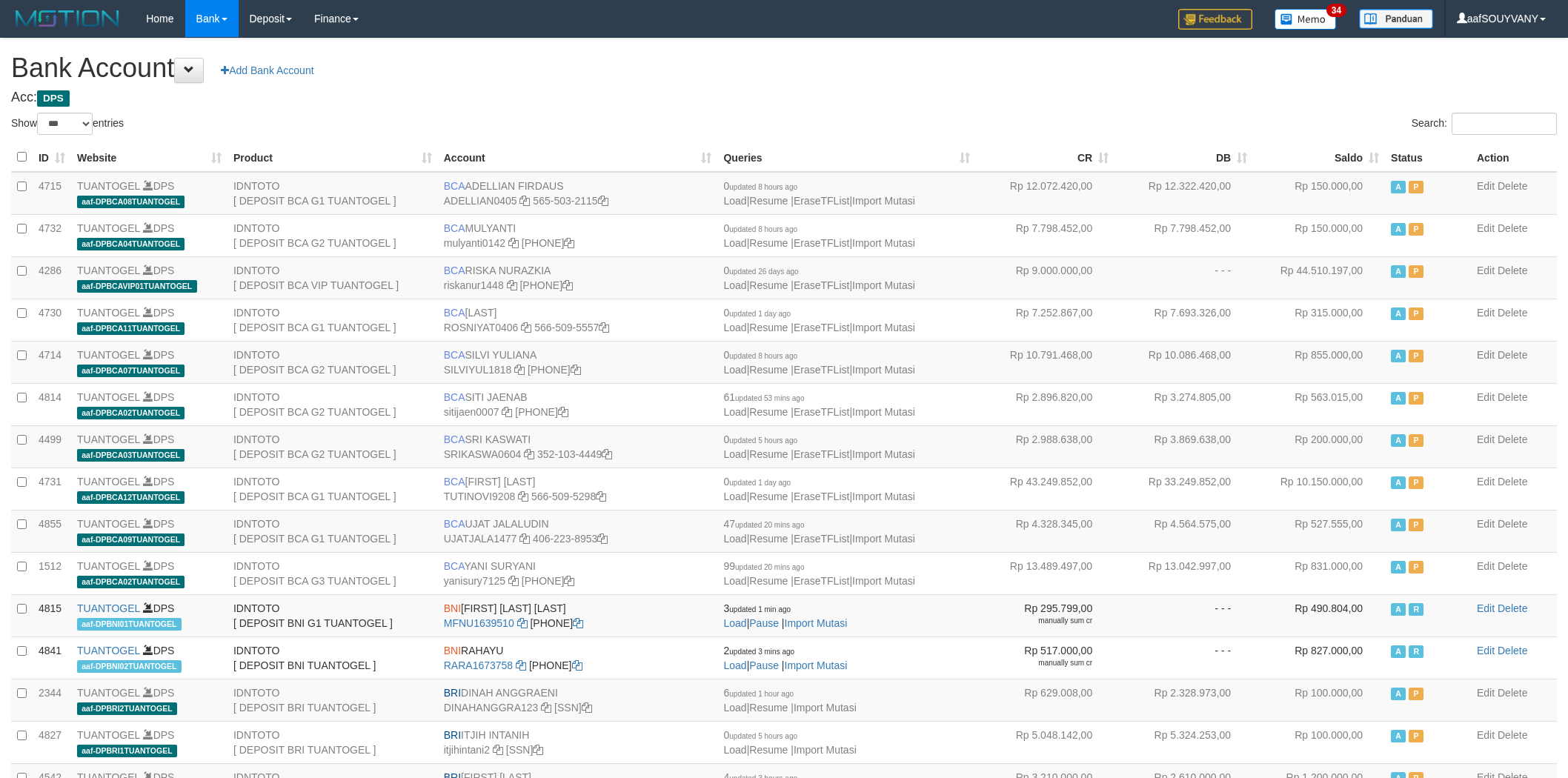 scroll, scrollTop: 0, scrollLeft: 0, axis: both 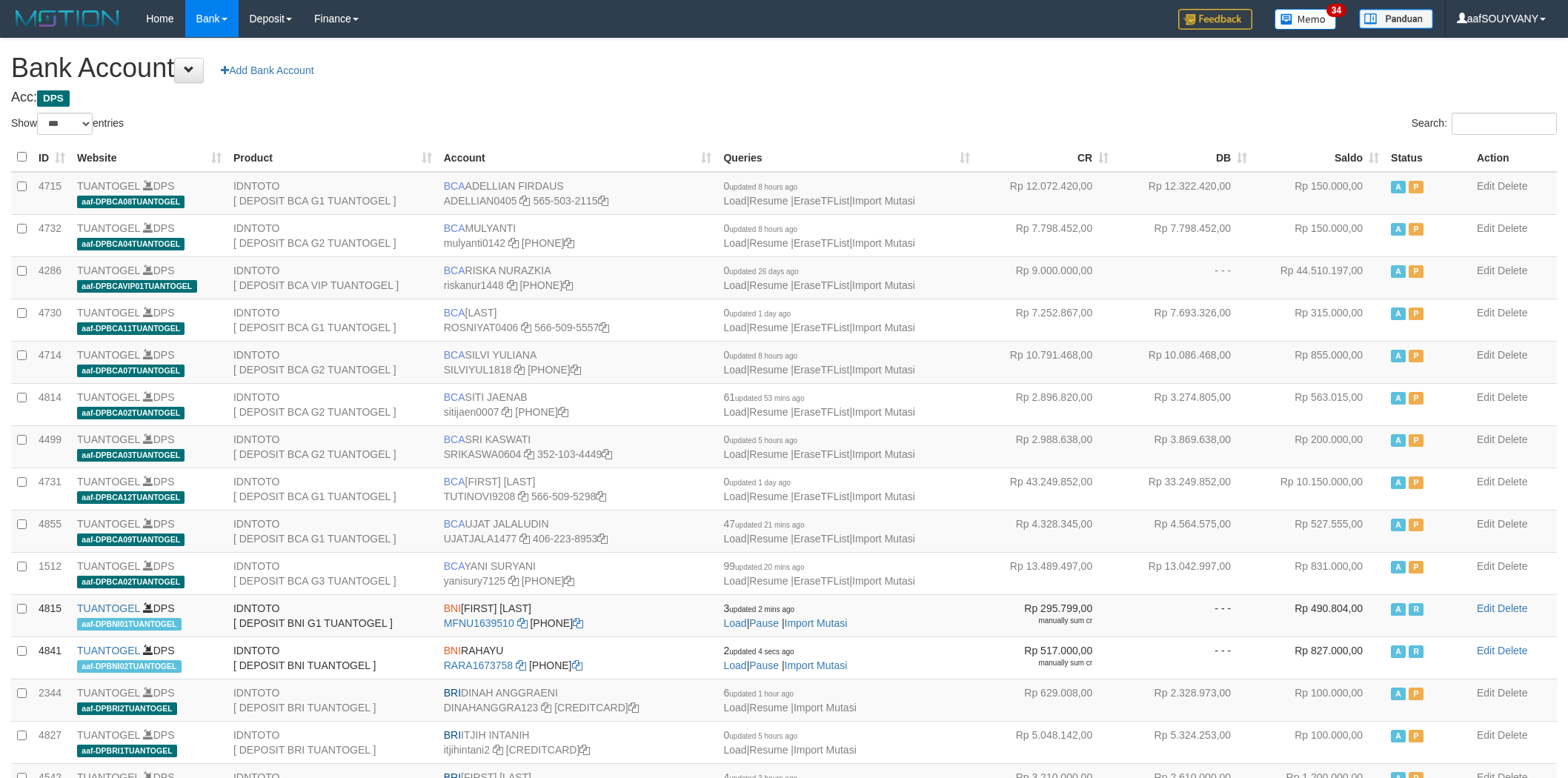 select on "***" 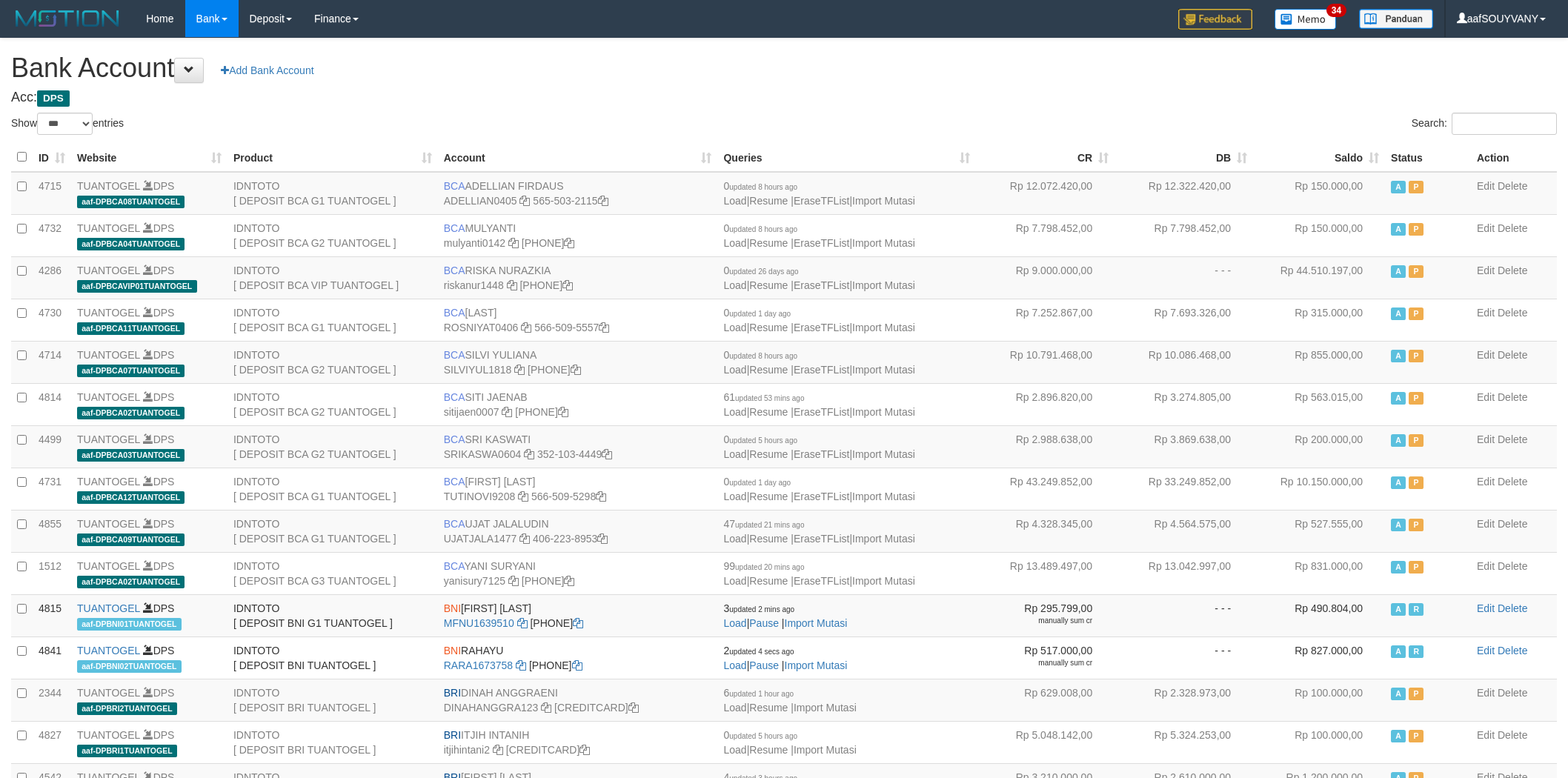scroll, scrollTop: 0, scrollLeft: 0, axis: both 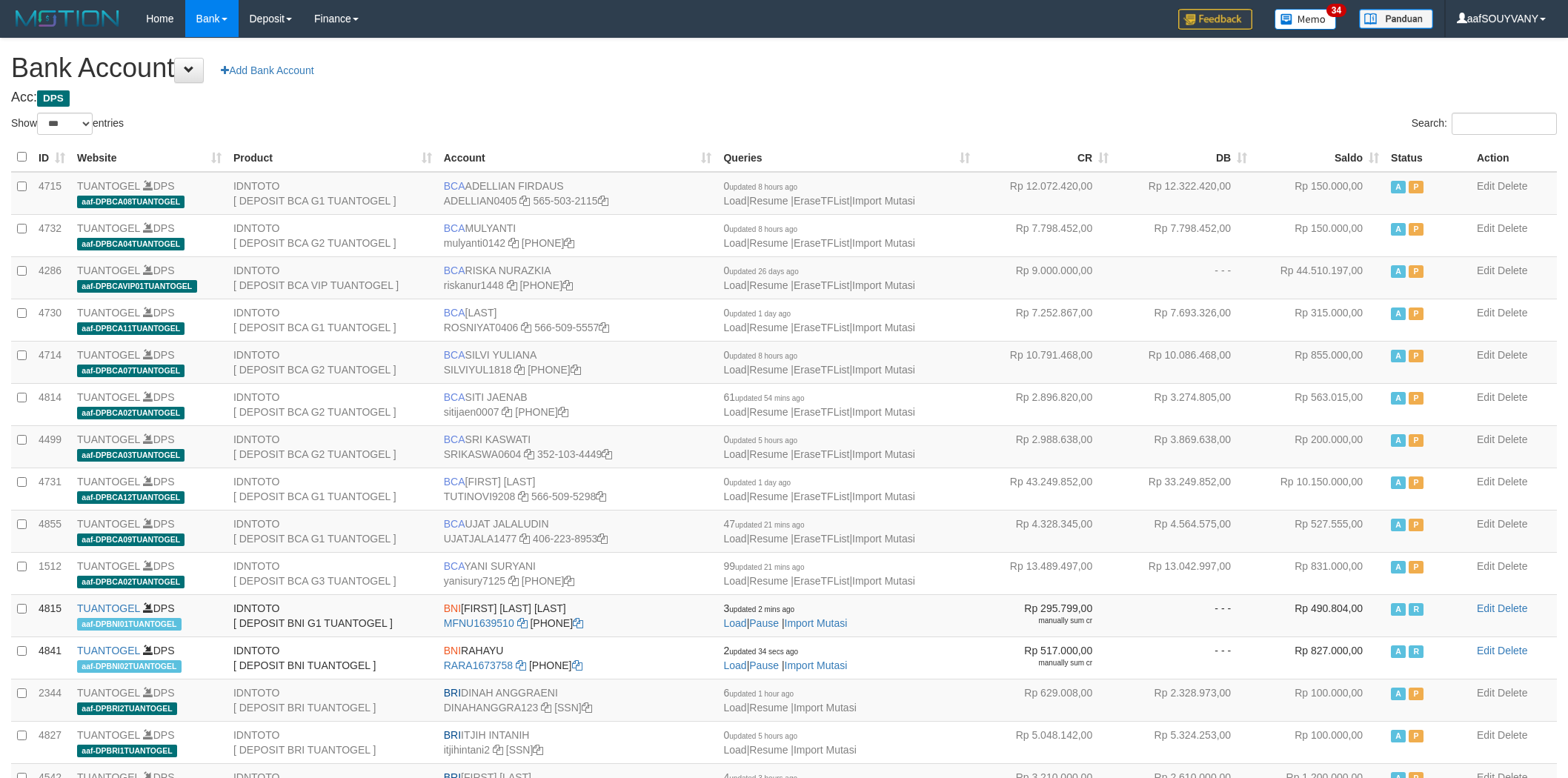 select on "***" 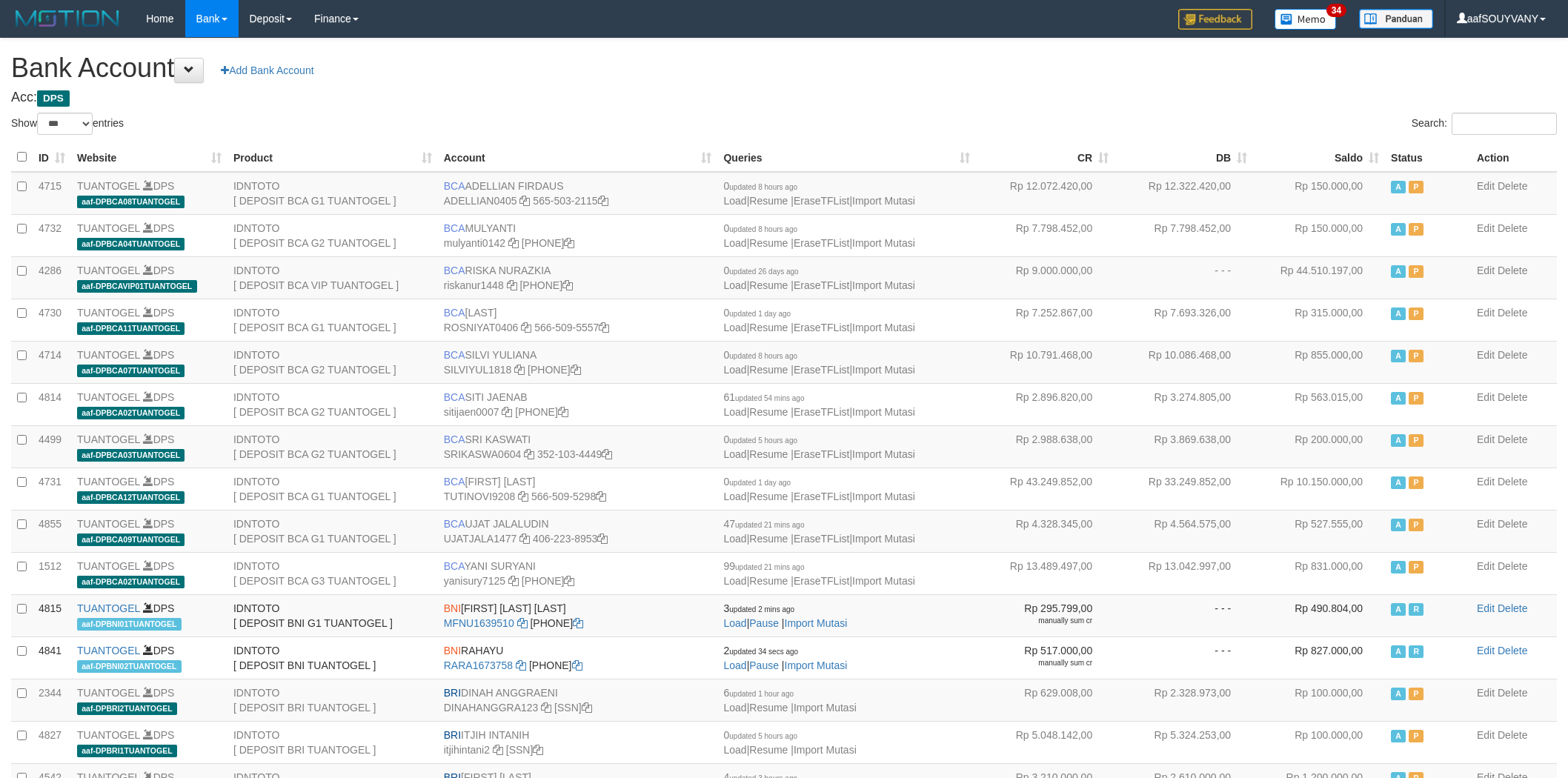 scroll, scrollTop: 0, scrollLeft: 0, axis: both 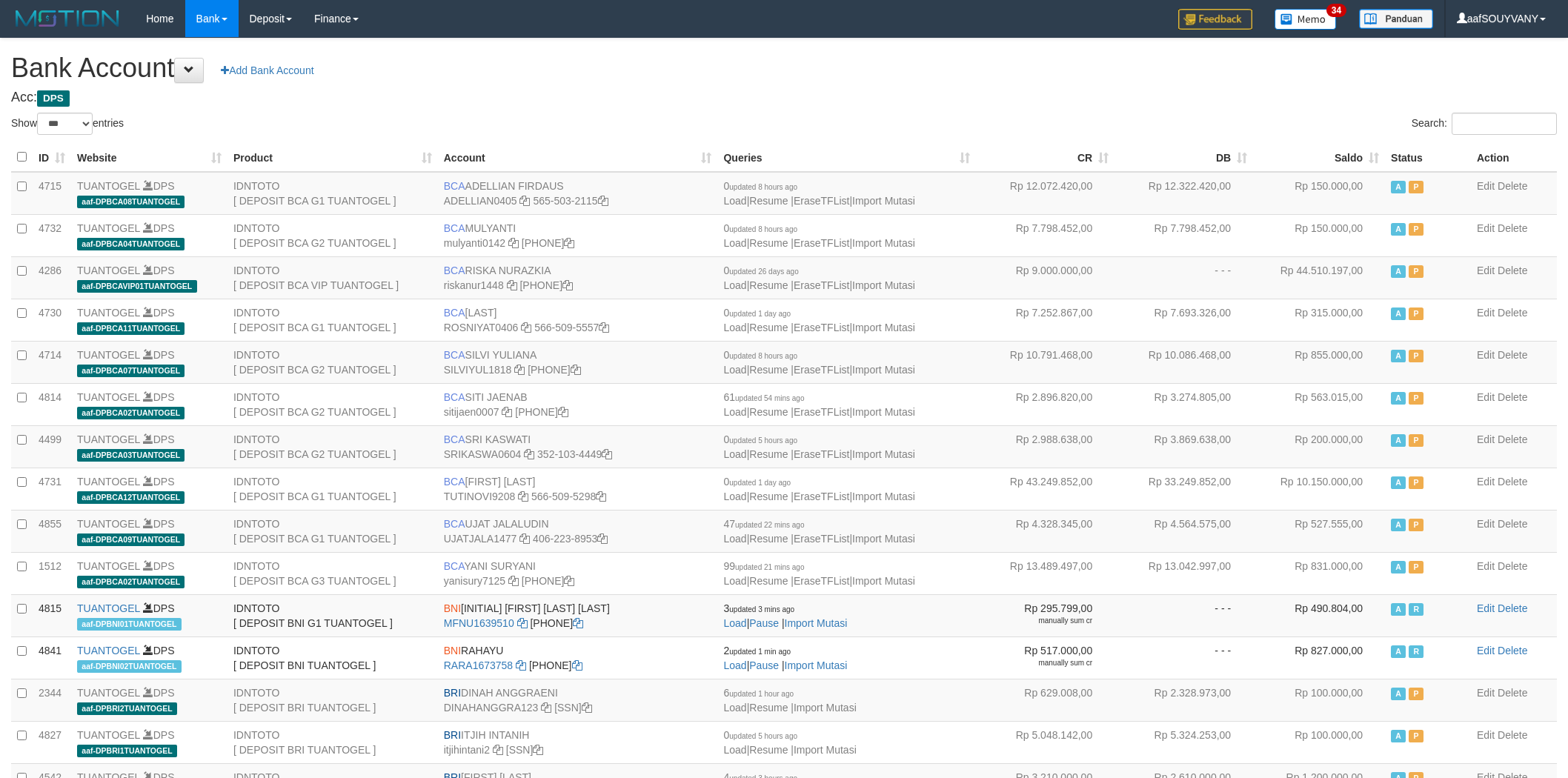 select on "***" 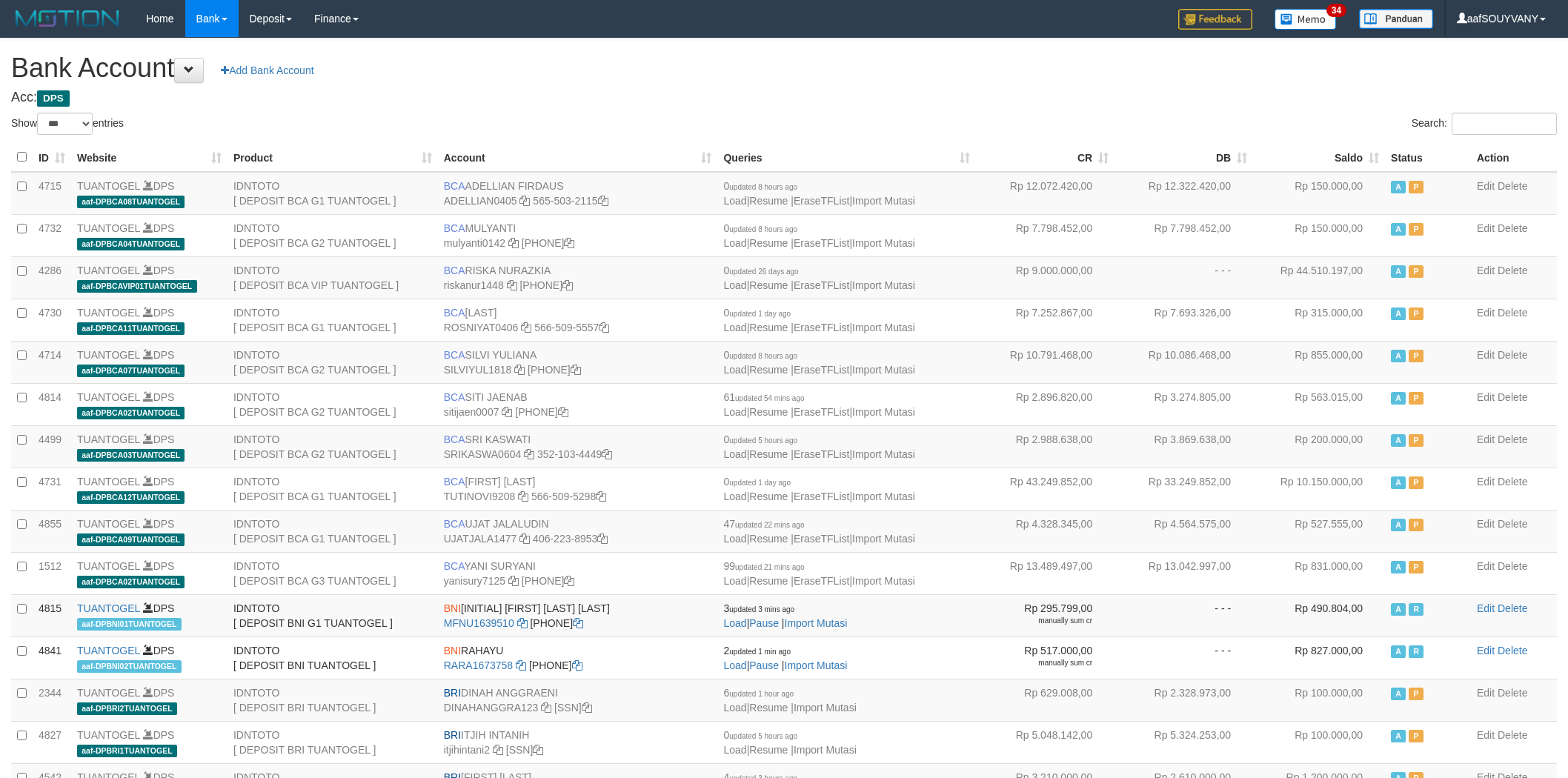 scroll, scrollTop: 0, scrollLeft: 0, axis: both 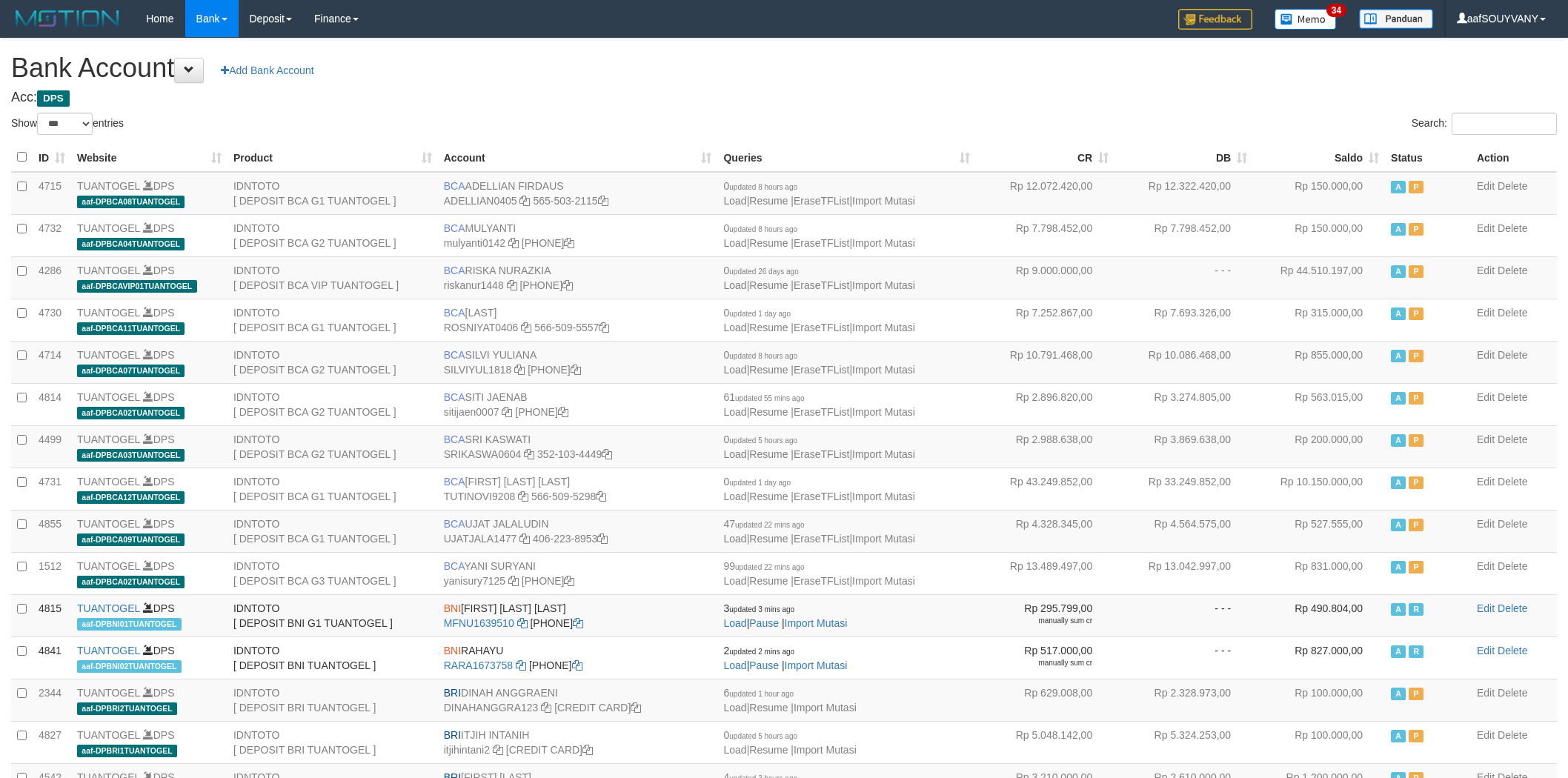 select on "***" 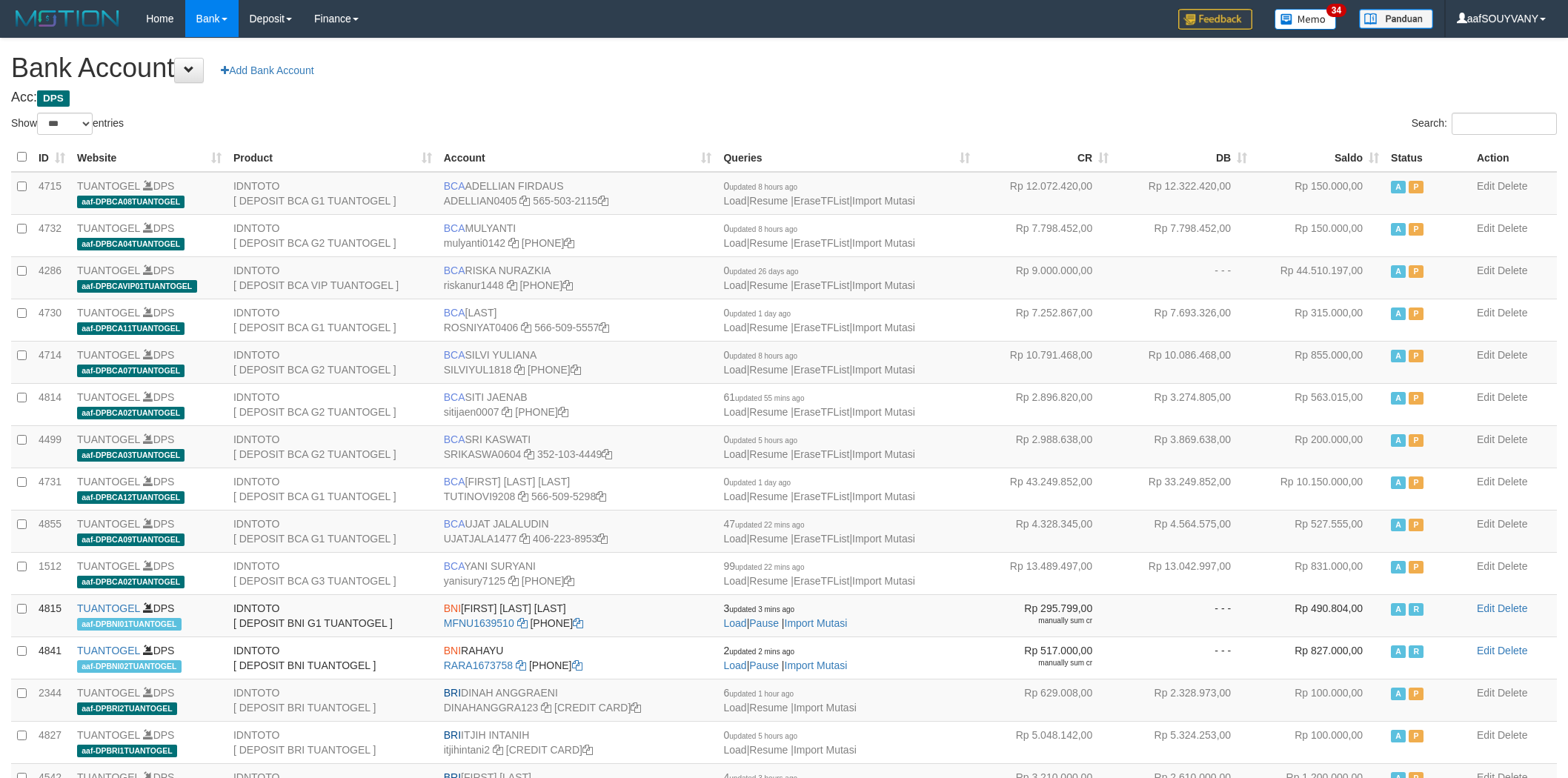scroll, scrollTop: 0, scrollLeft: 0, axis: both 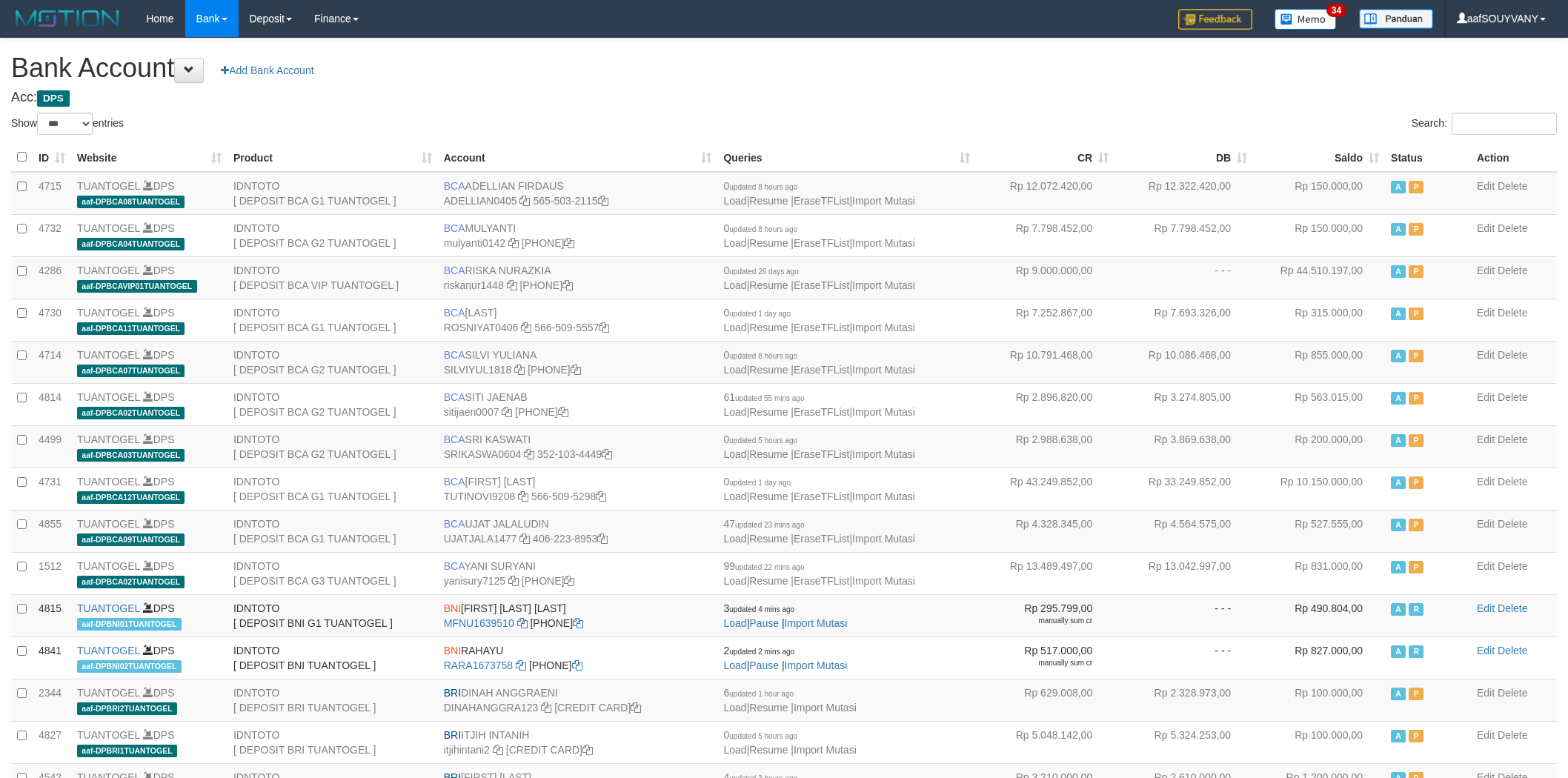 select on "***" 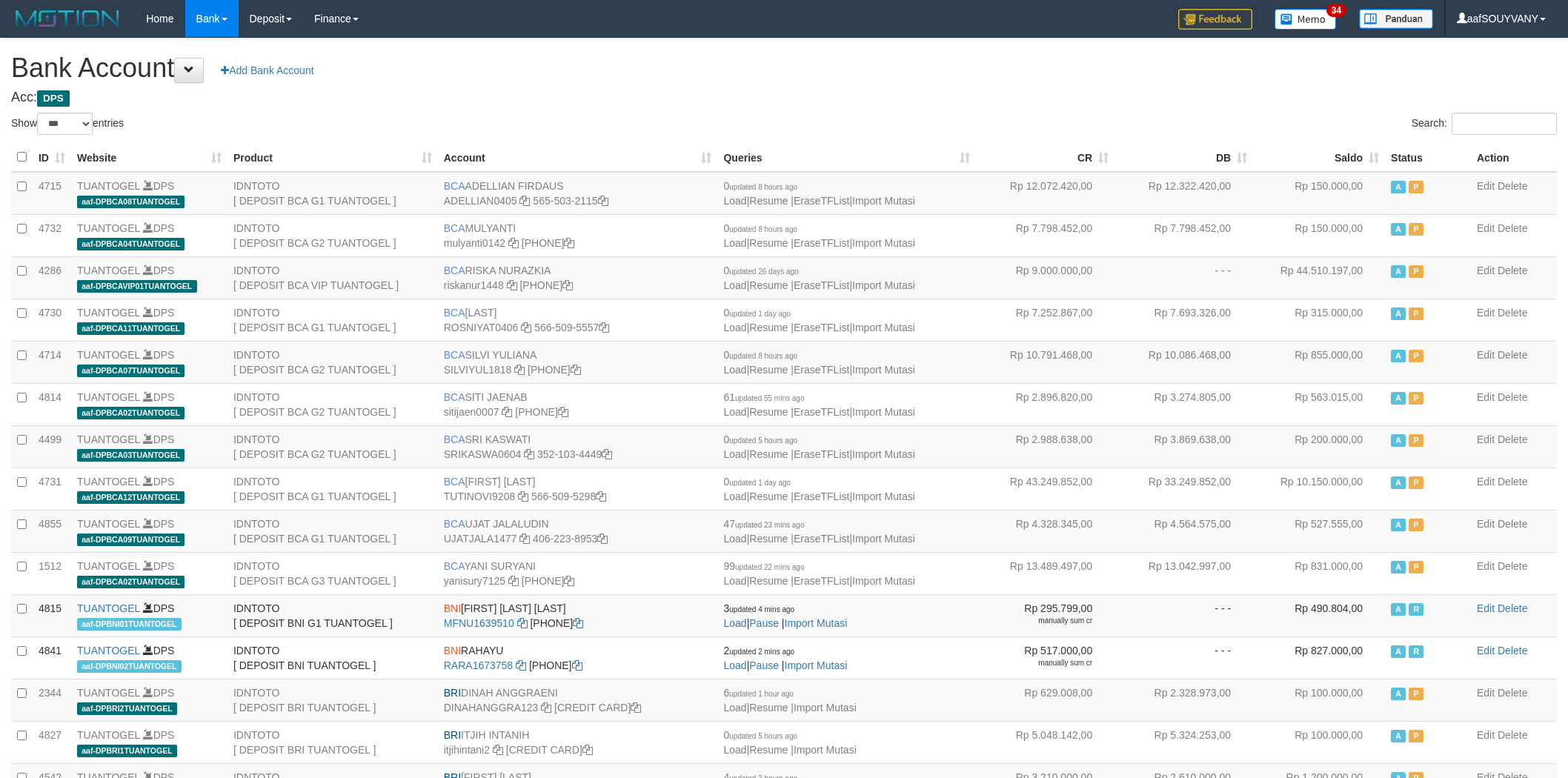 scroll, scrollTop: 0, scrollLeft: 0, axis: both 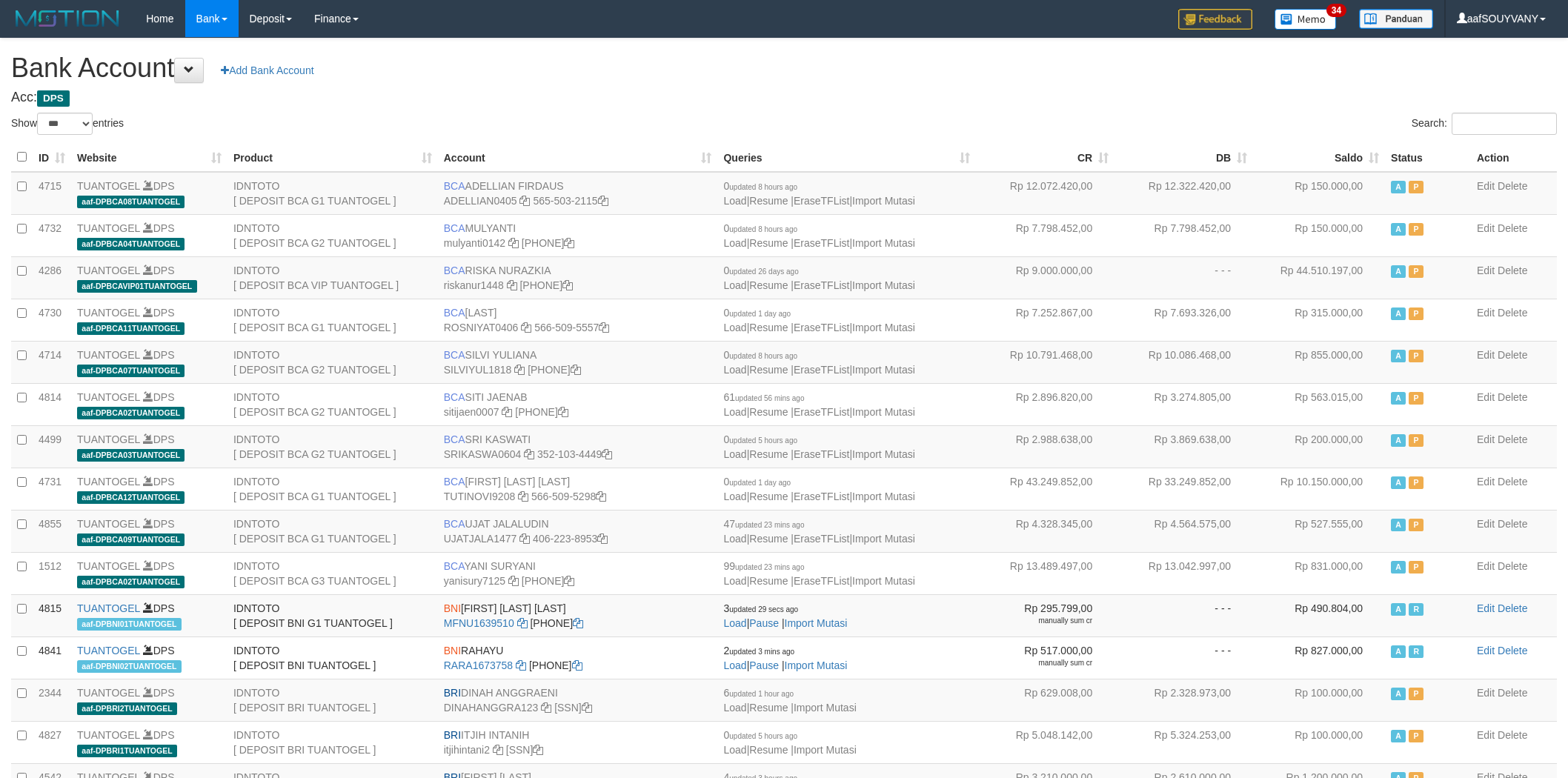 select on "***" 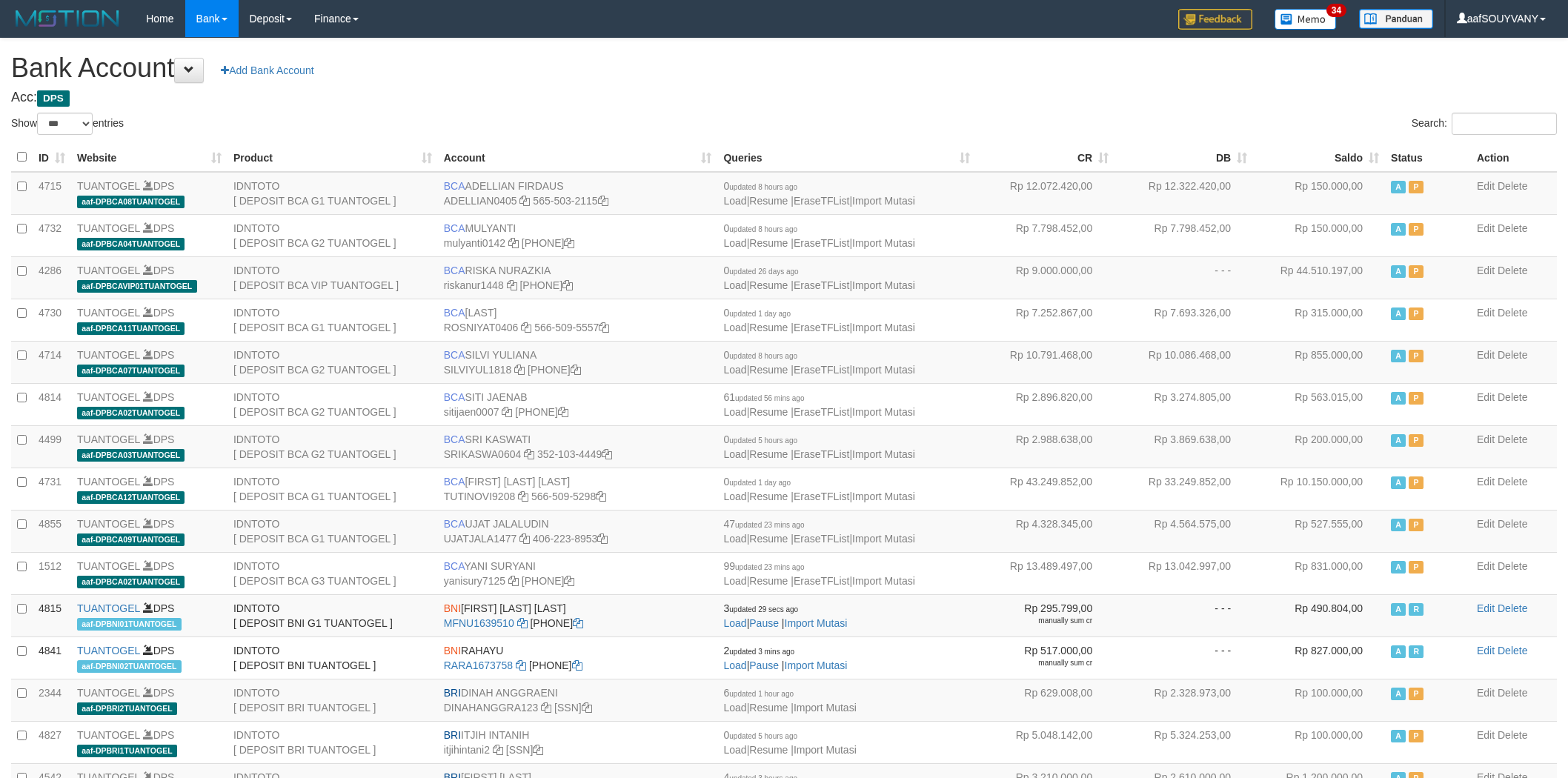 scroll, scrollTop: 0, scrollLeft: 0, axis: both 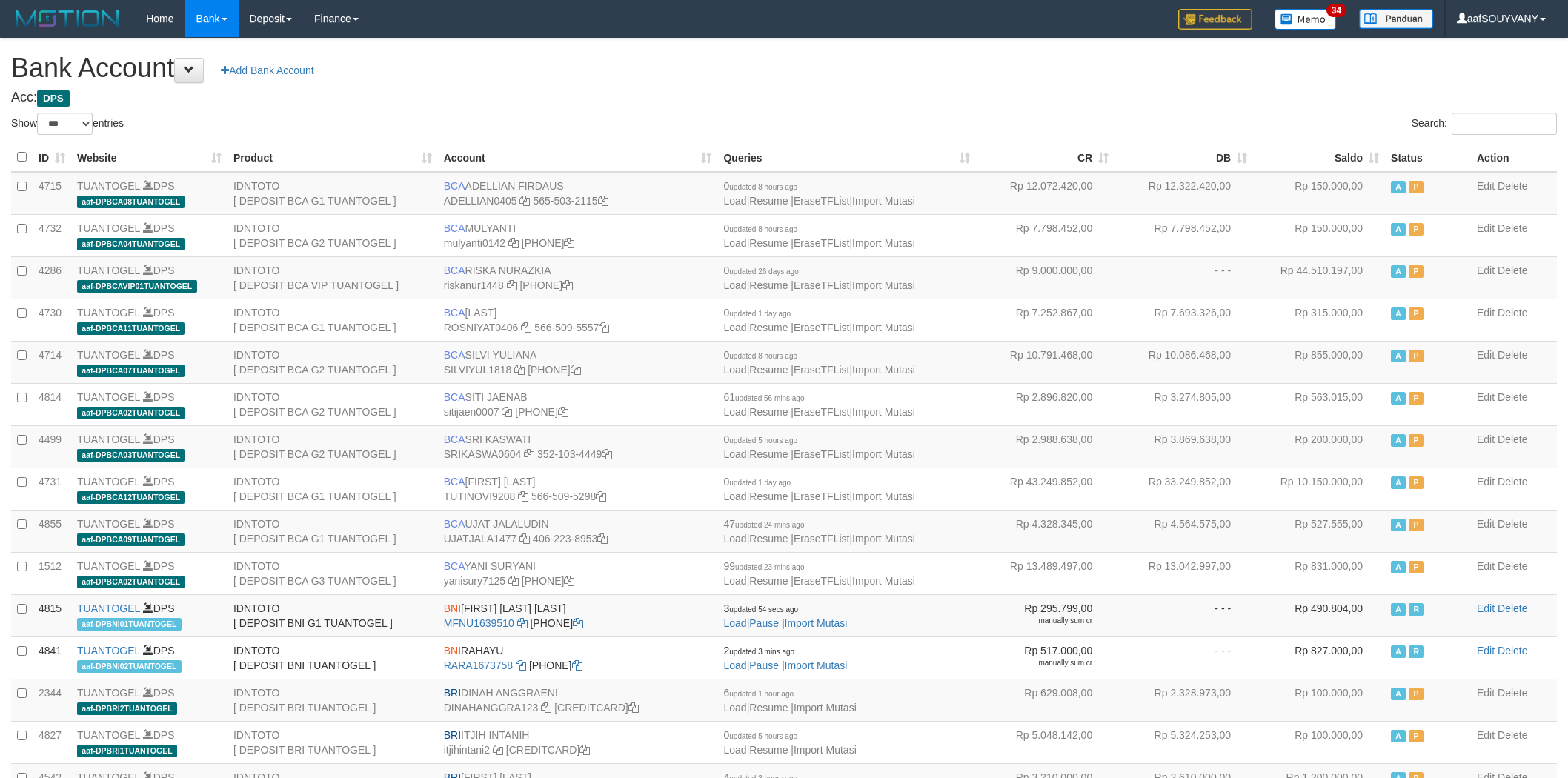 select on "***" 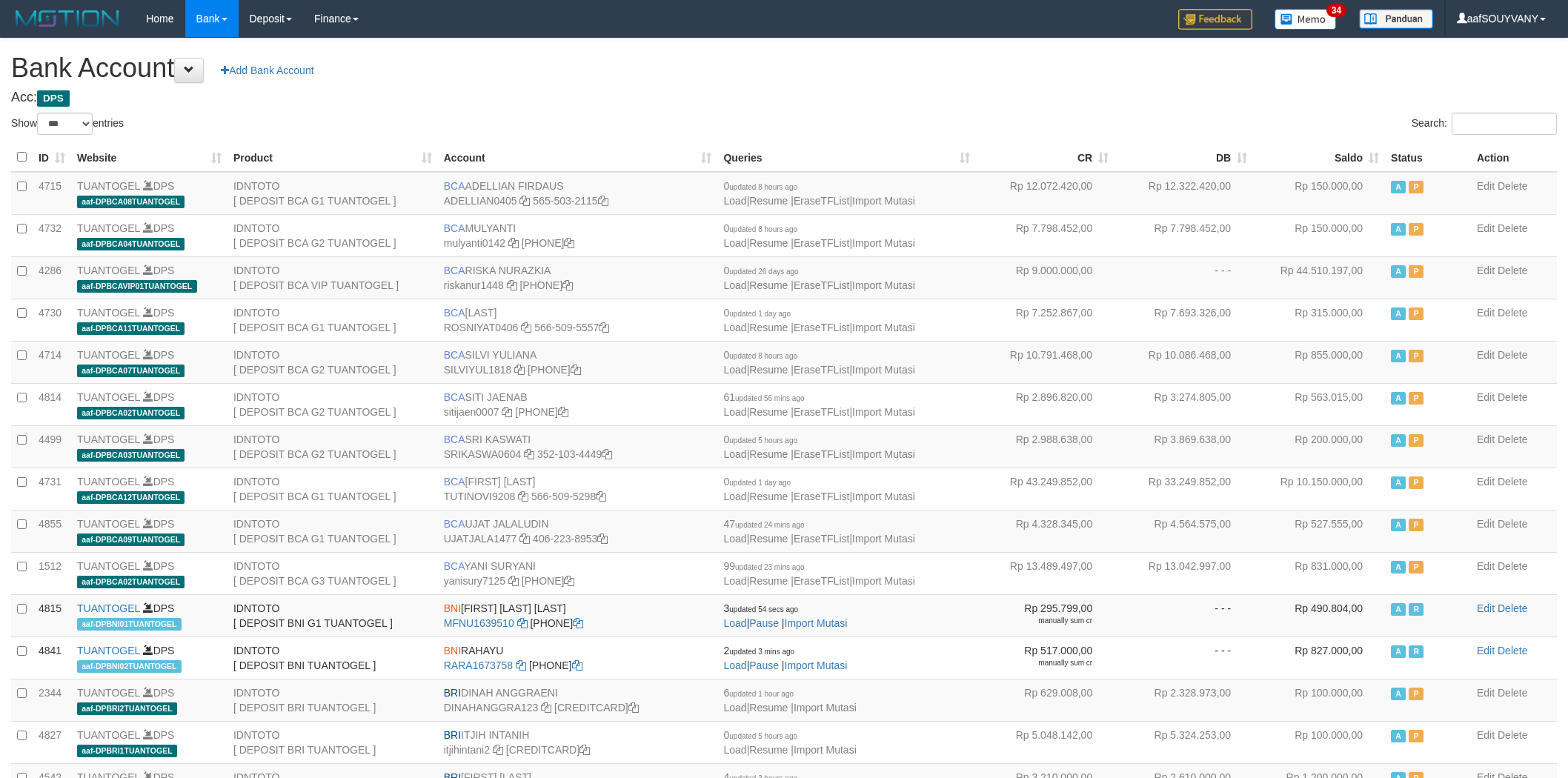 scroll, scrollTop: 0, scrollLeft: 0, axis: both 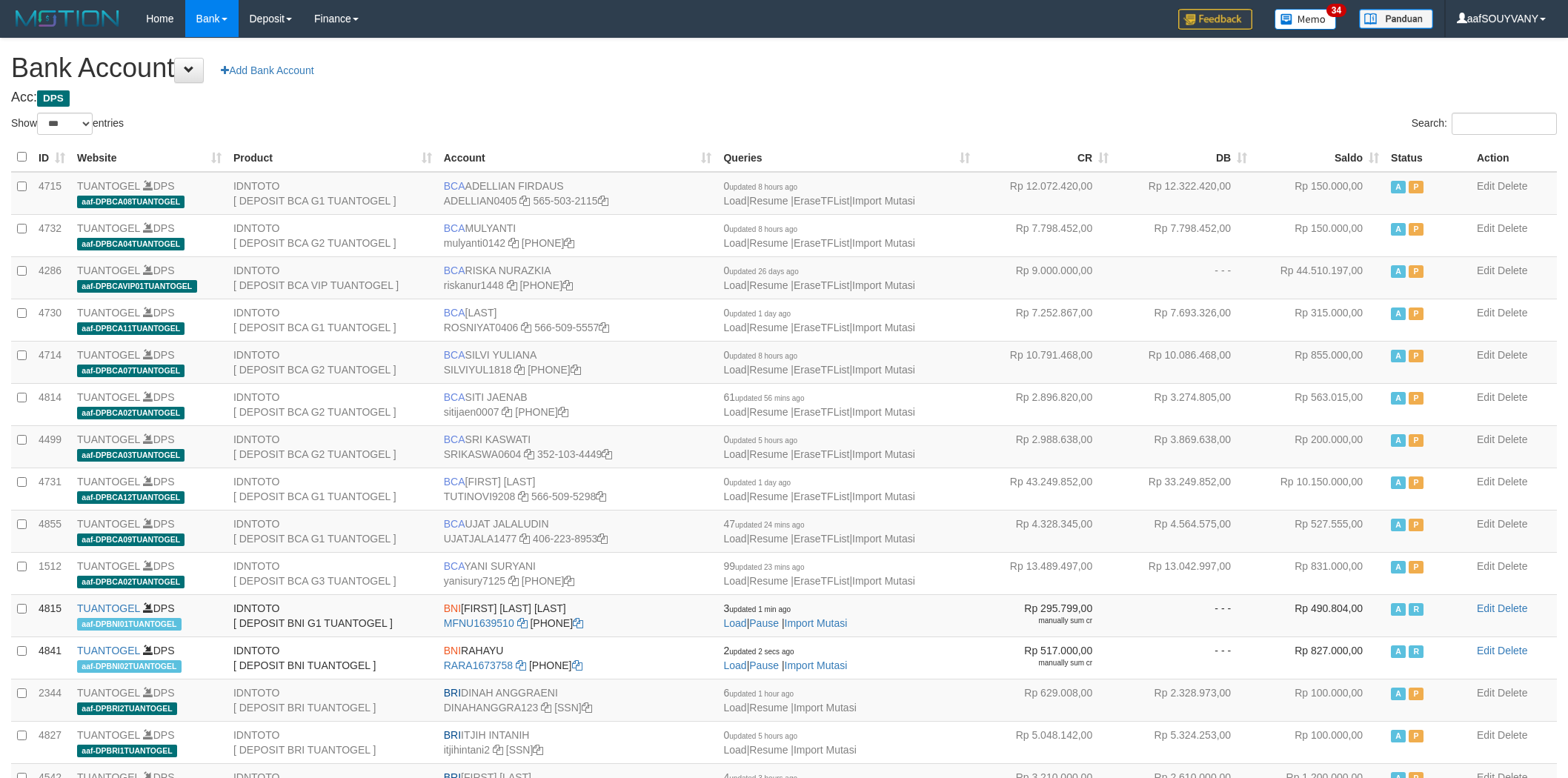 select on "***" 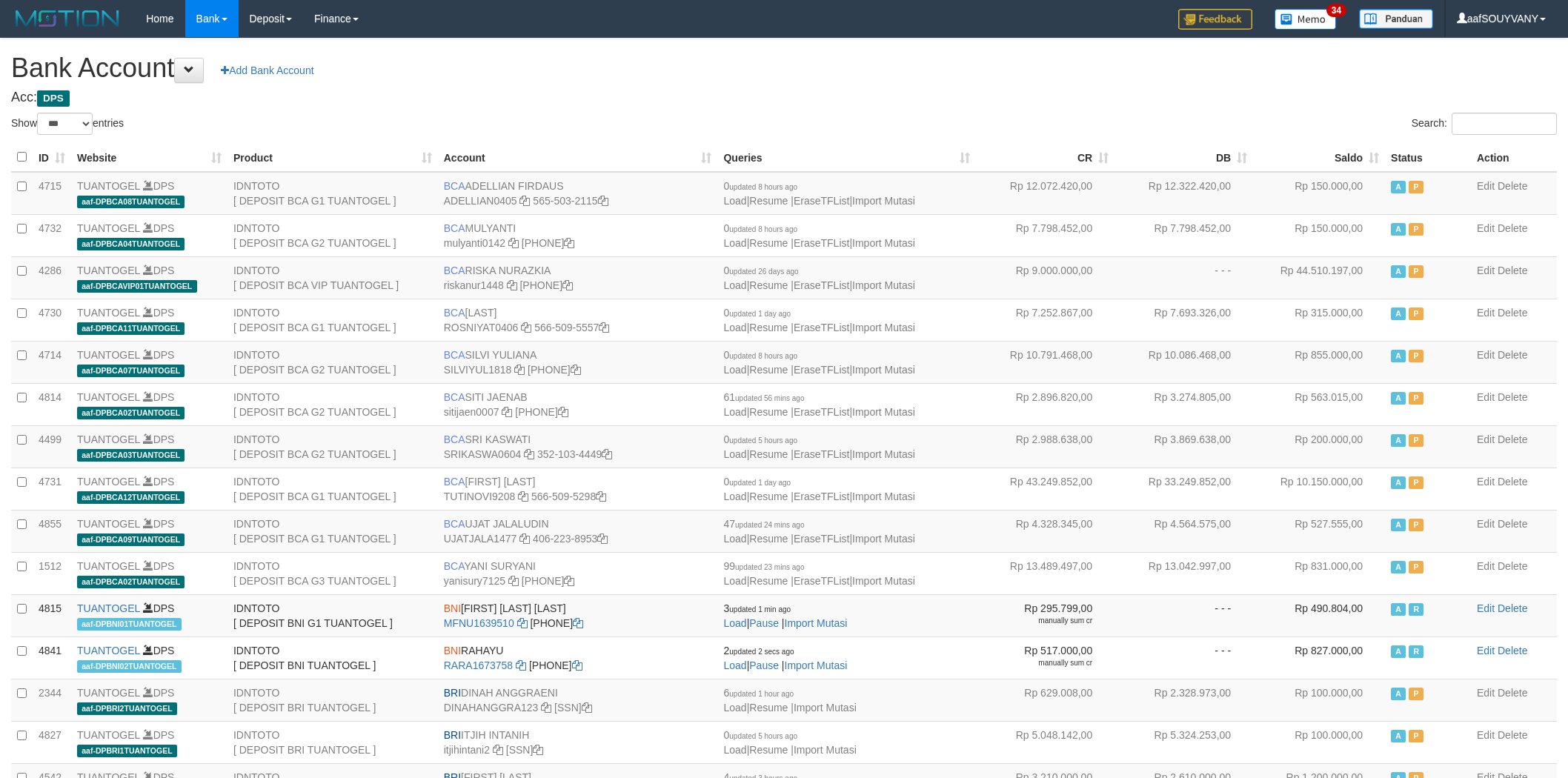scroll, scrollTop: 0, scrollLeft: 0, axis: both 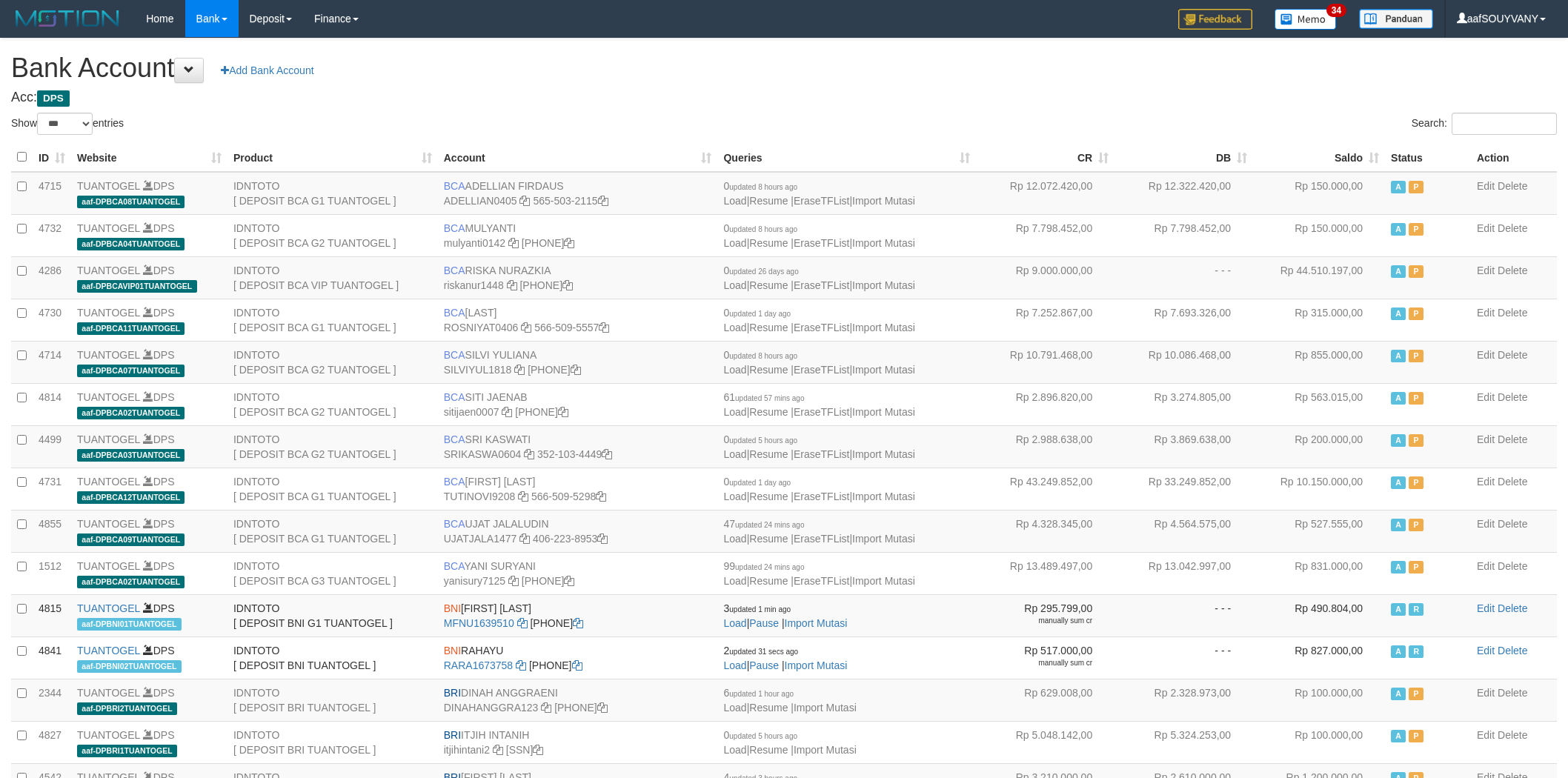 select on "***" 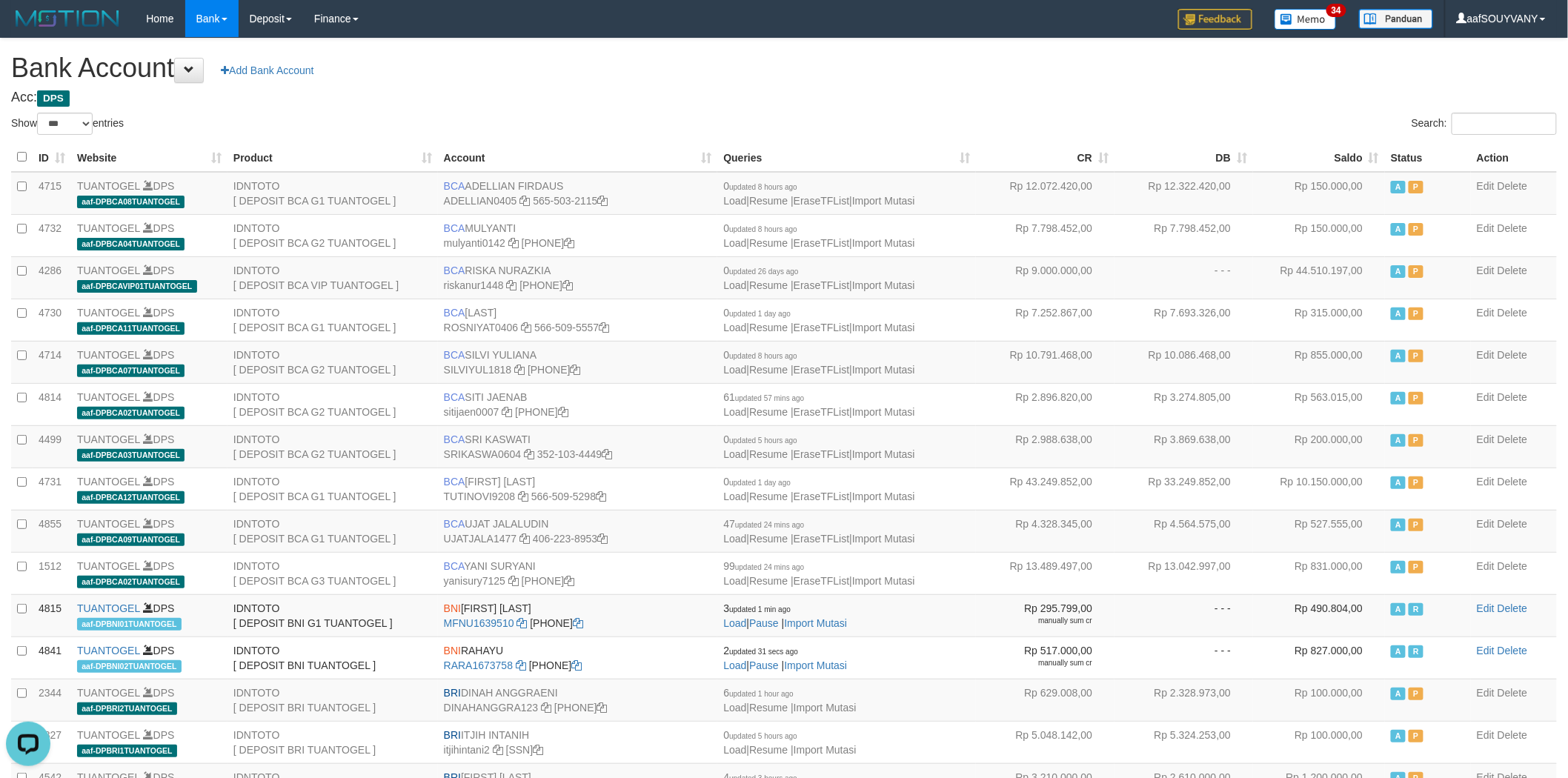 scroll, scrollTop: 0, scrollLeft: 0, axis: both 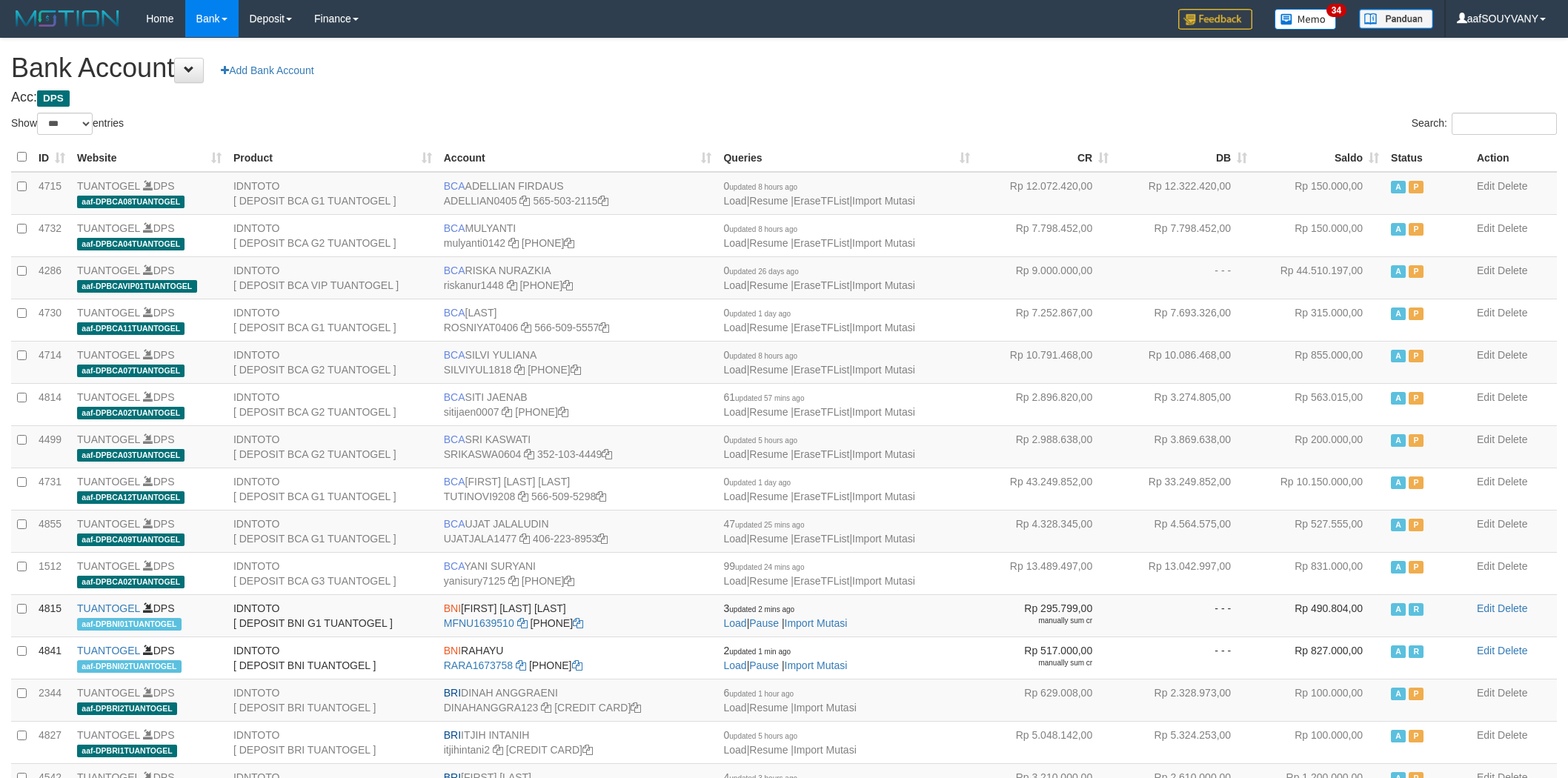select on "***" 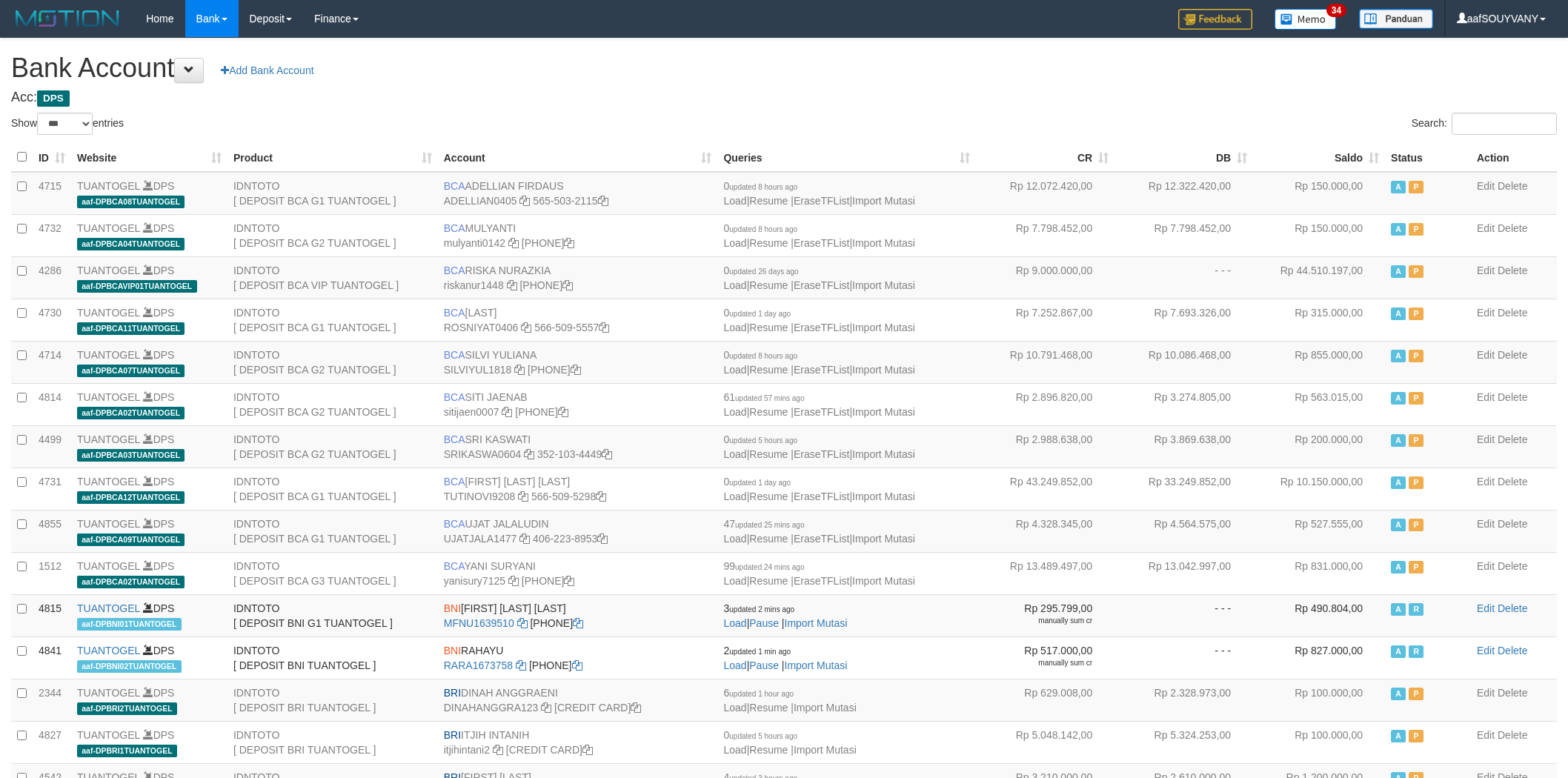 scroll, scrollTop: 0, scrollLeft: 0, axis: both 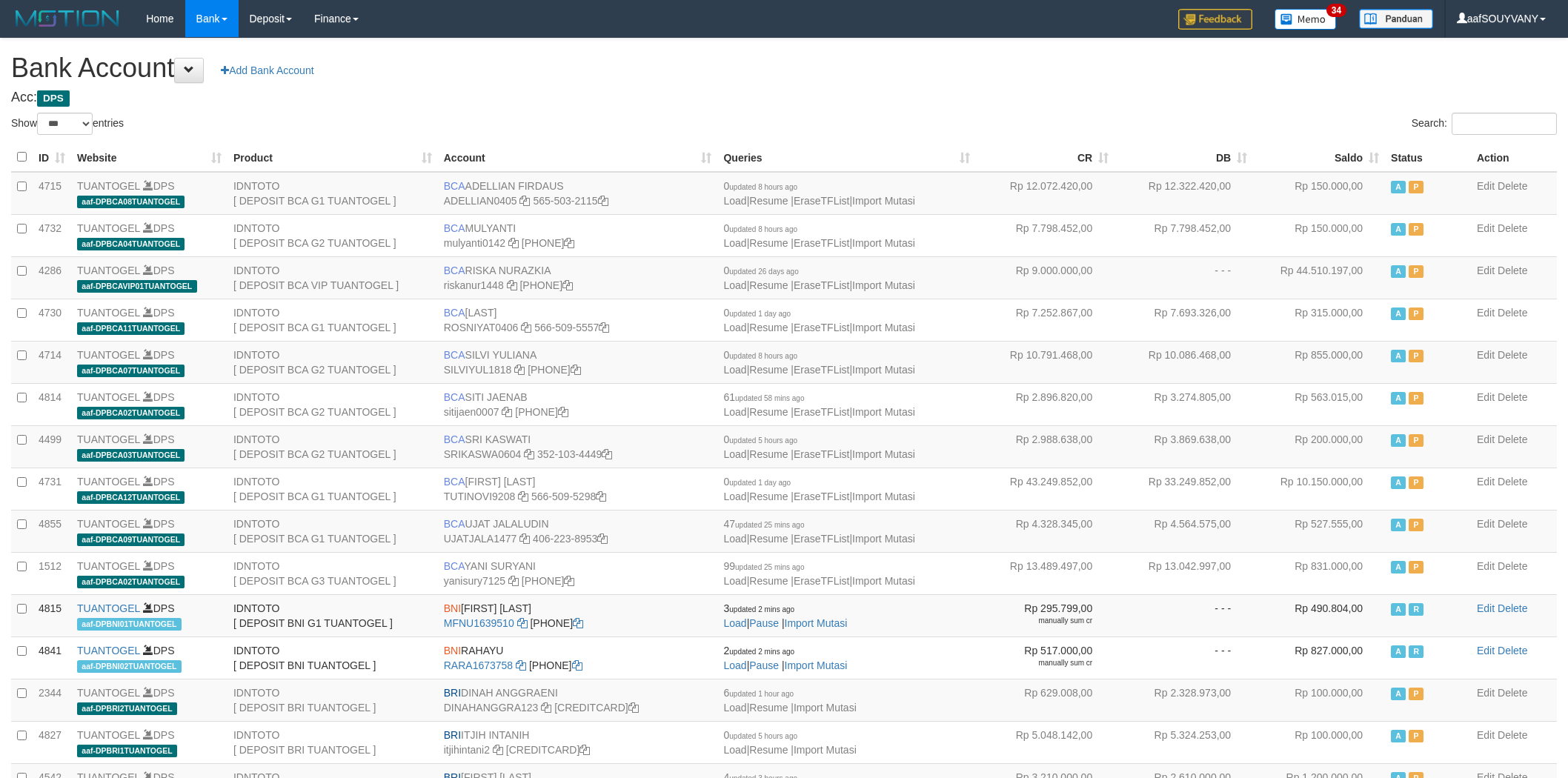 select on "***" 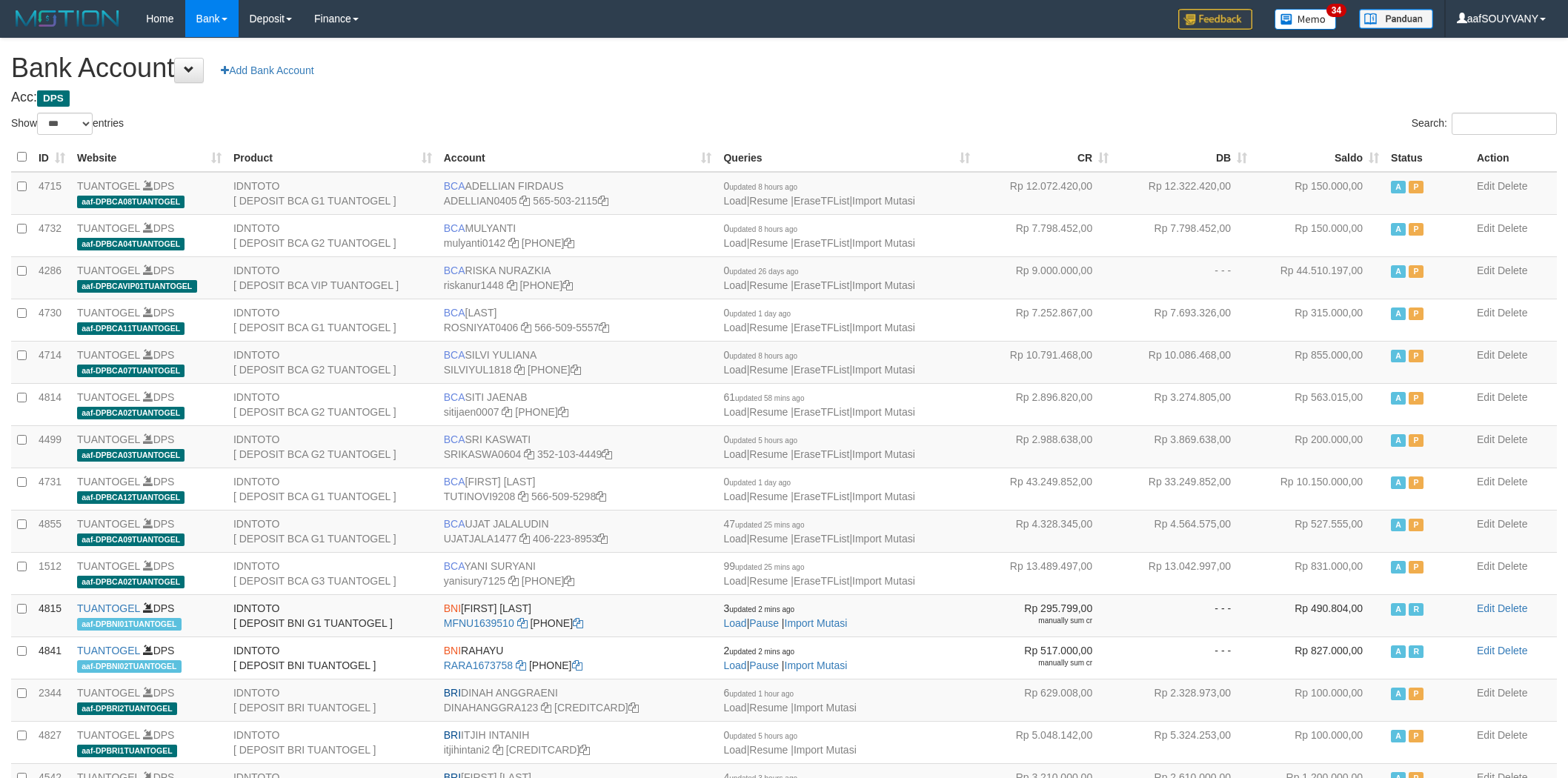 scroll, scrollTop: 0, scrollLeft: 0, axis: both 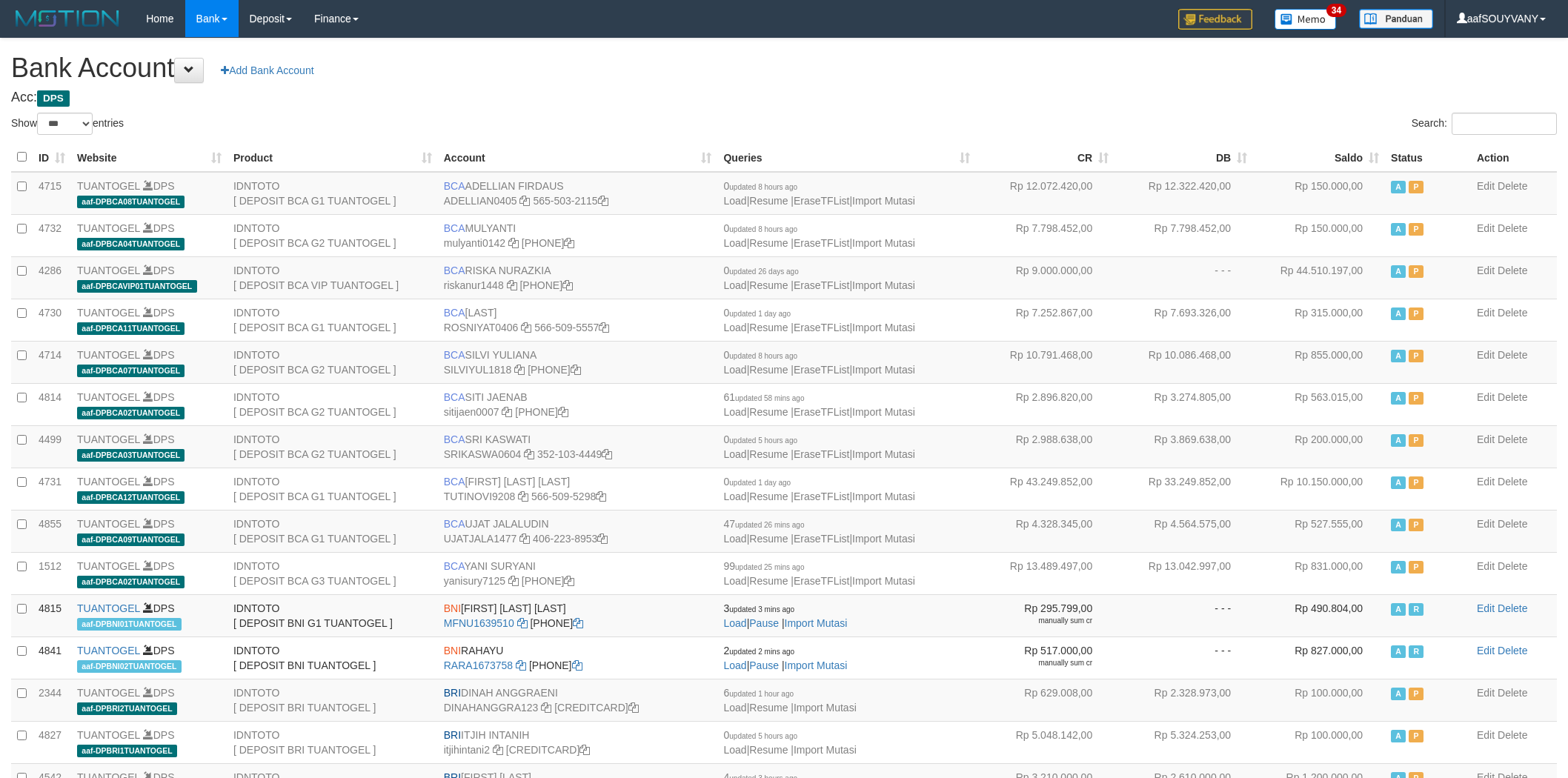 select on "***" 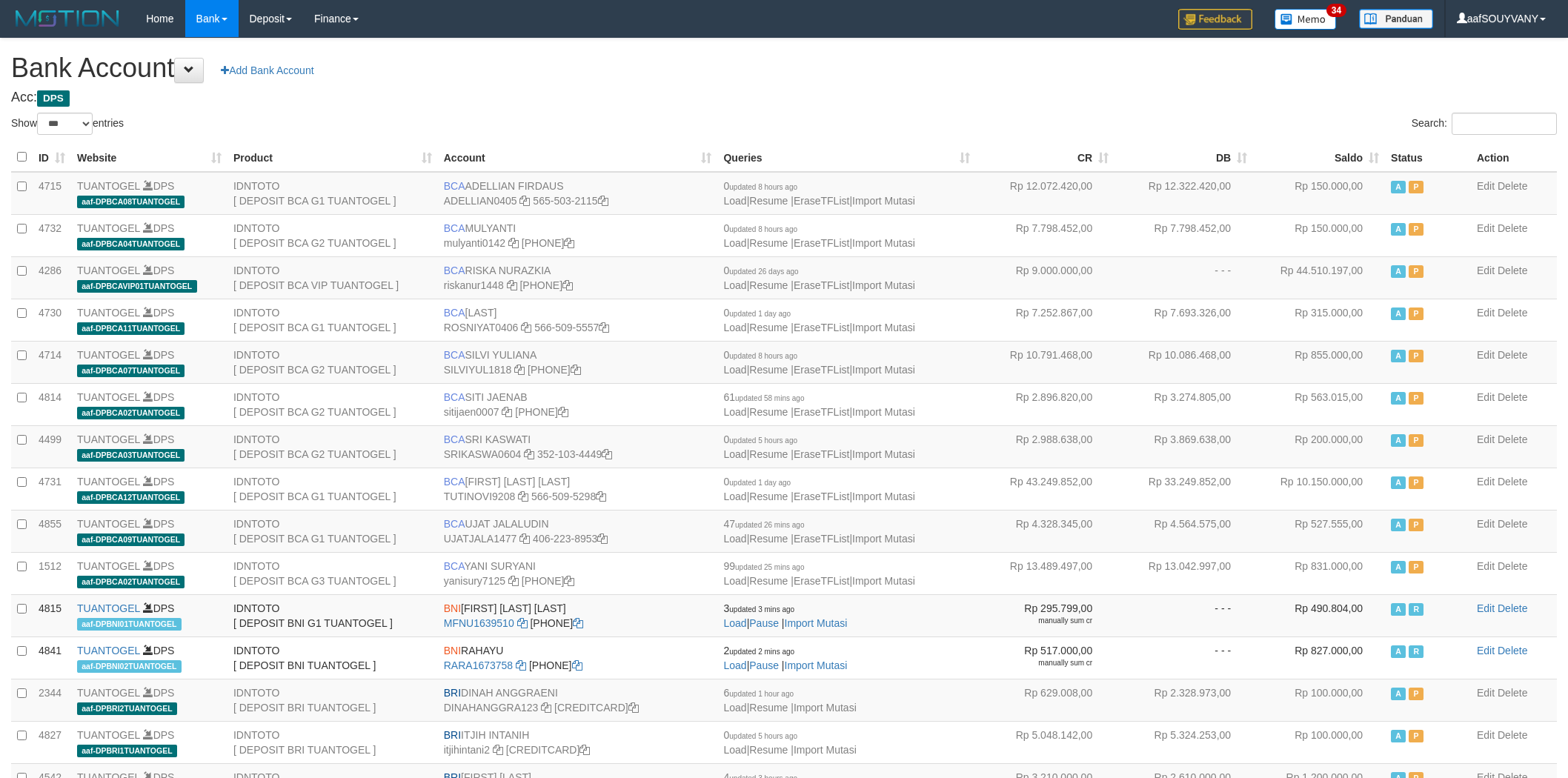 scroll, scrollTop: 0, scrollLeft: 0, axis: both 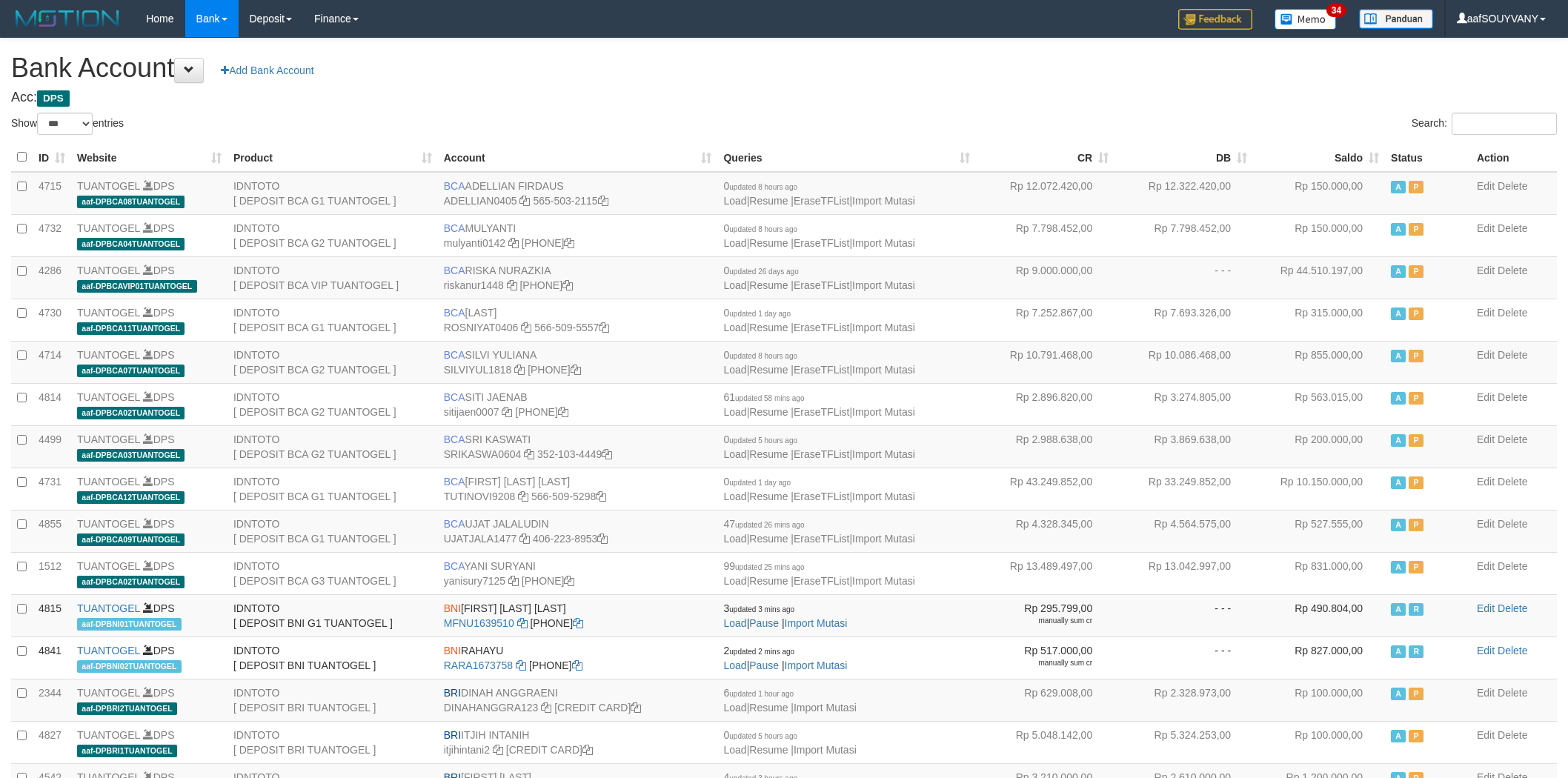 select on "***" 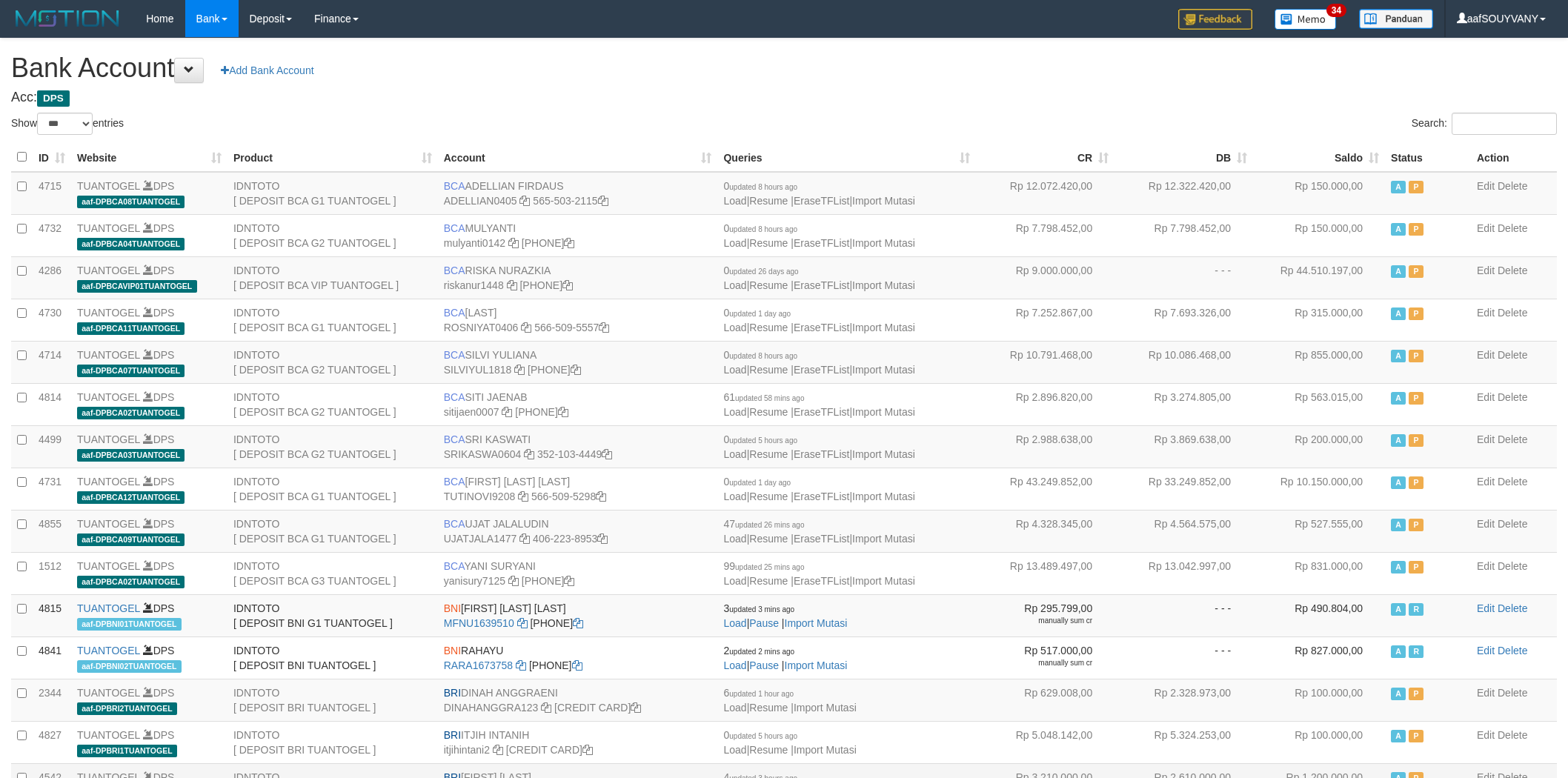 scroll, scrollTop: 0, scrollLeft: 0, axis: both 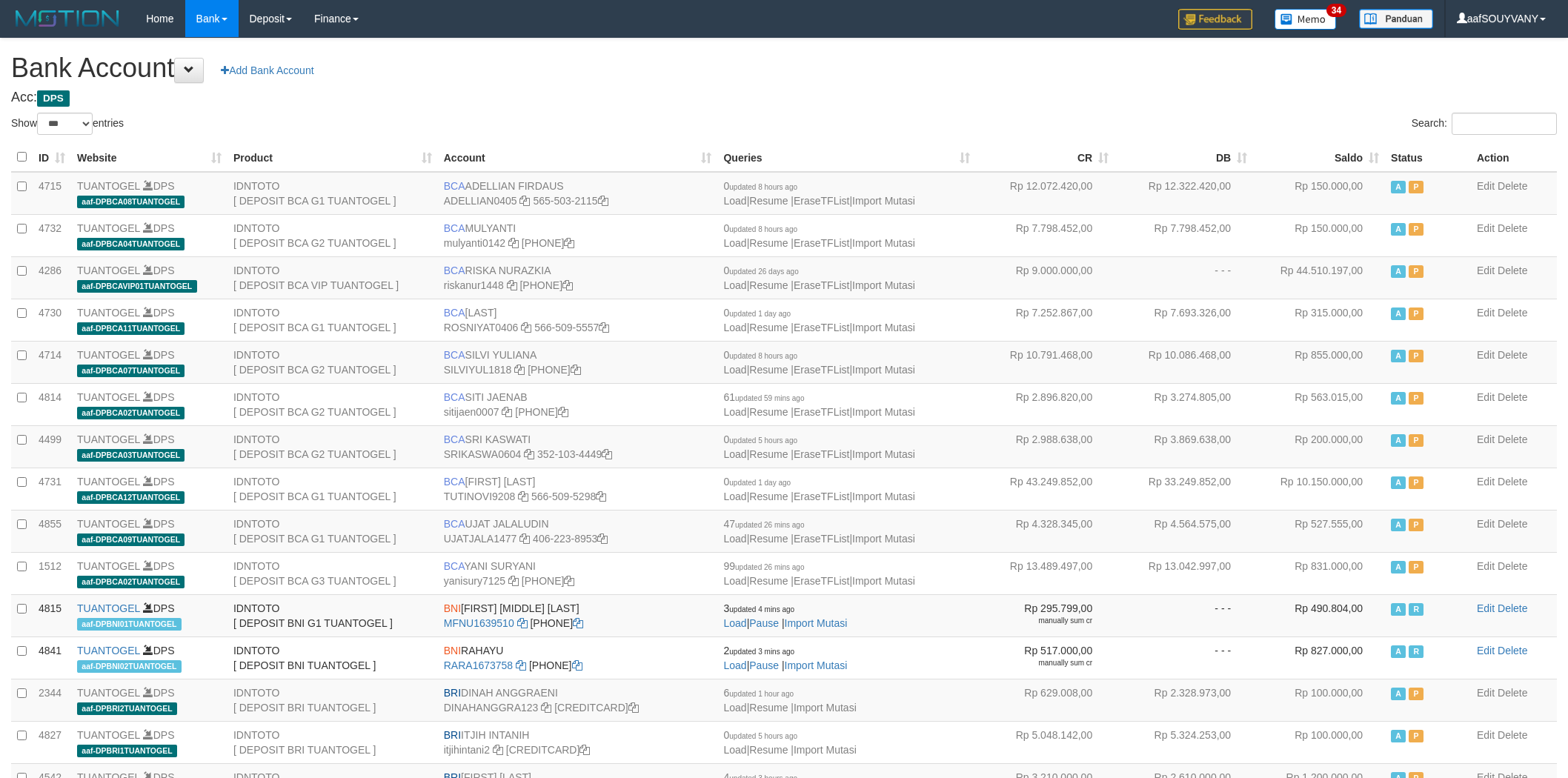 select on "***" 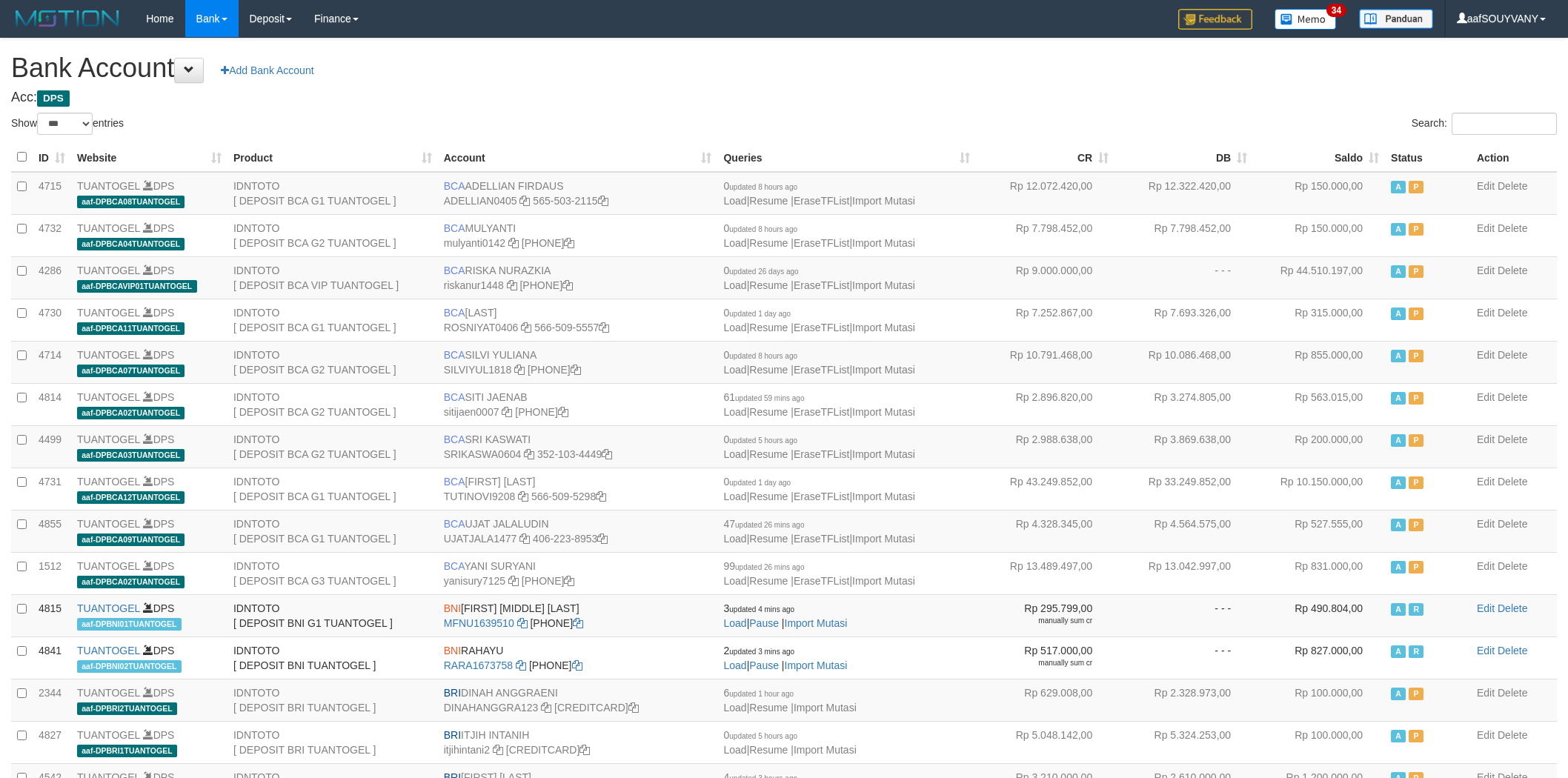 scroll, scrollTop: 0, scrollLeft: 0, axis: both 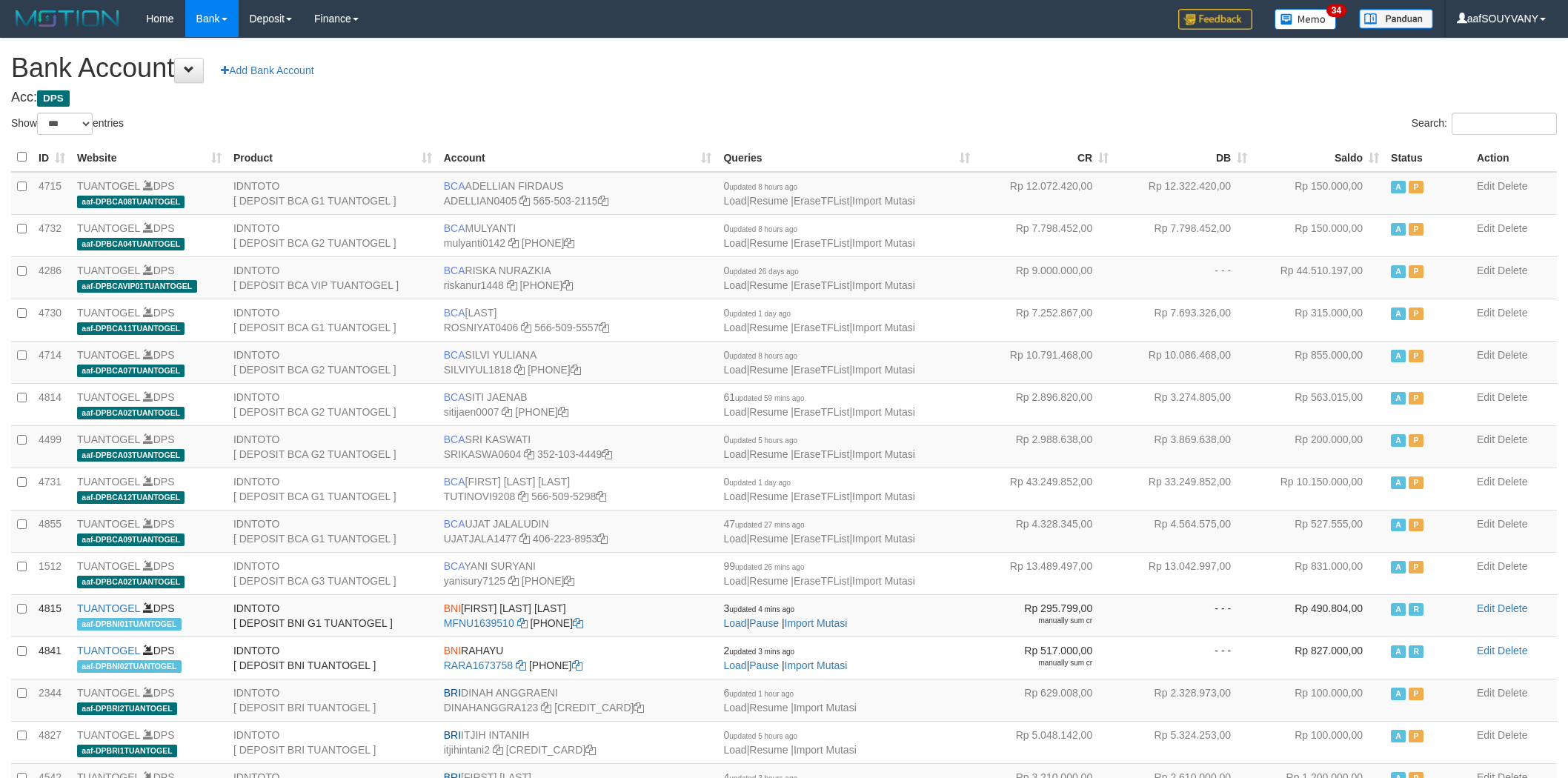 select on "***" 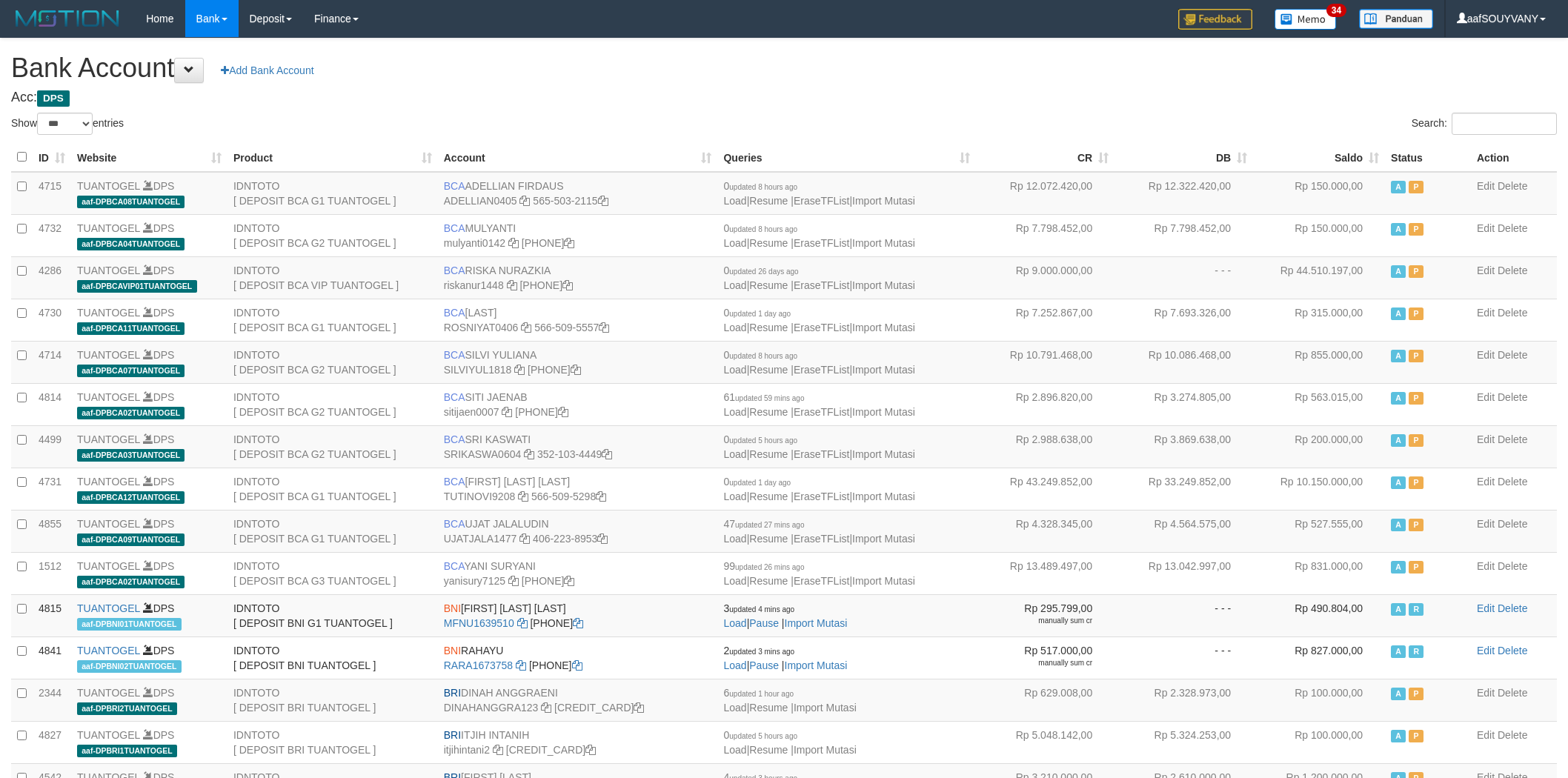 scroll, scrollTop: 0, scrollLeft: 0, axis: both 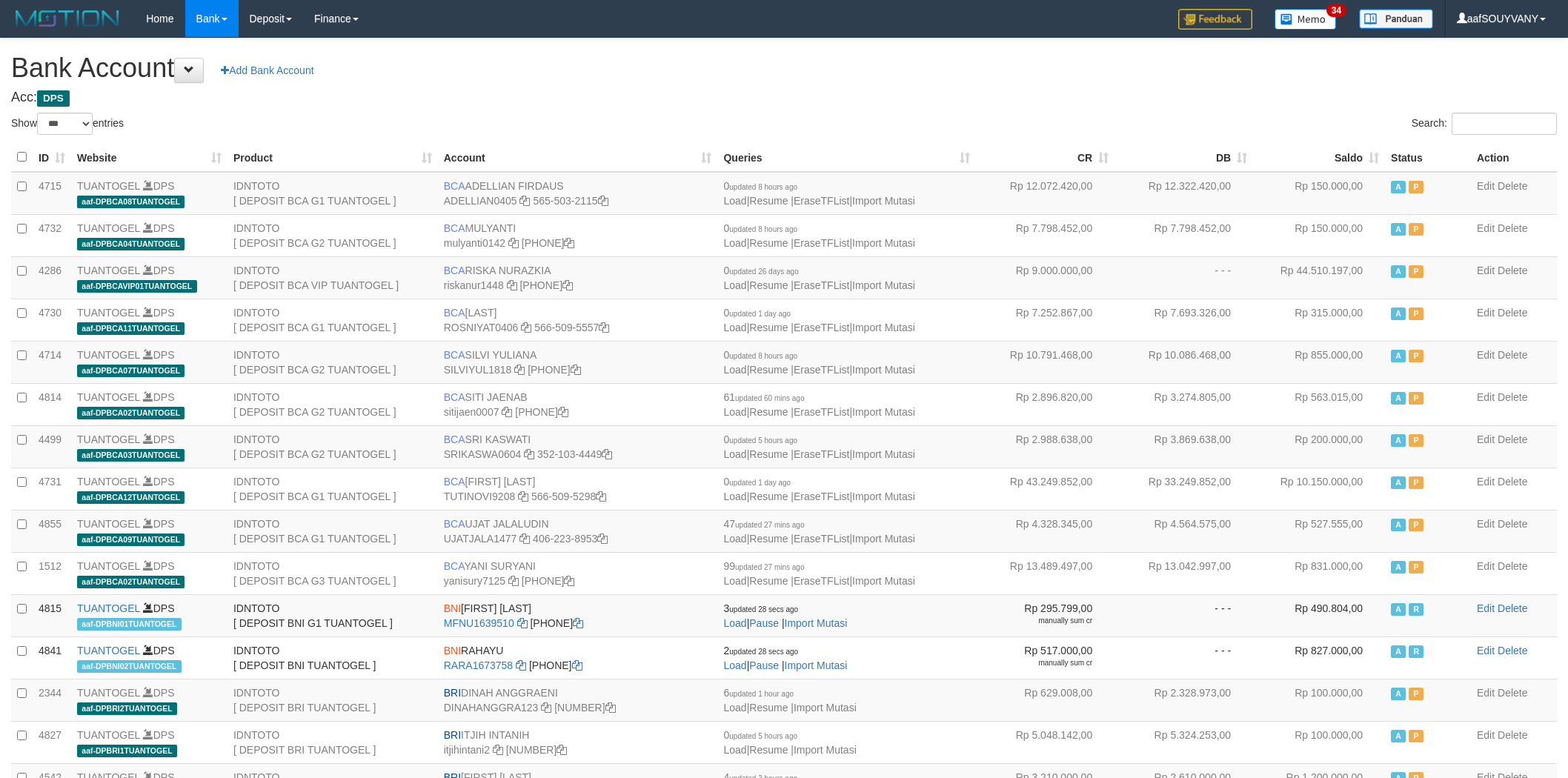 select on "***" 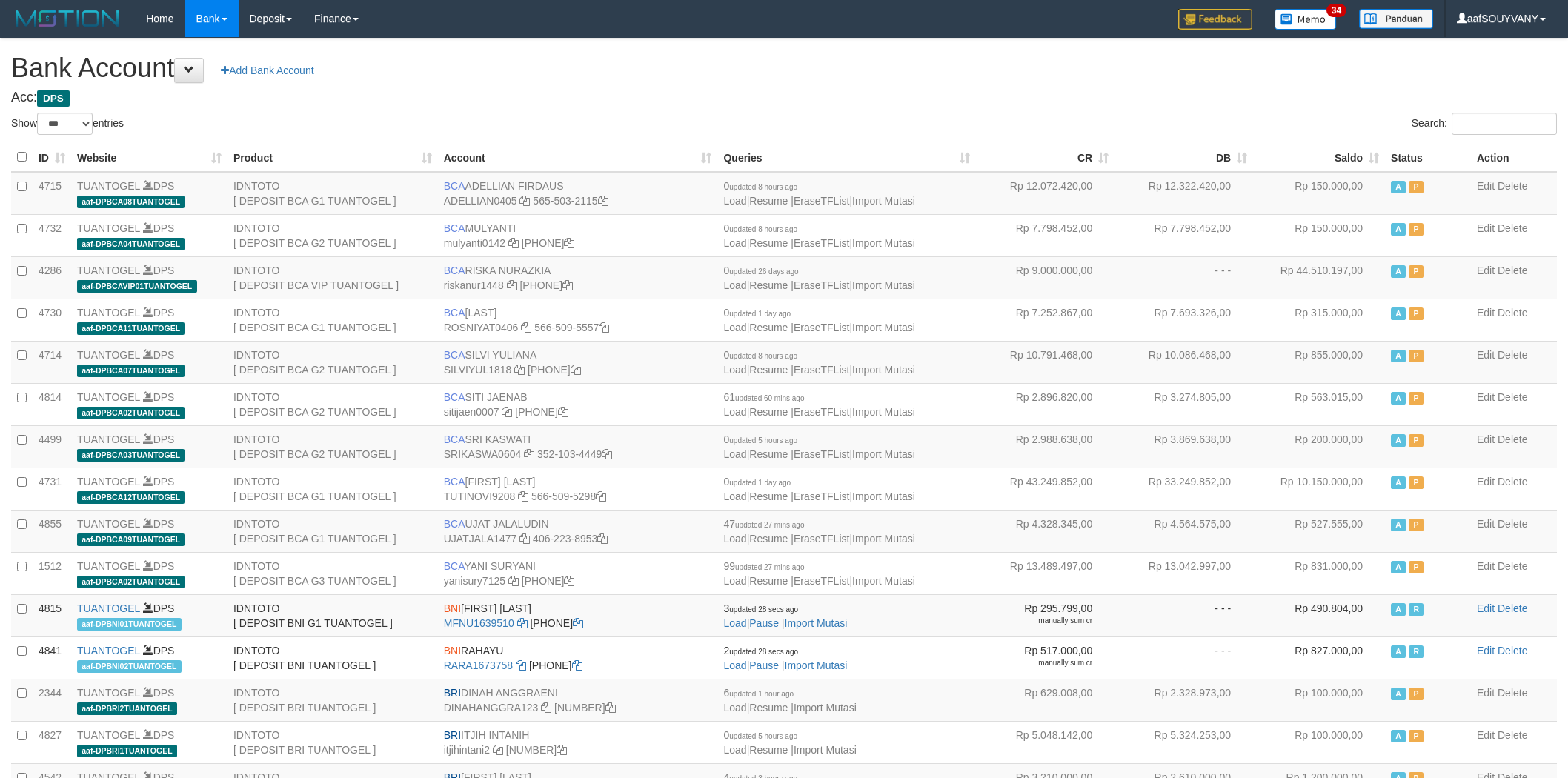 scroll, scrollTop: 0, scrollLeft: 0, axis: both 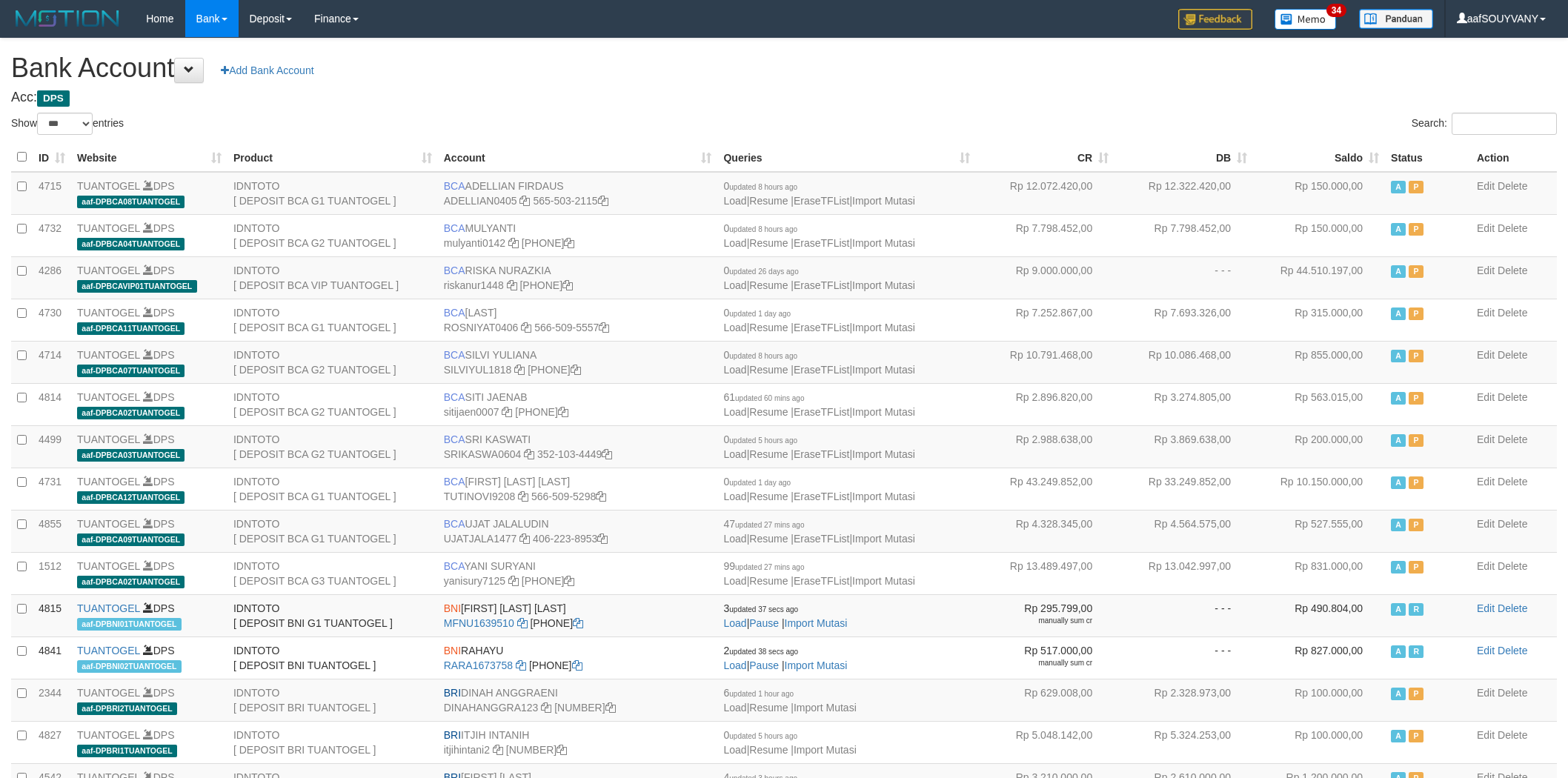 select on "***" 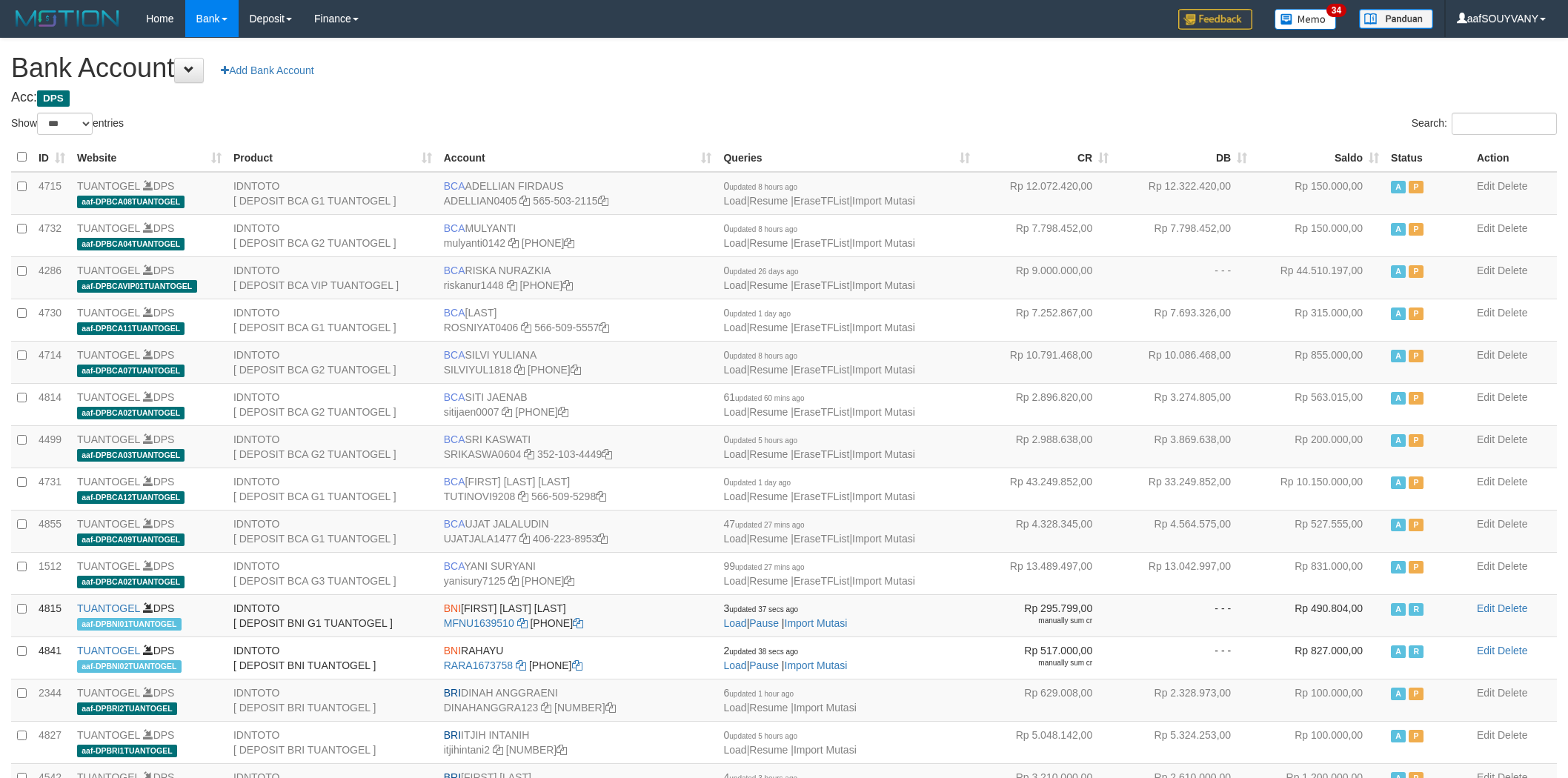 scroll, scrollTop: 0, scrollLeft: 0, axis: both 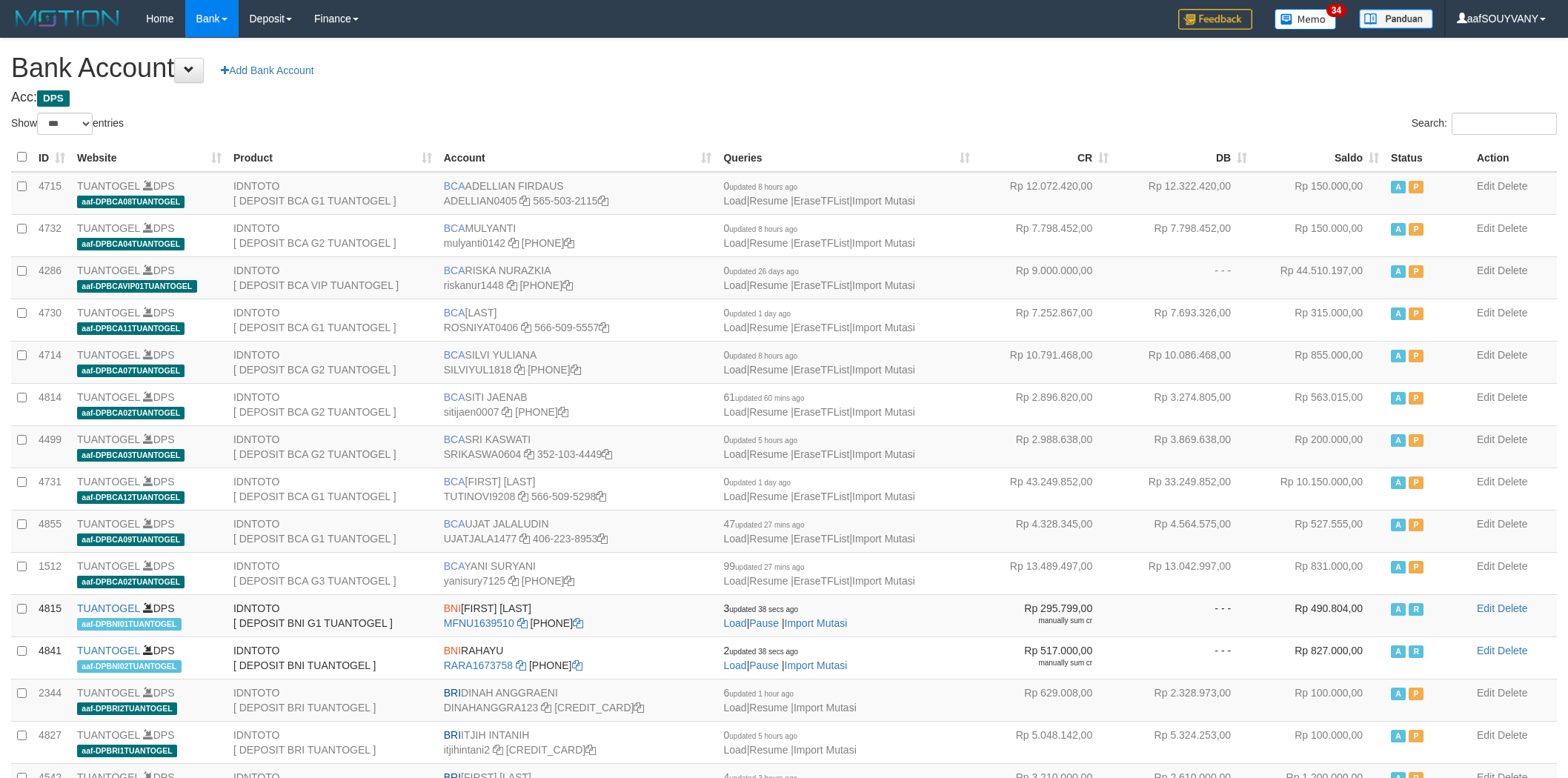 select on "***" 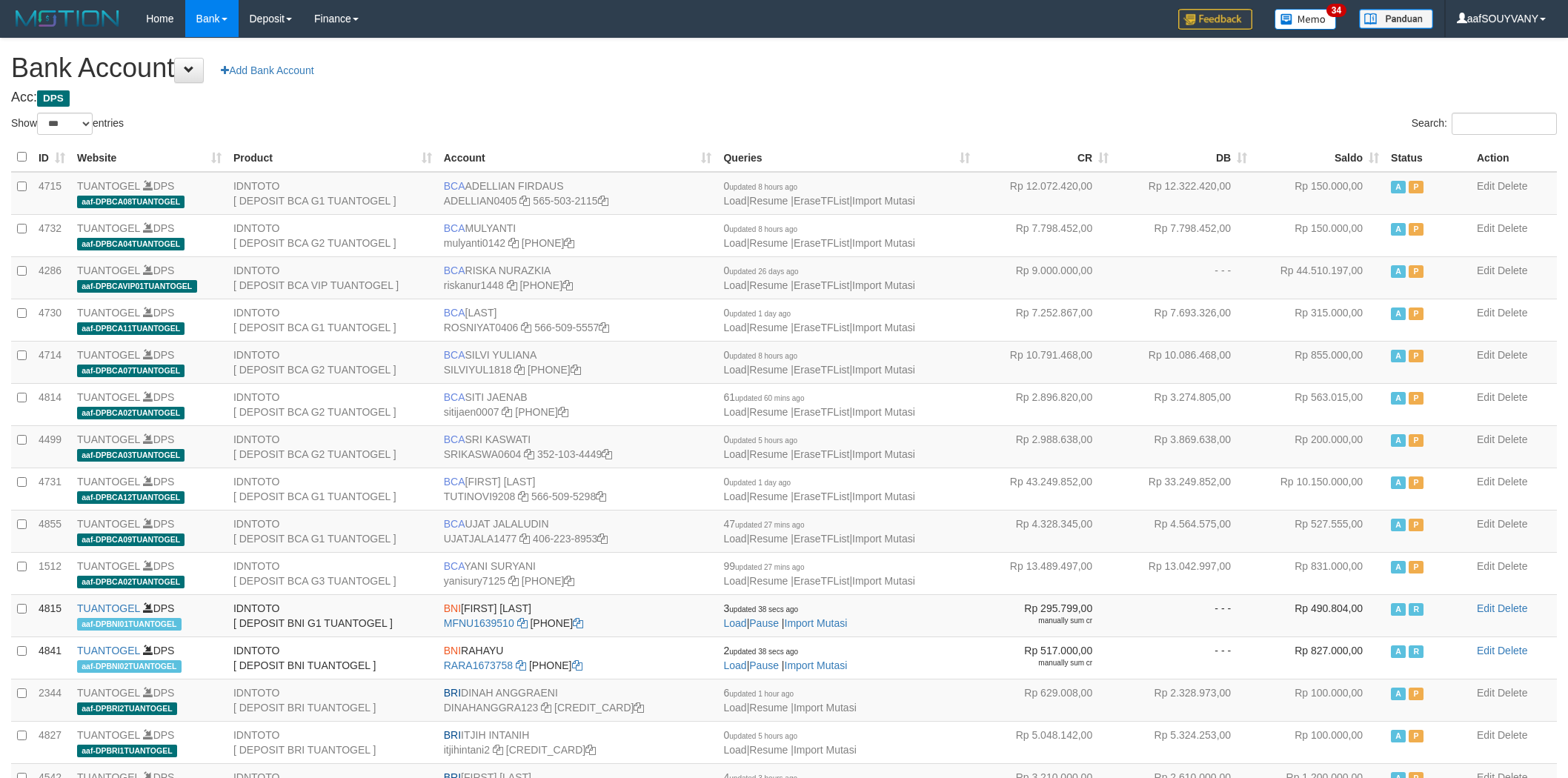 scroll, scrollTop: 0, scrollLeft: 0, axis: both 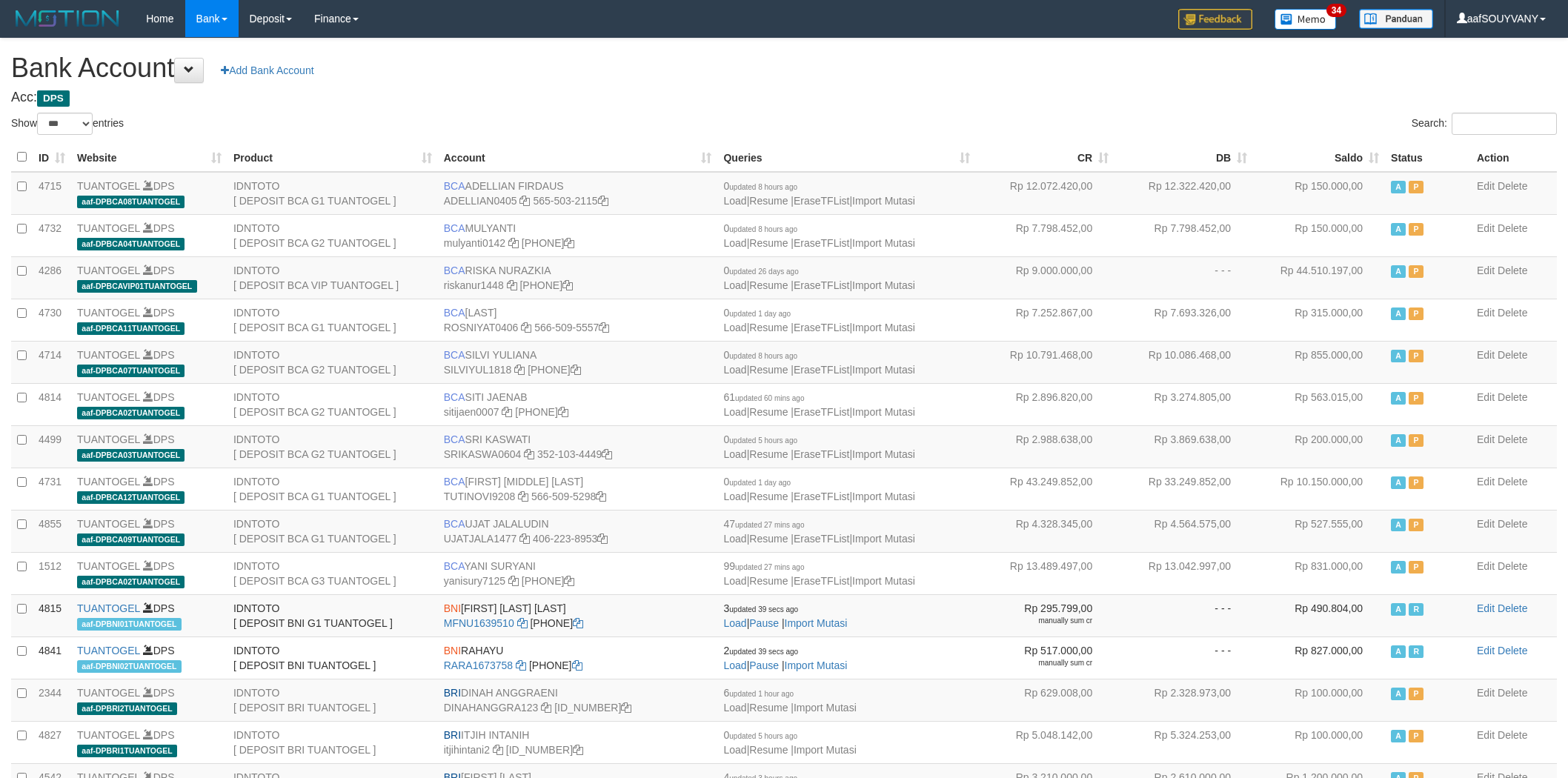 select on "***" 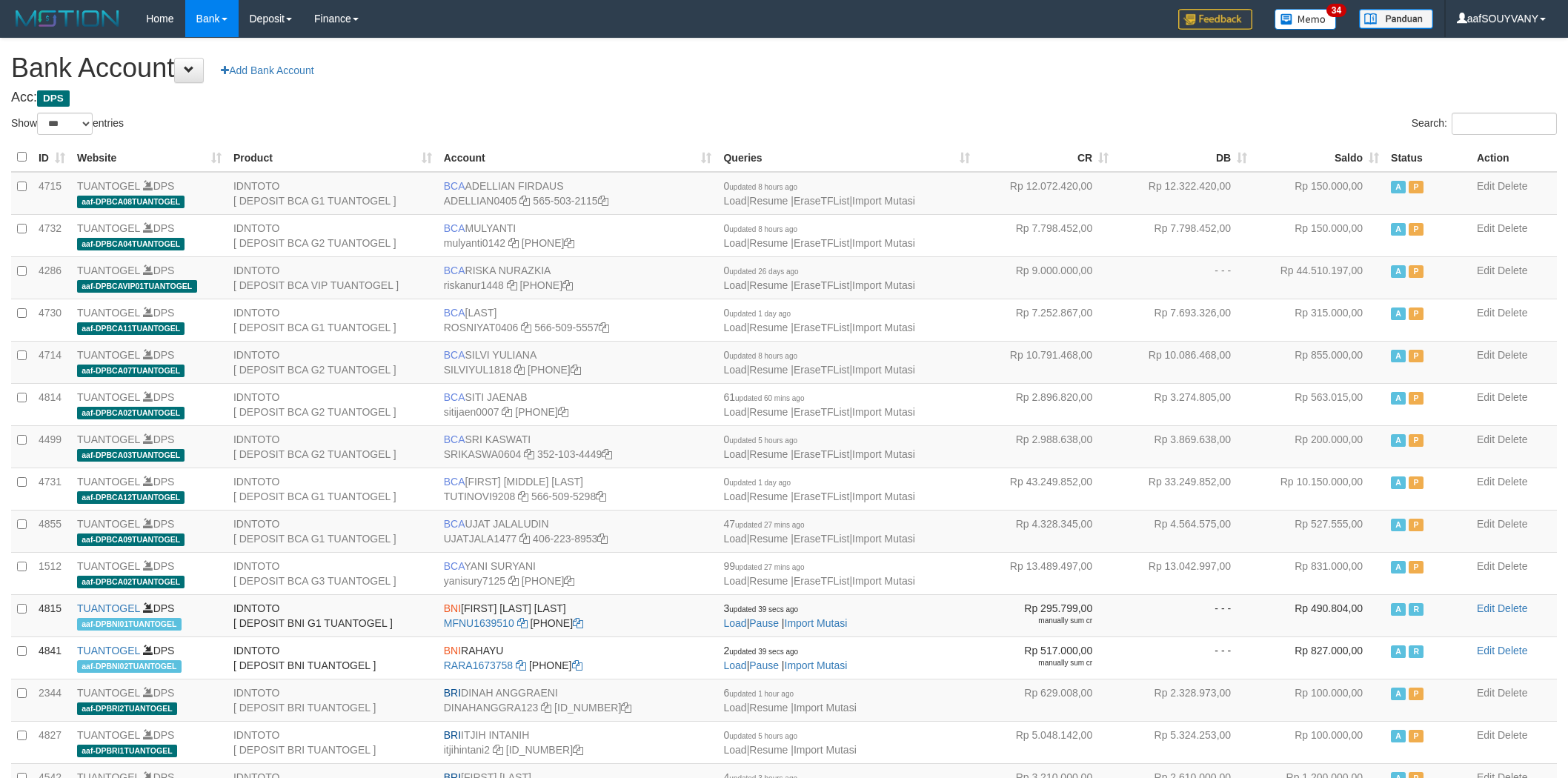 scroll, scrollTop: 0, scrollLeft: 0, axis: both 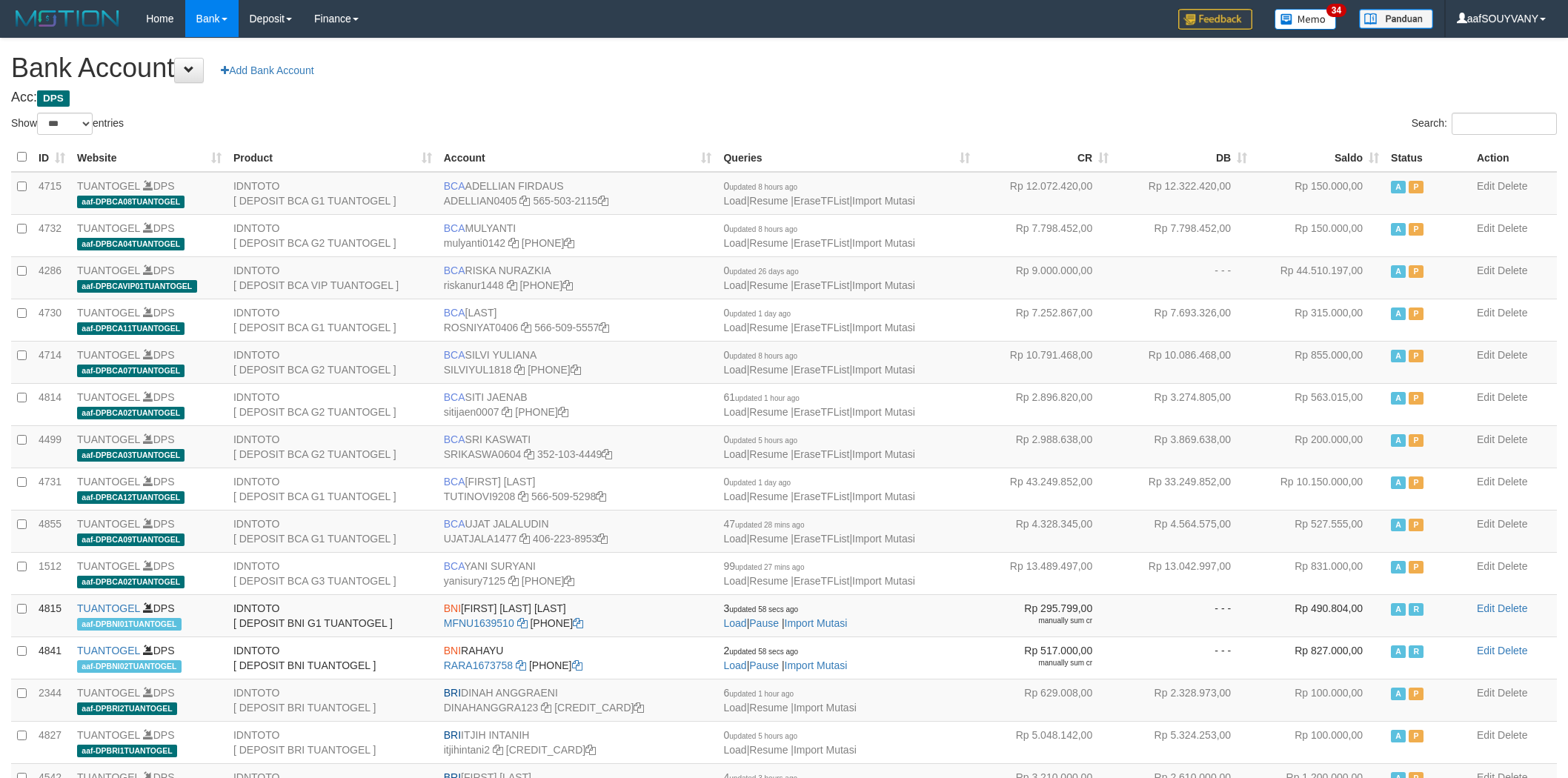 select on "***" 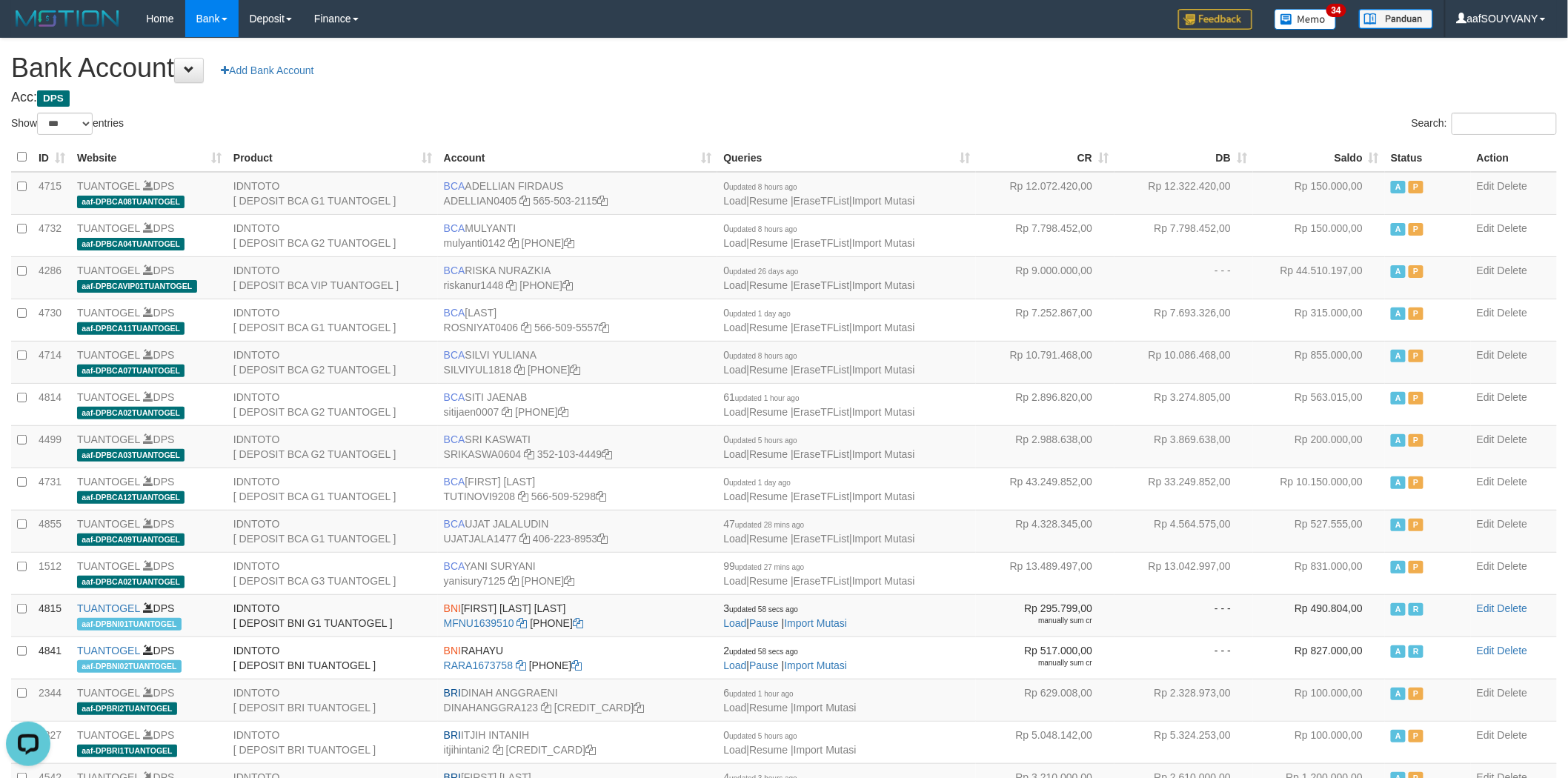 scroll, scrollTop: 0, scrollLeft: 0, axis: both 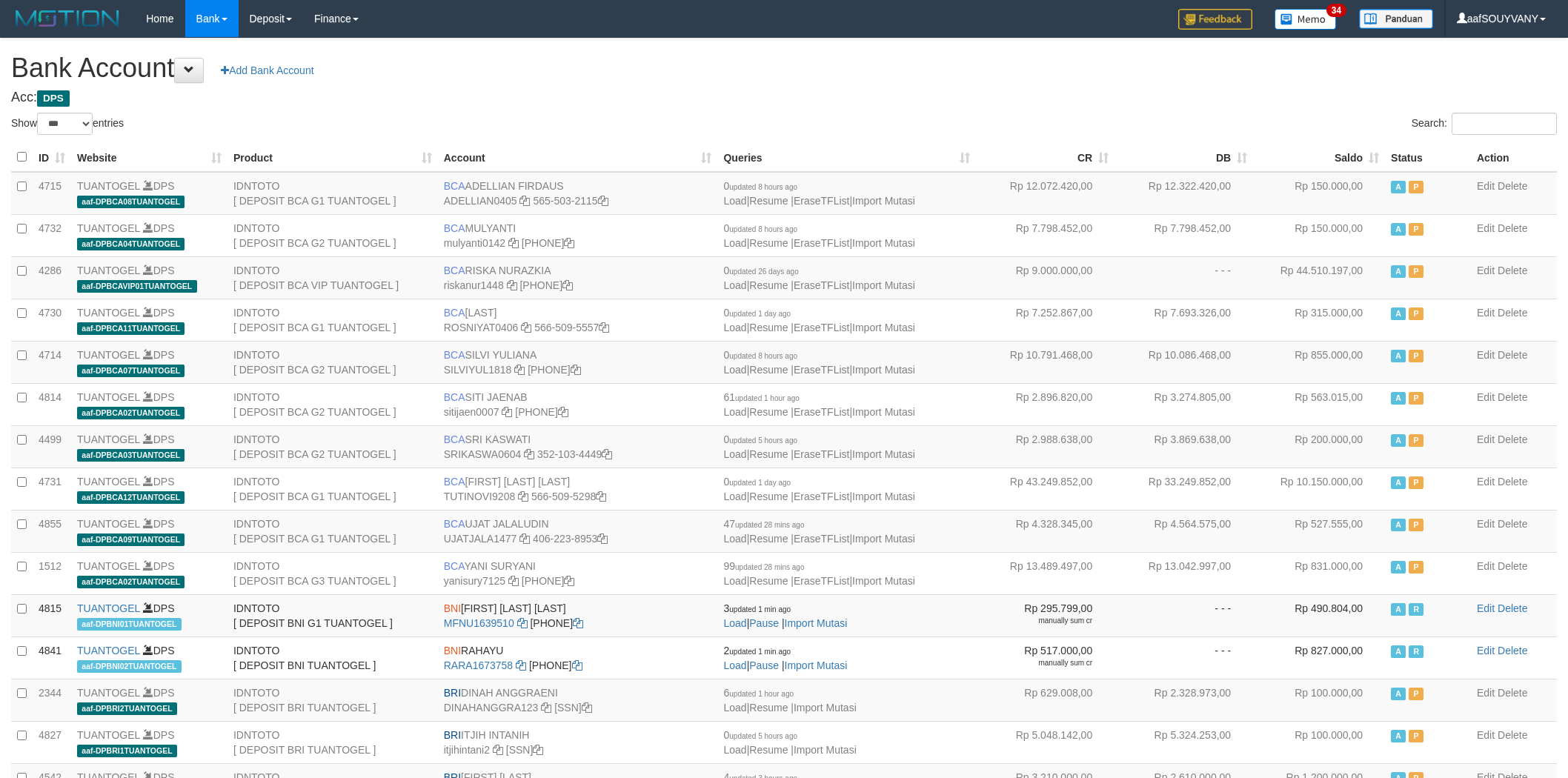 select on "***" 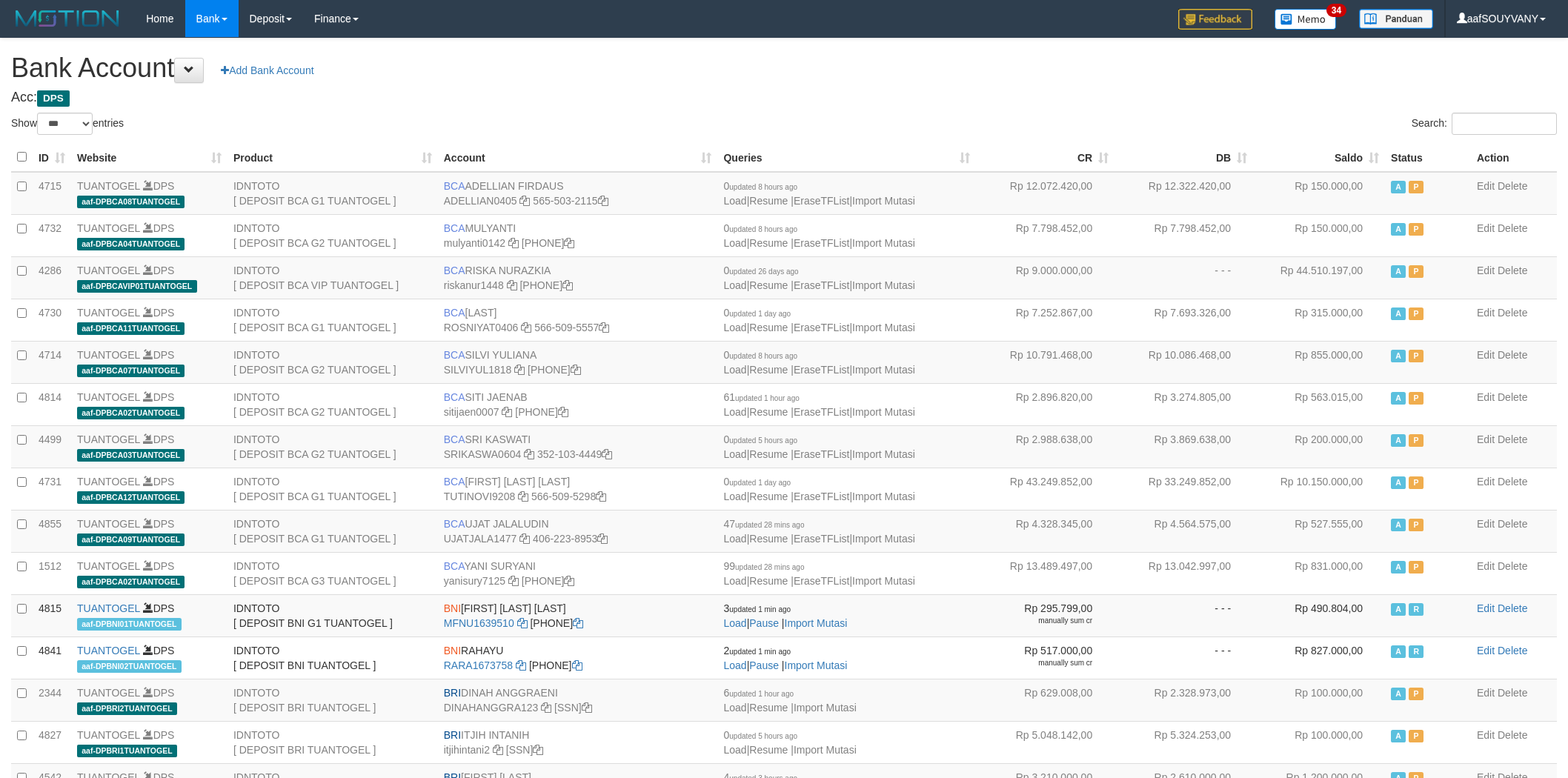 scroll, scrollTop: 0, scrollLeft: 0, axis: both 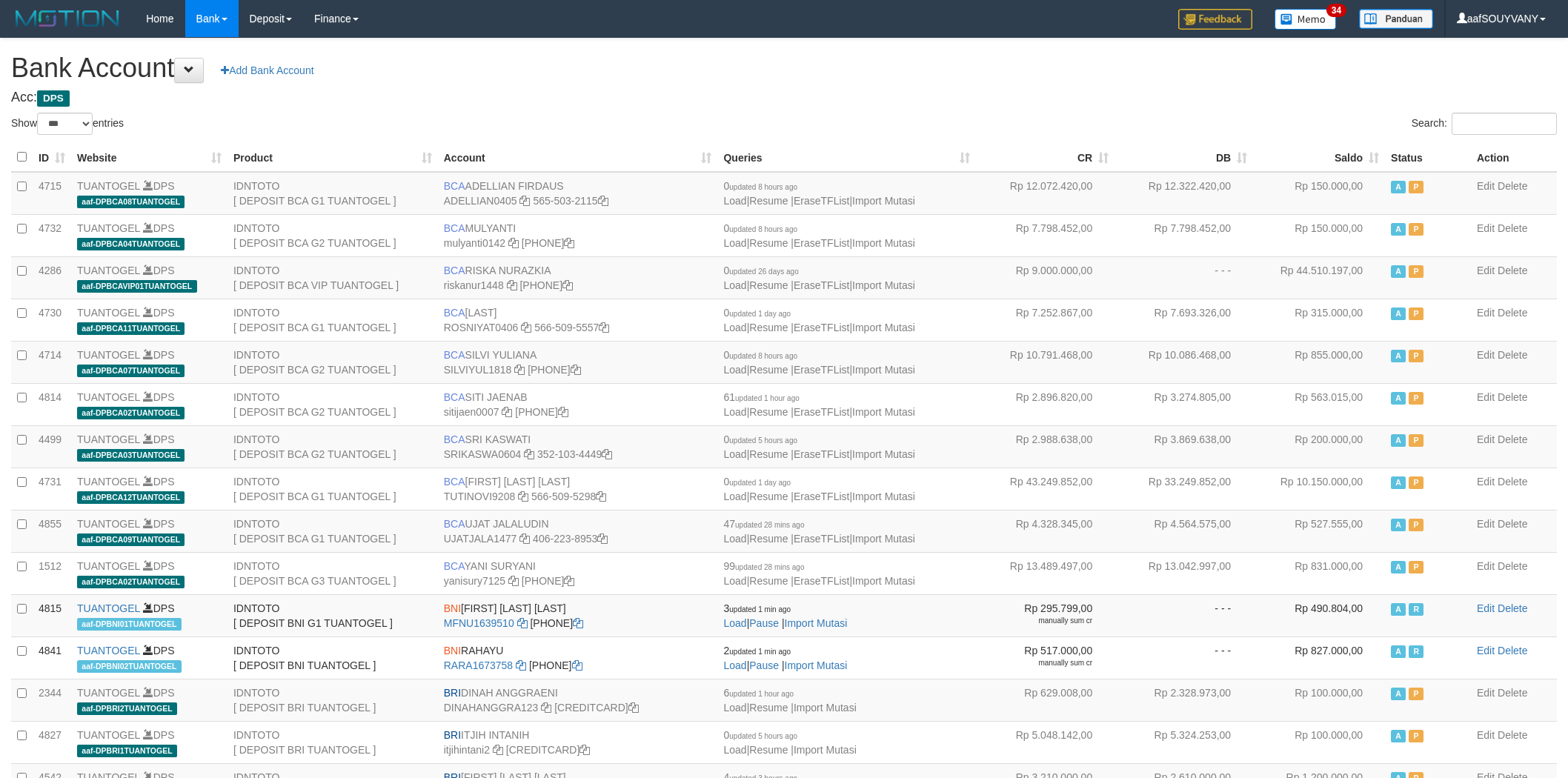 select on "***" 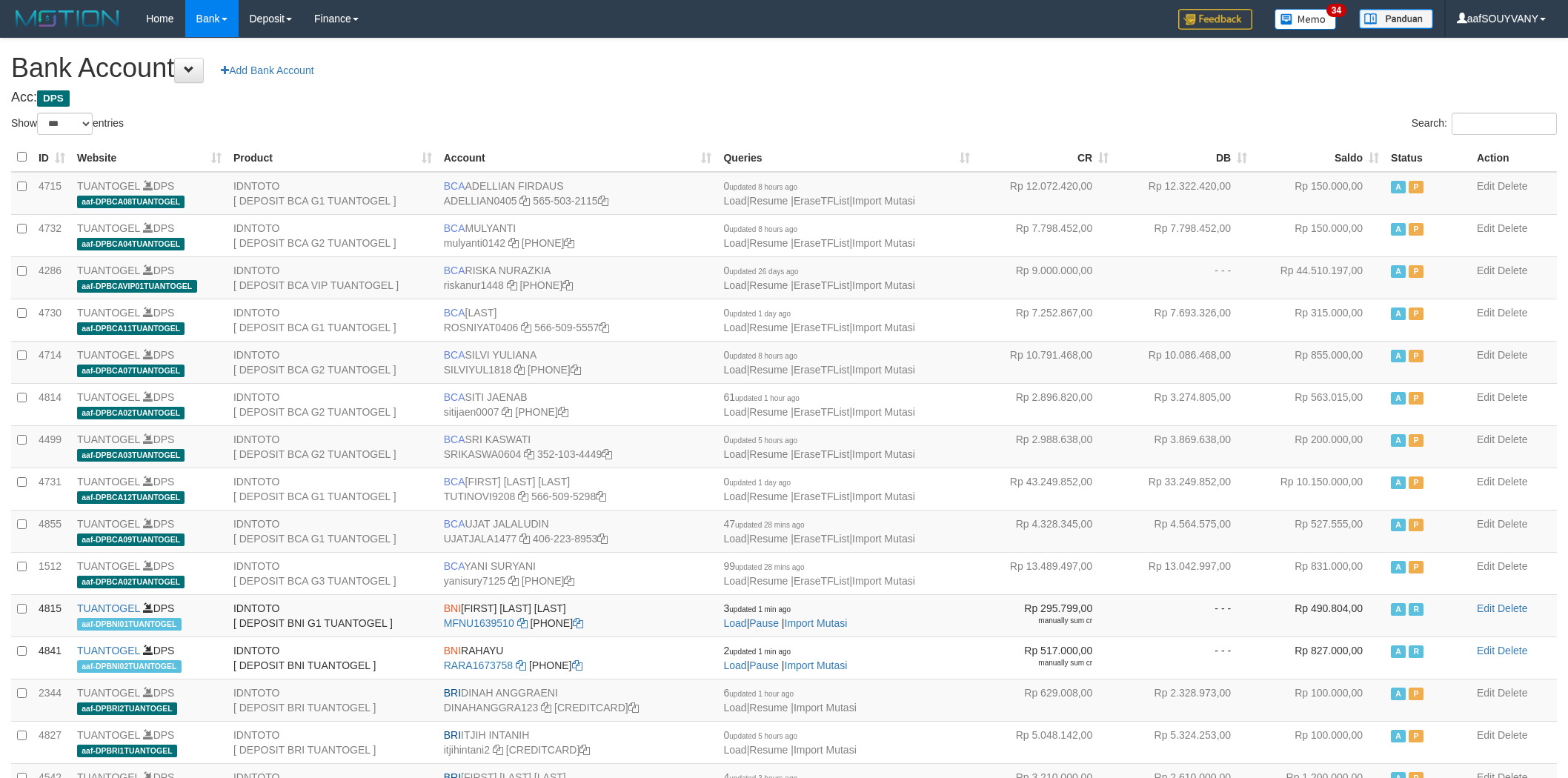 scroll, scrollTop: 0, scrollLeft: 0, axis: both 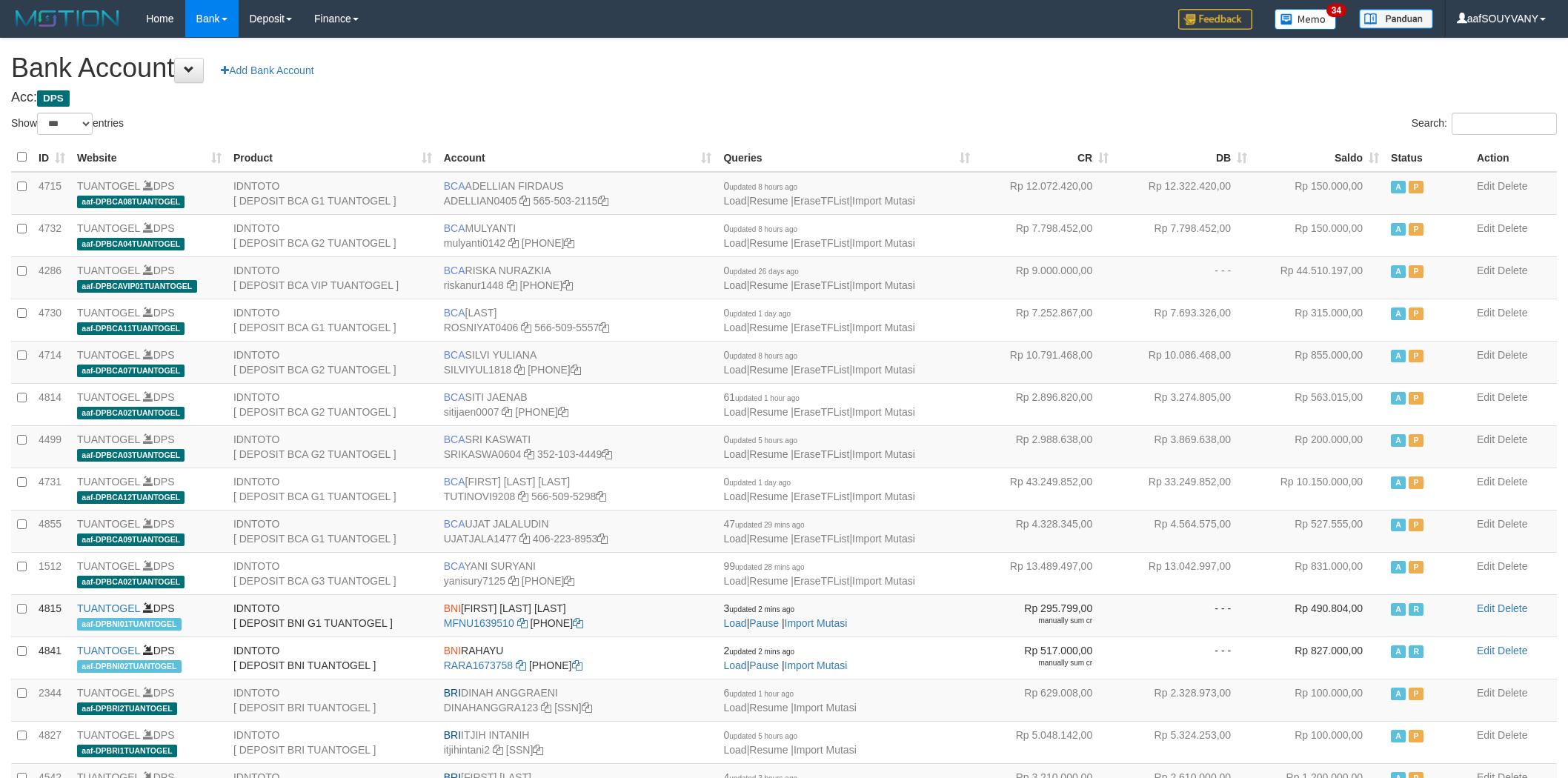select on "***" 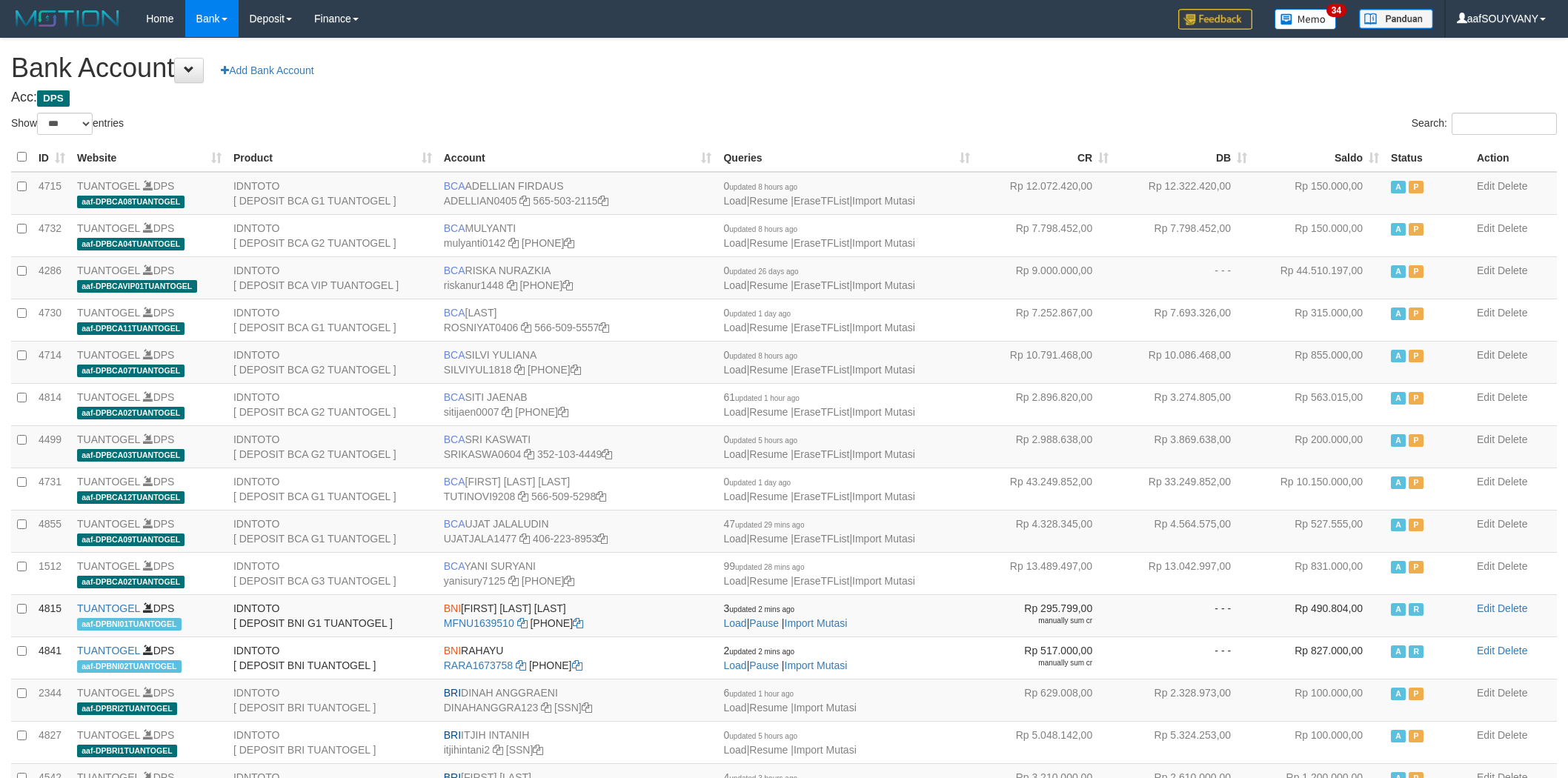 scroll, scrollTop: 0, scrollLeft: 0, axis: both 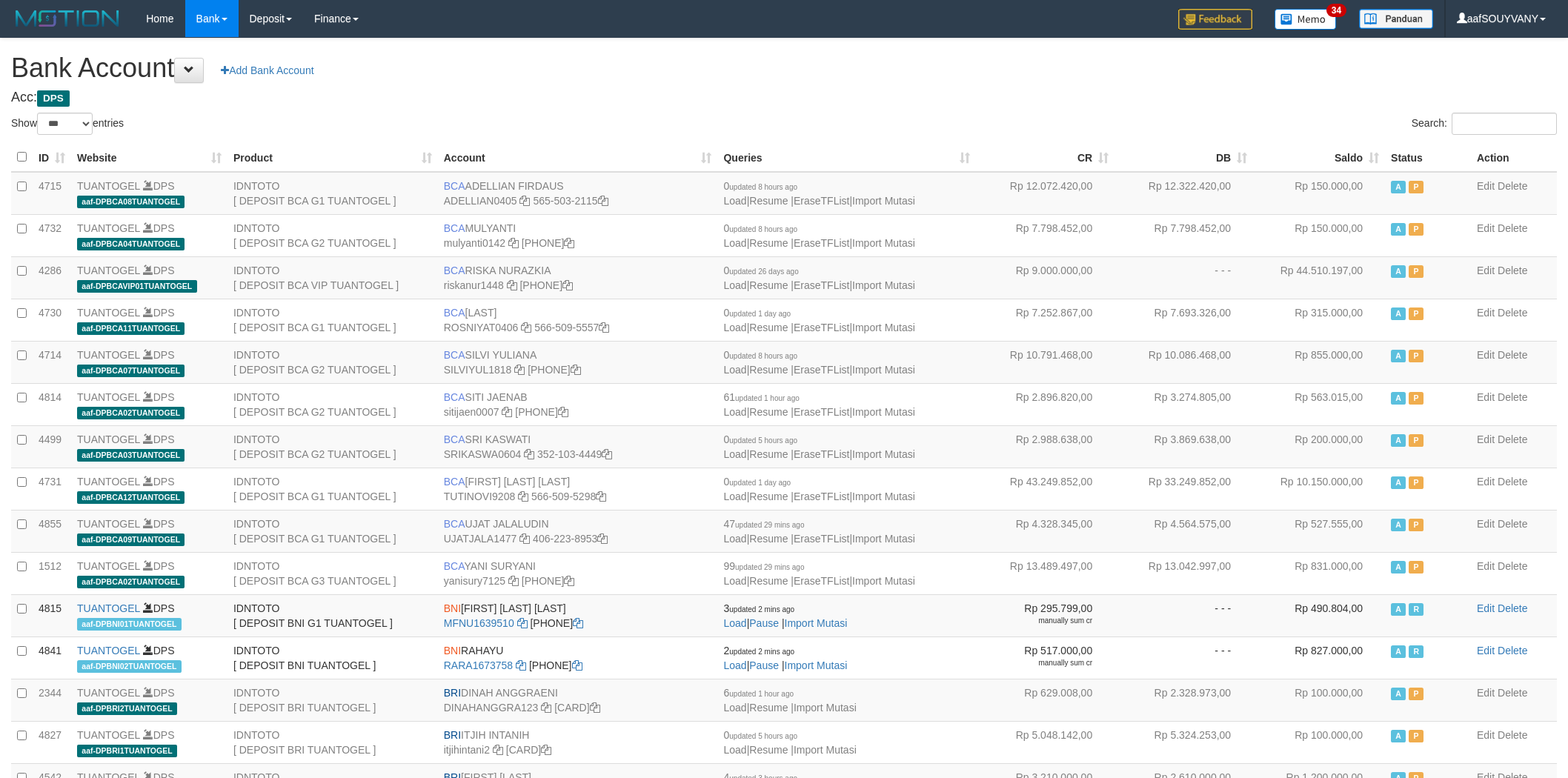 select on "***" 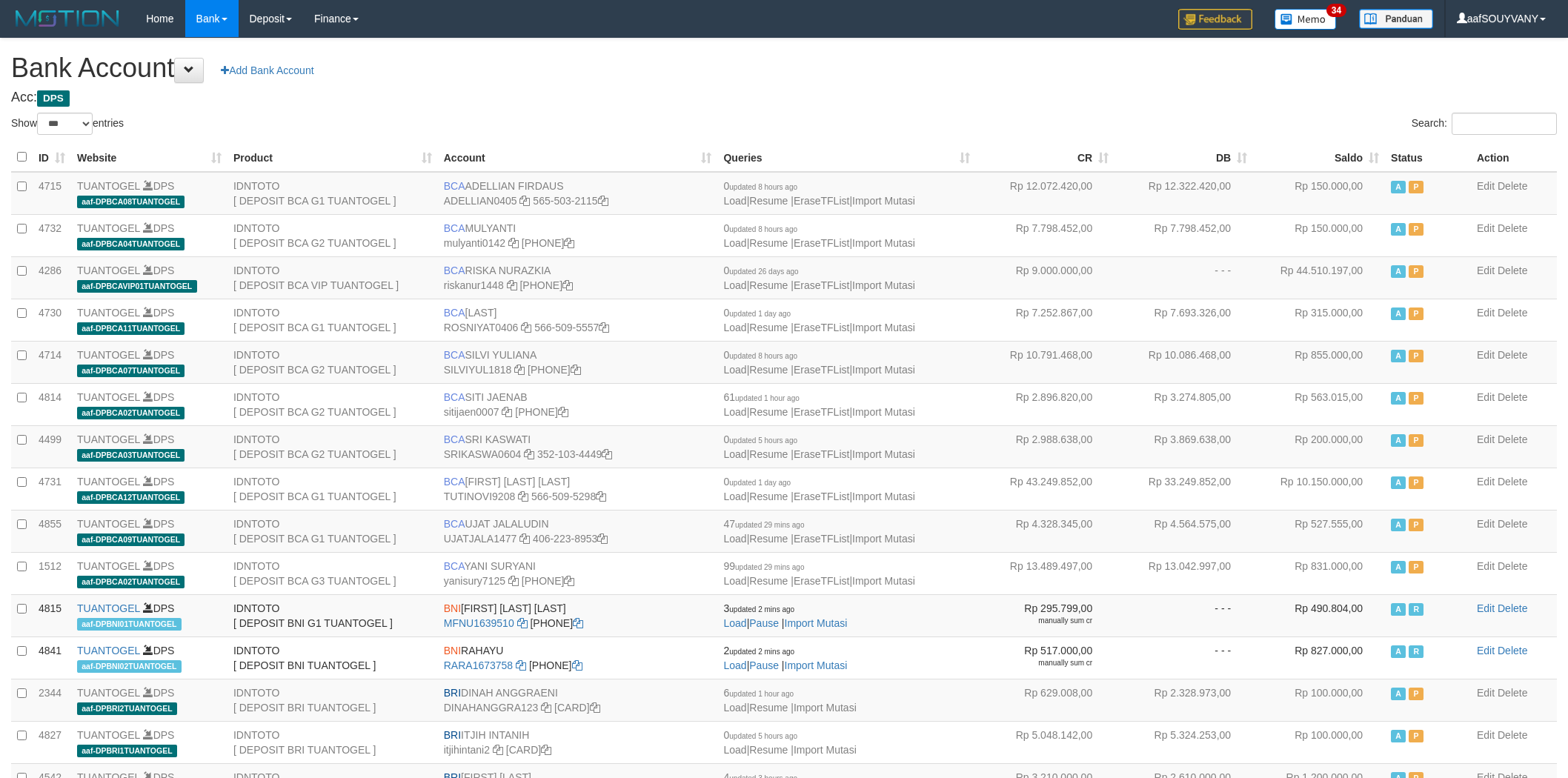 scroll, scrollTop: 0, scrollLeft: 0, axis: both 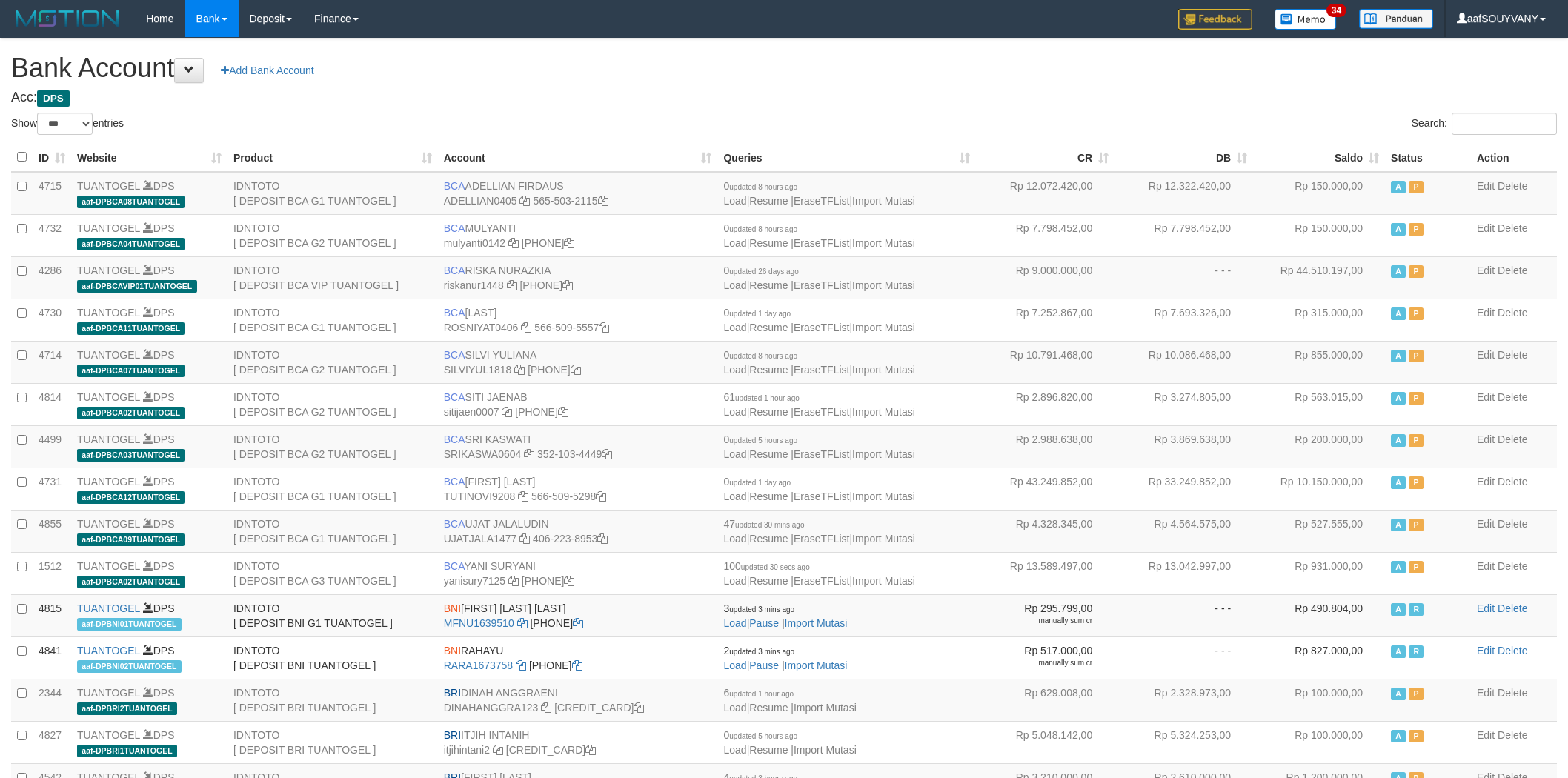 select on "***" 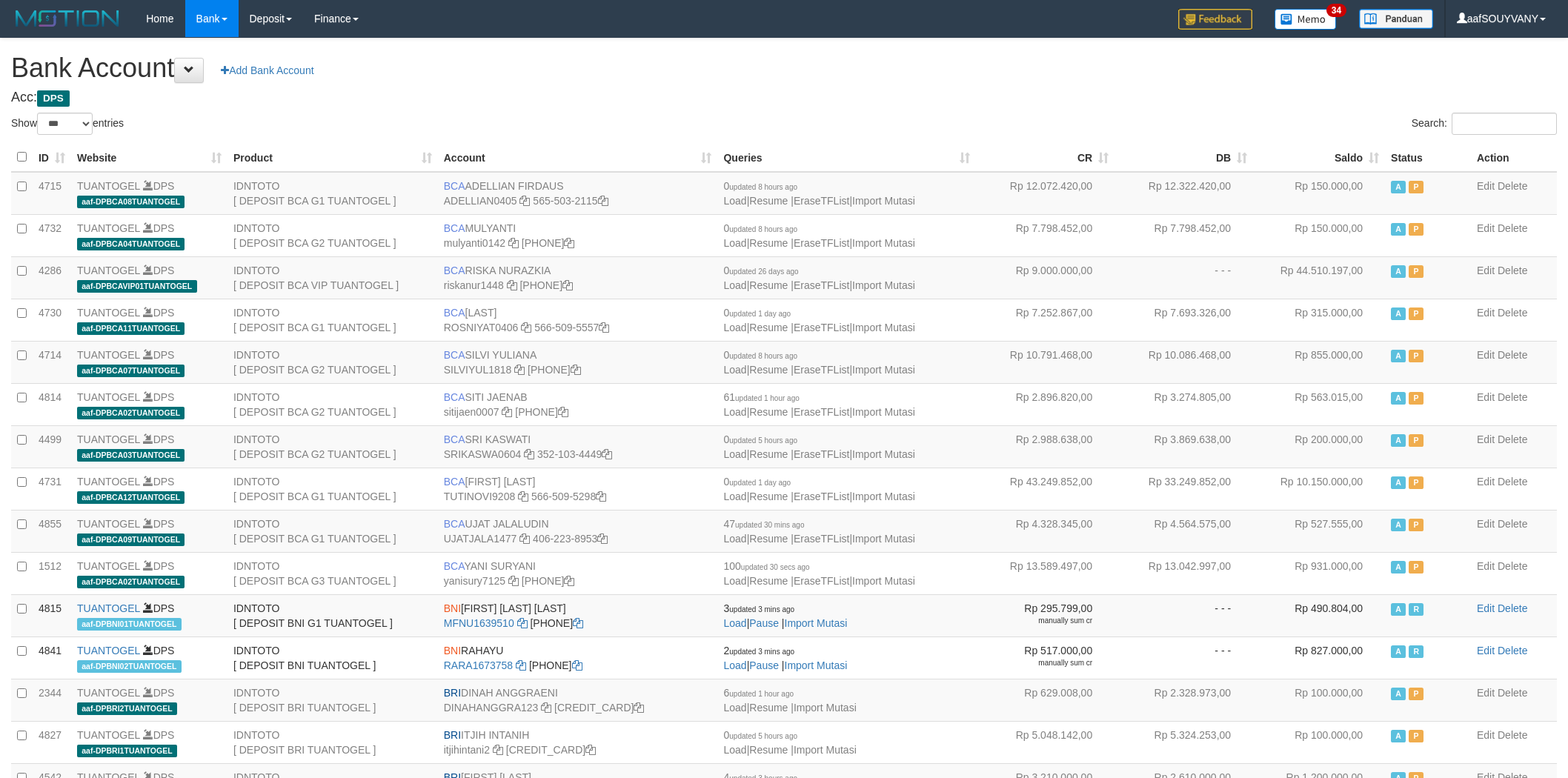 scroll, scrollTop: 0, scrollLeft: 0, axis: both 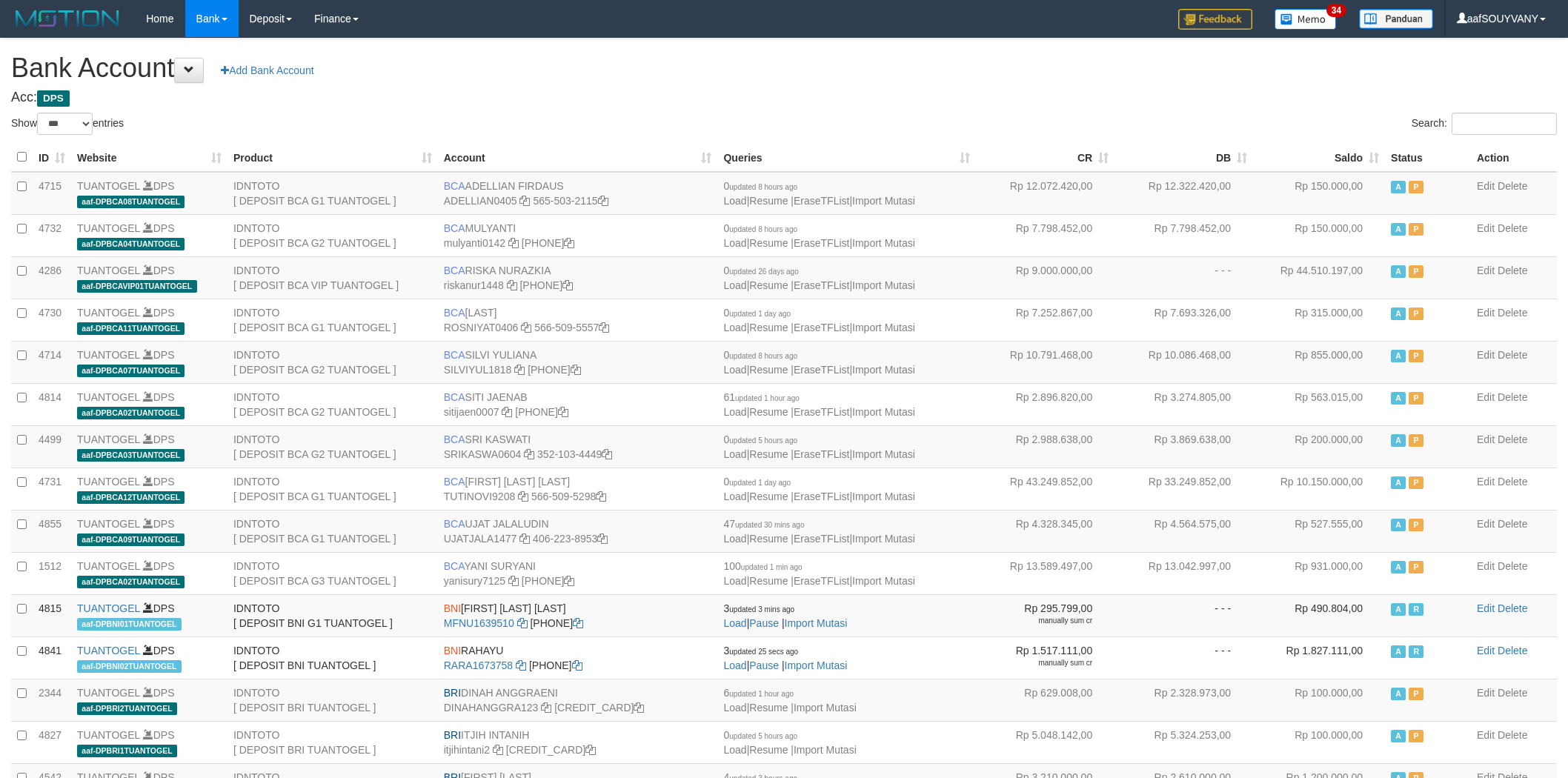 select on "***" 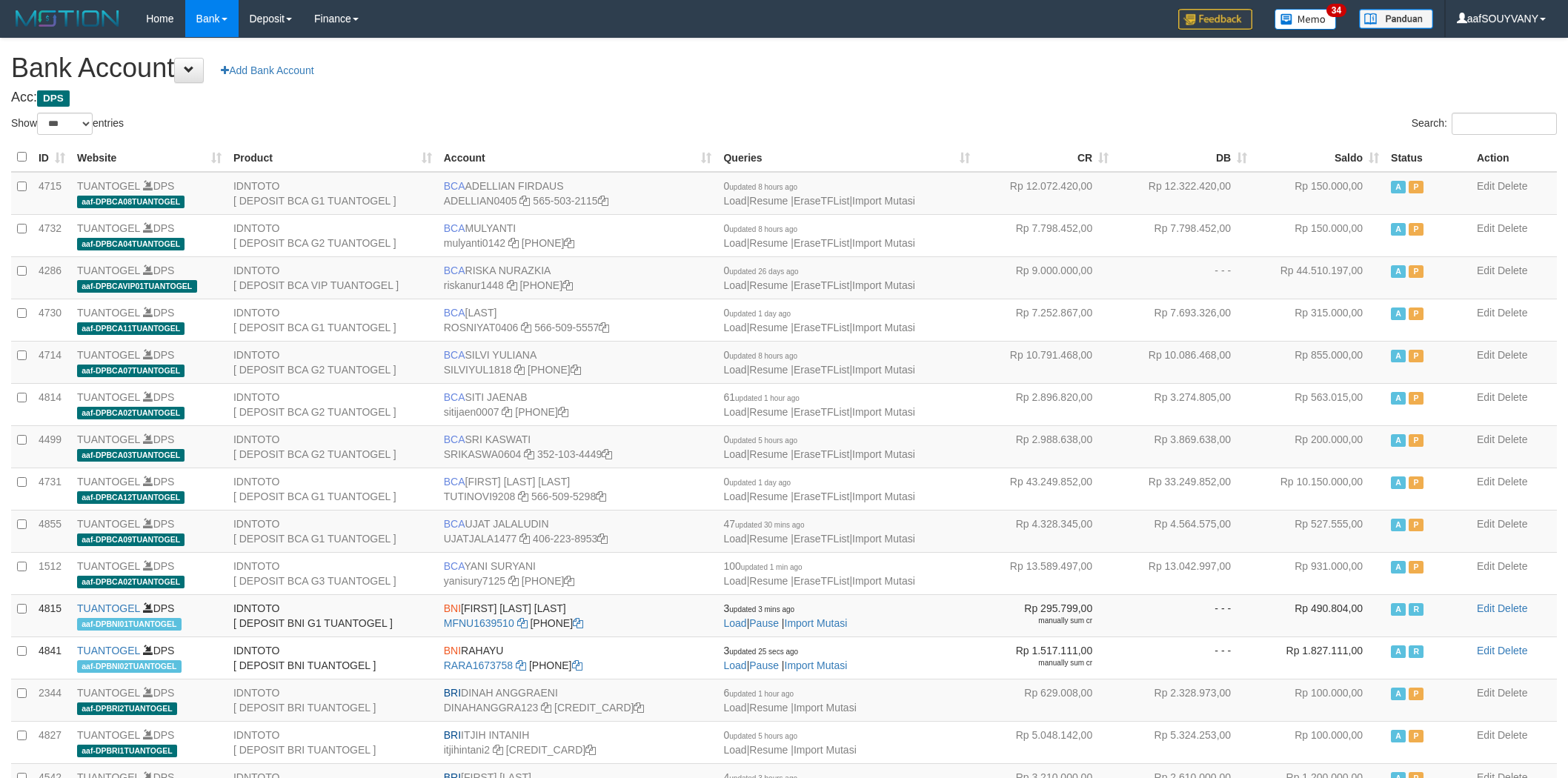 scroll, scrollTop: 0, scrollLeft: 0, axis: both 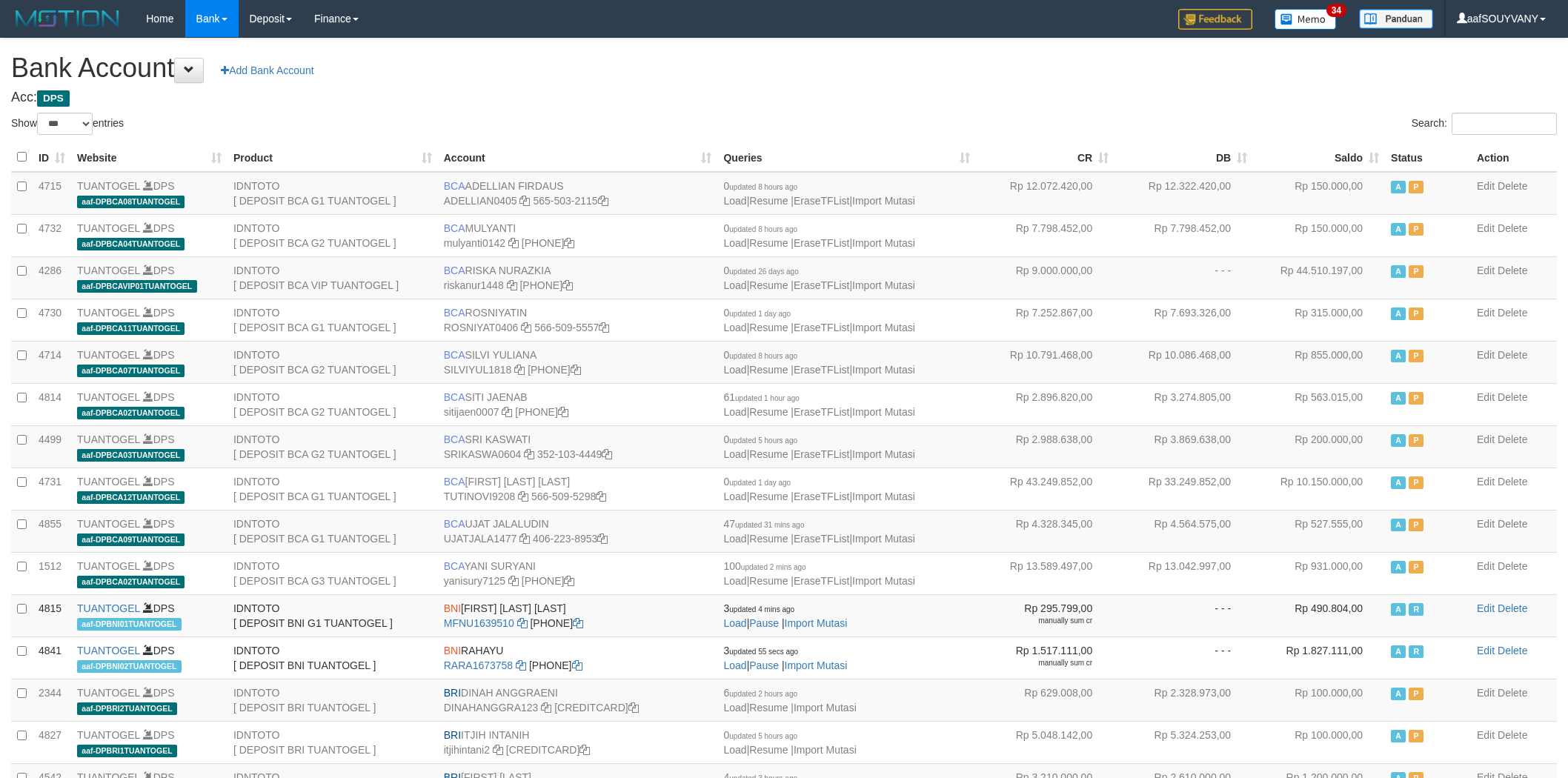 select on "***" 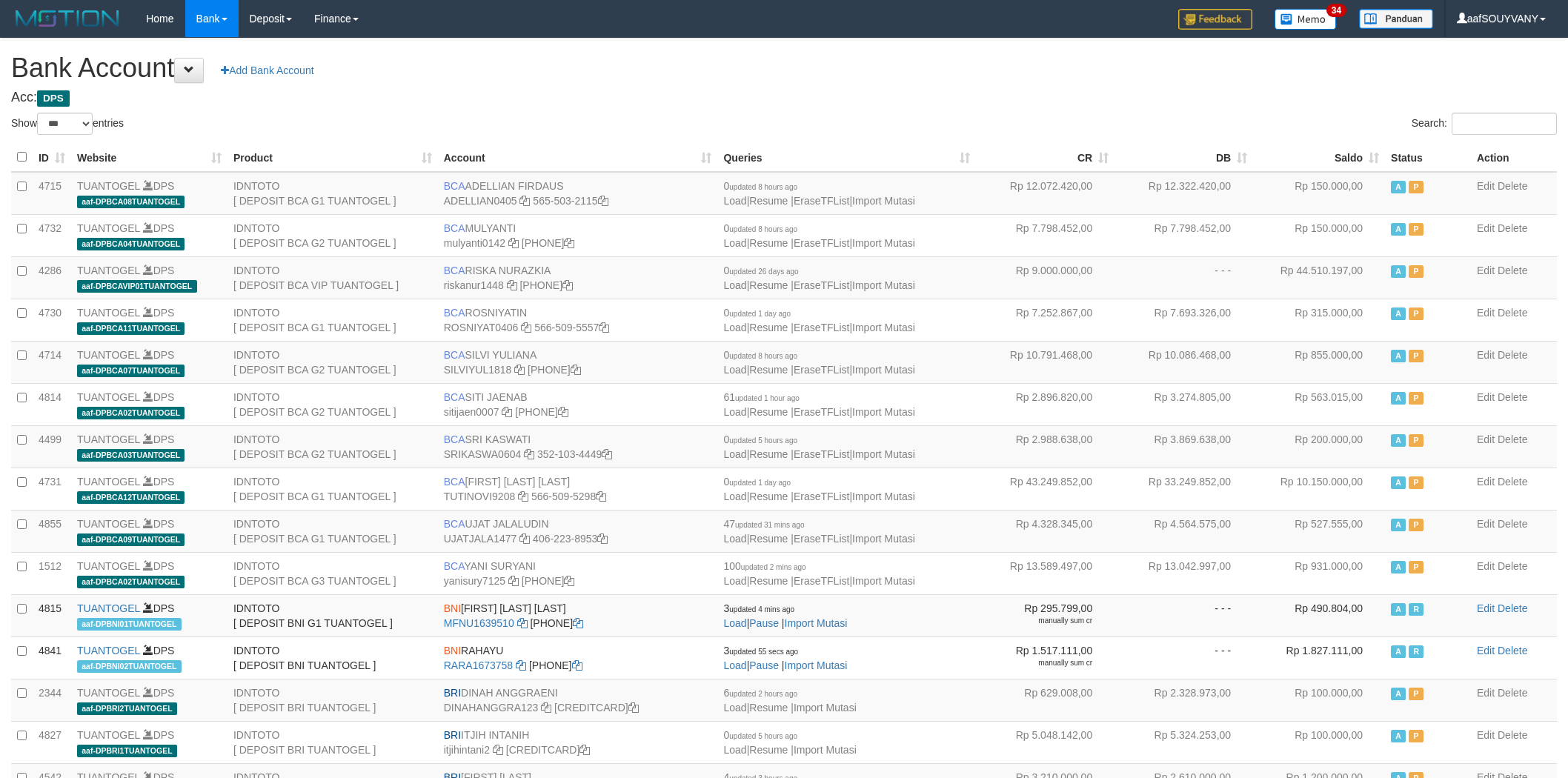 scroll, scrollTop: 0, scrollLeft: 0, axis: both 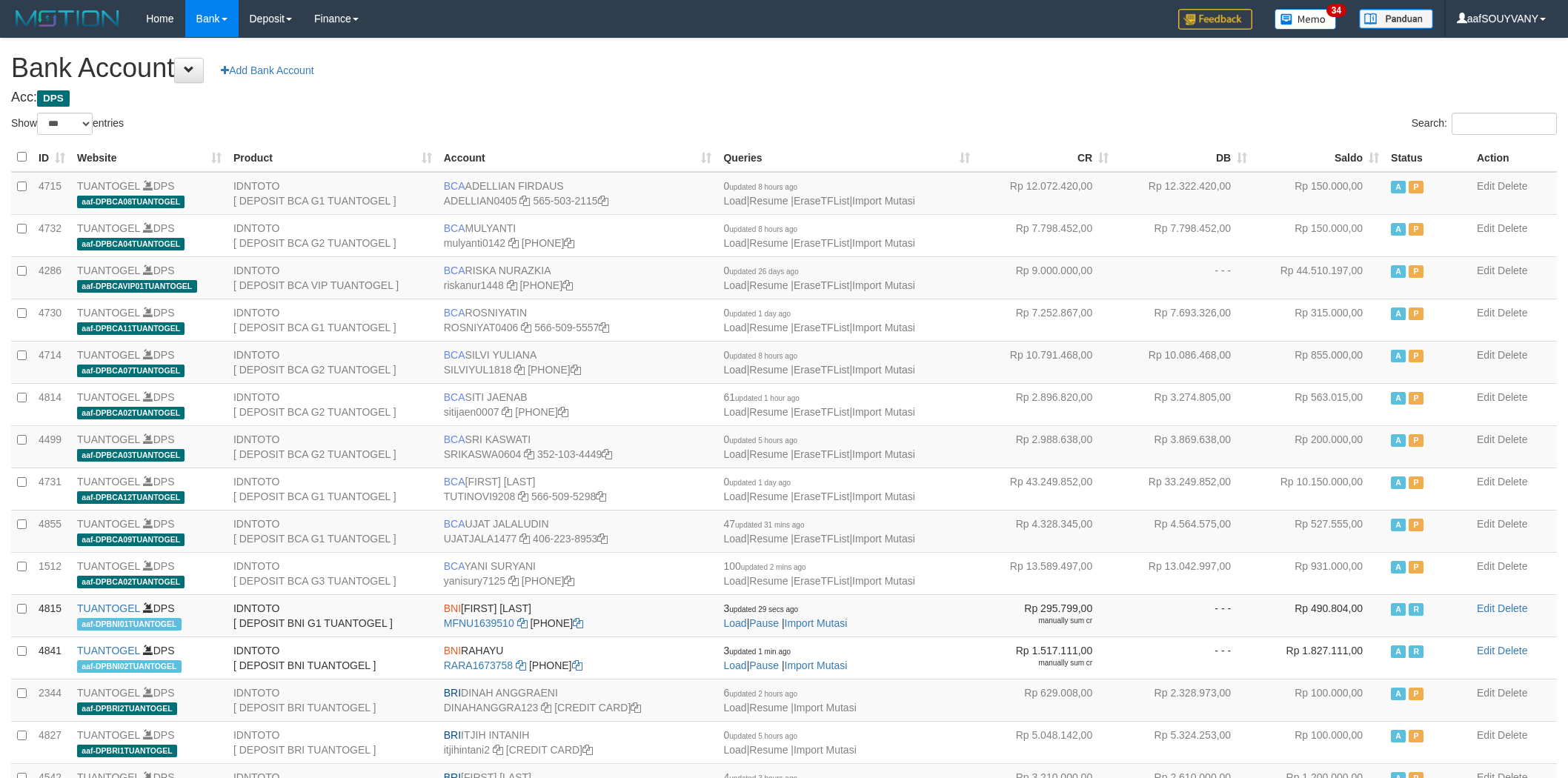 select on "***" 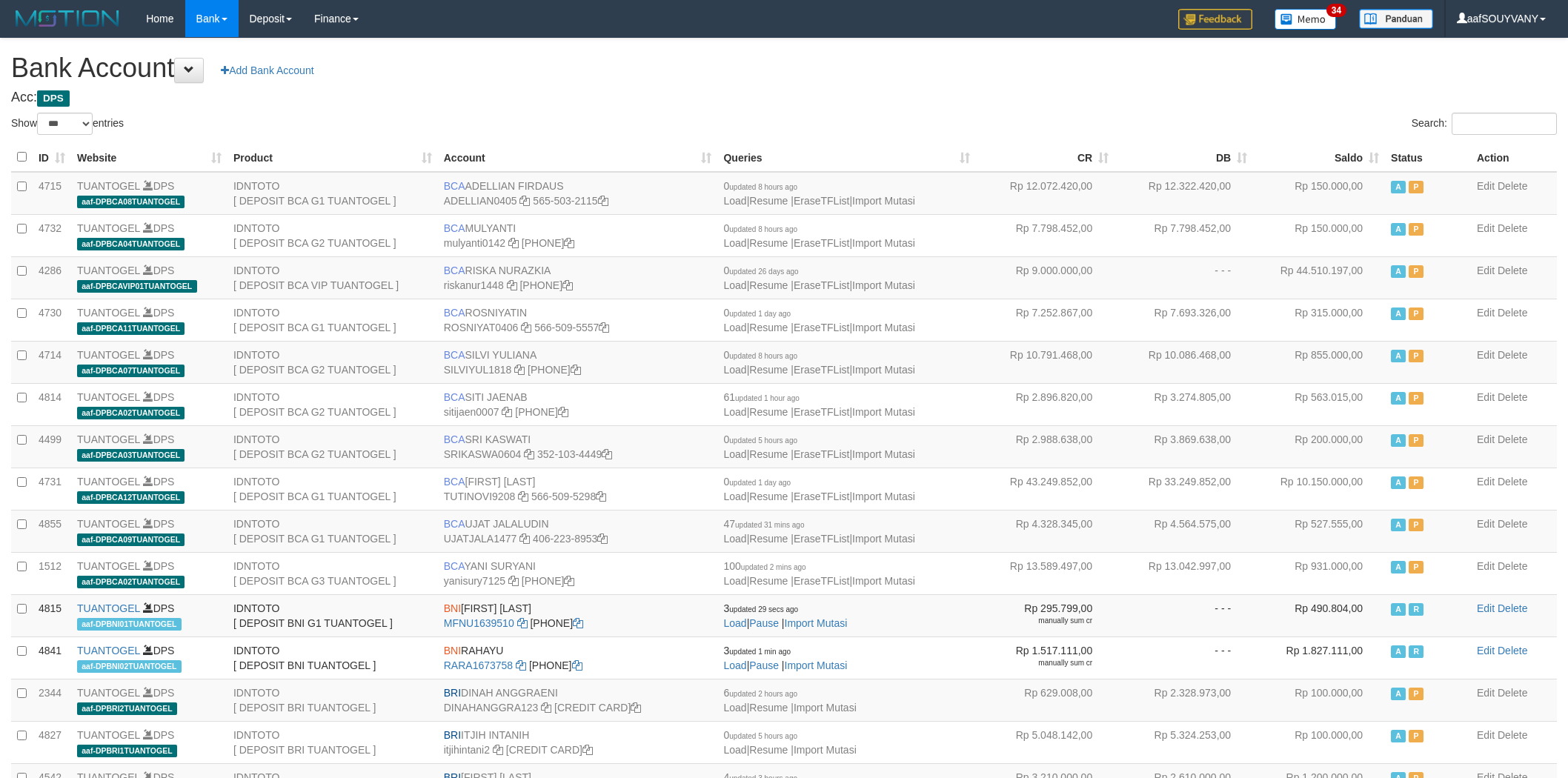 scroll, scrollTop: 0, scrollLeft: 0, axis: both 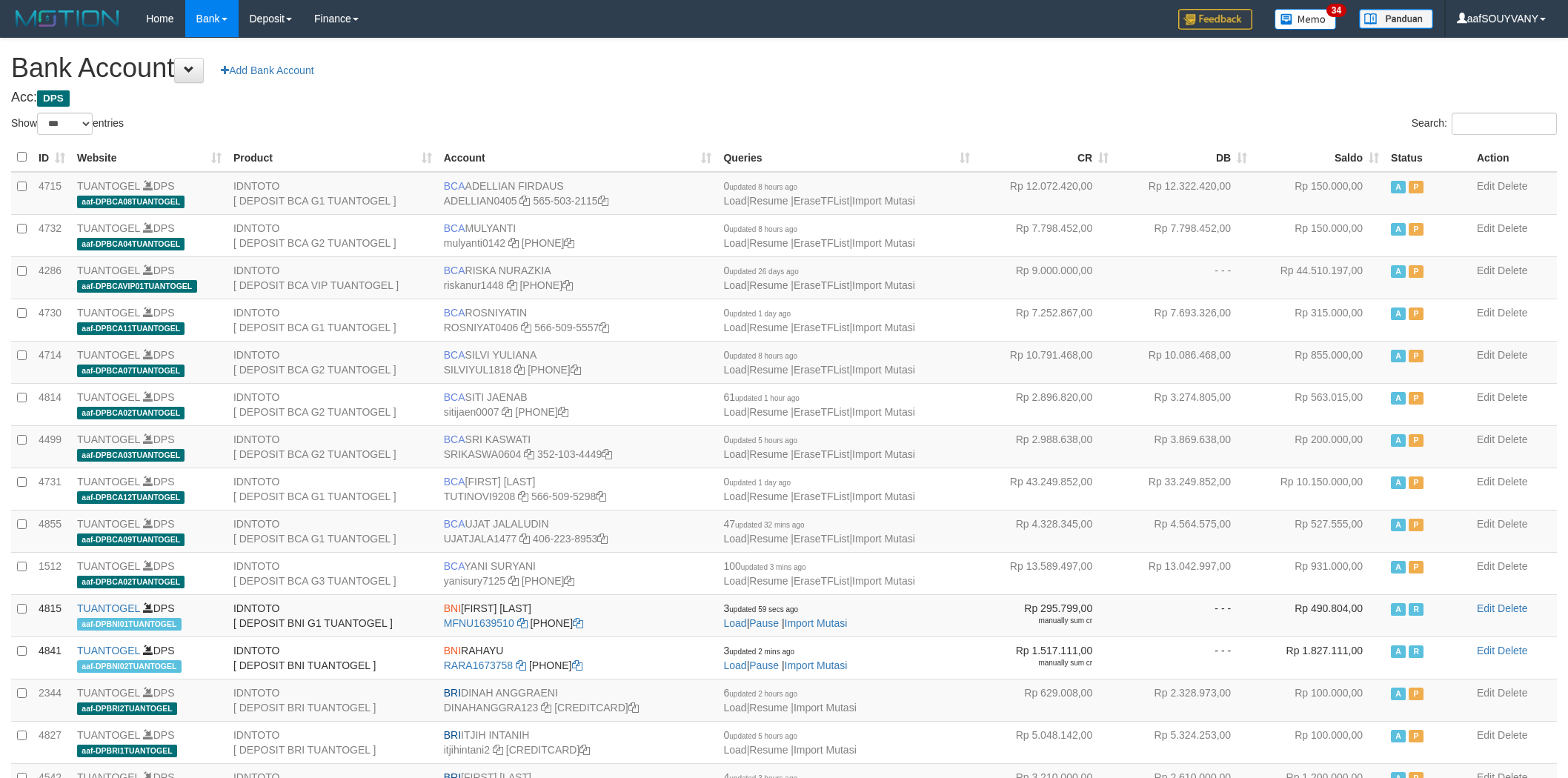 select on "***" 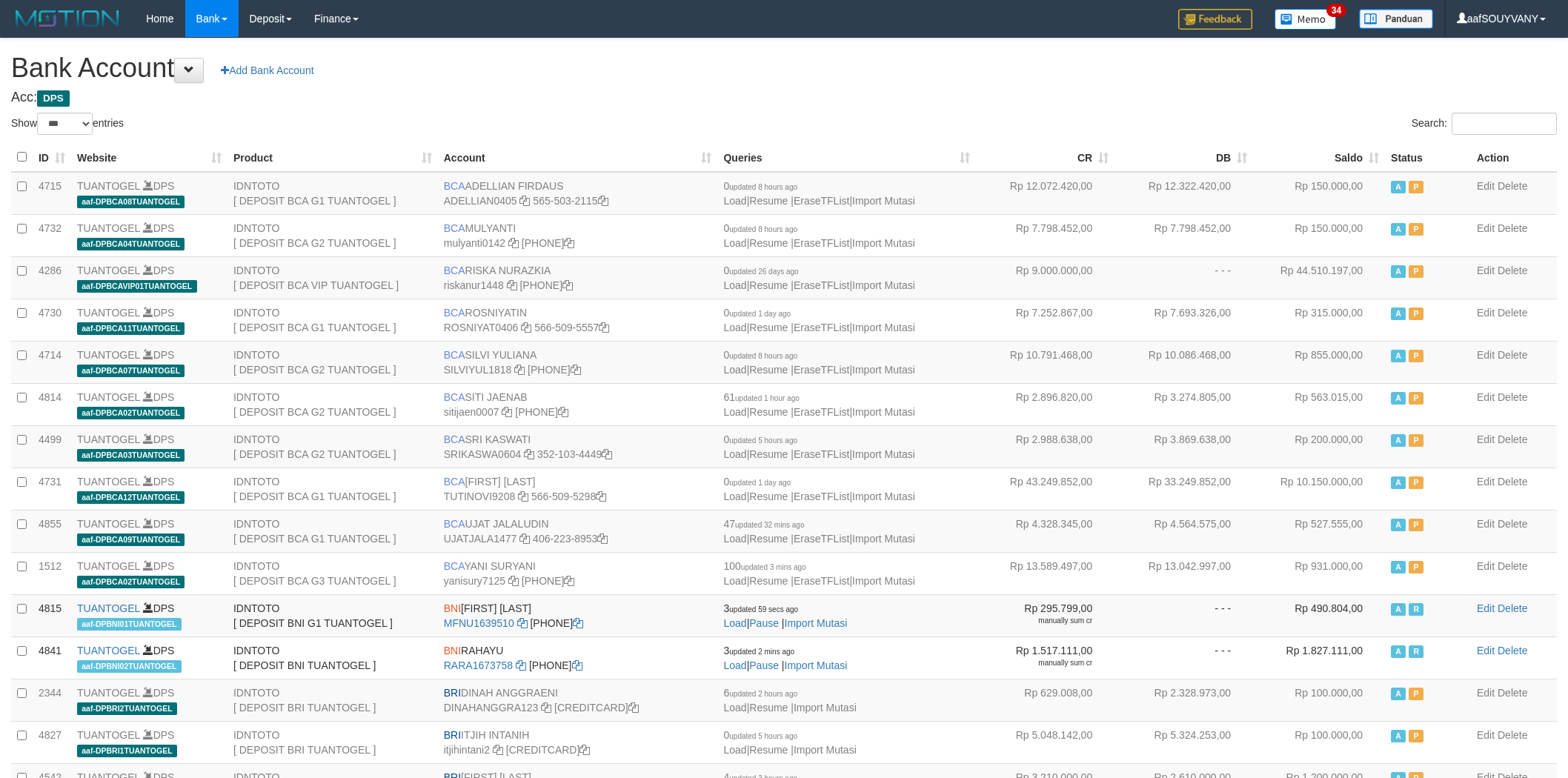 scroll, scrollTop: 0, scrollLeft: 0, axis: both 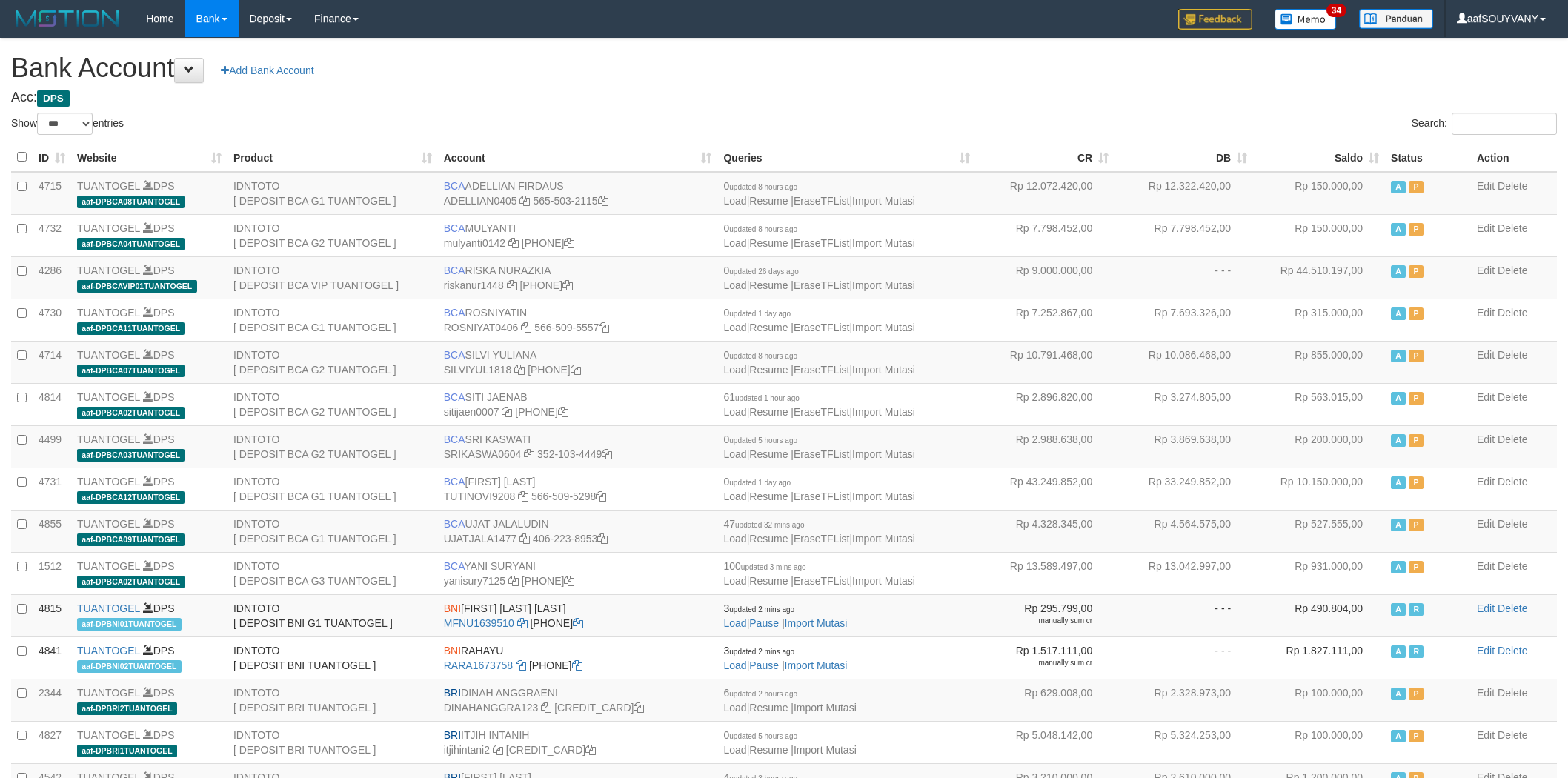 select on "***" 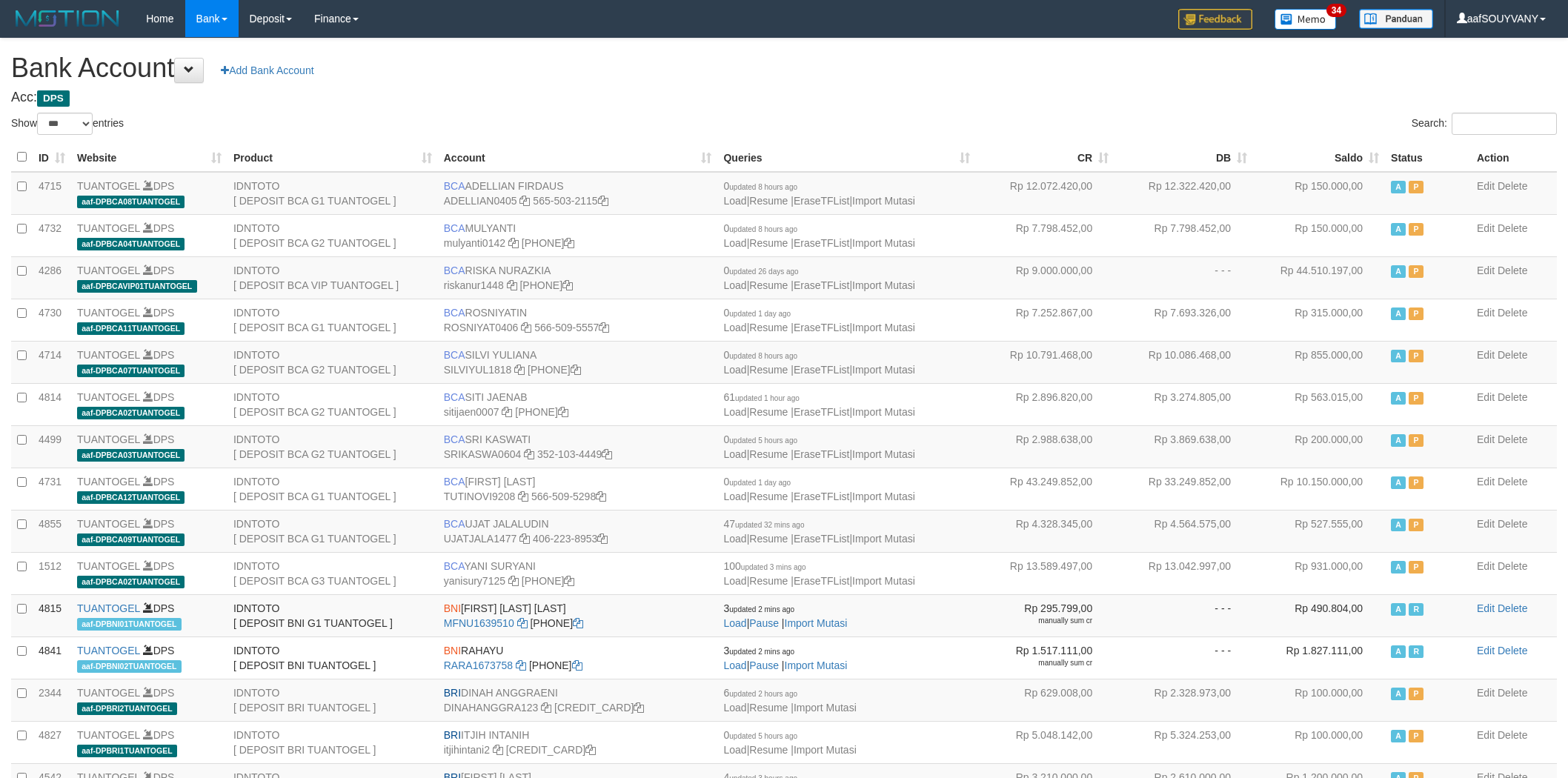 scroll, scrollTop: 0, scrollLeft: 0, axis: both 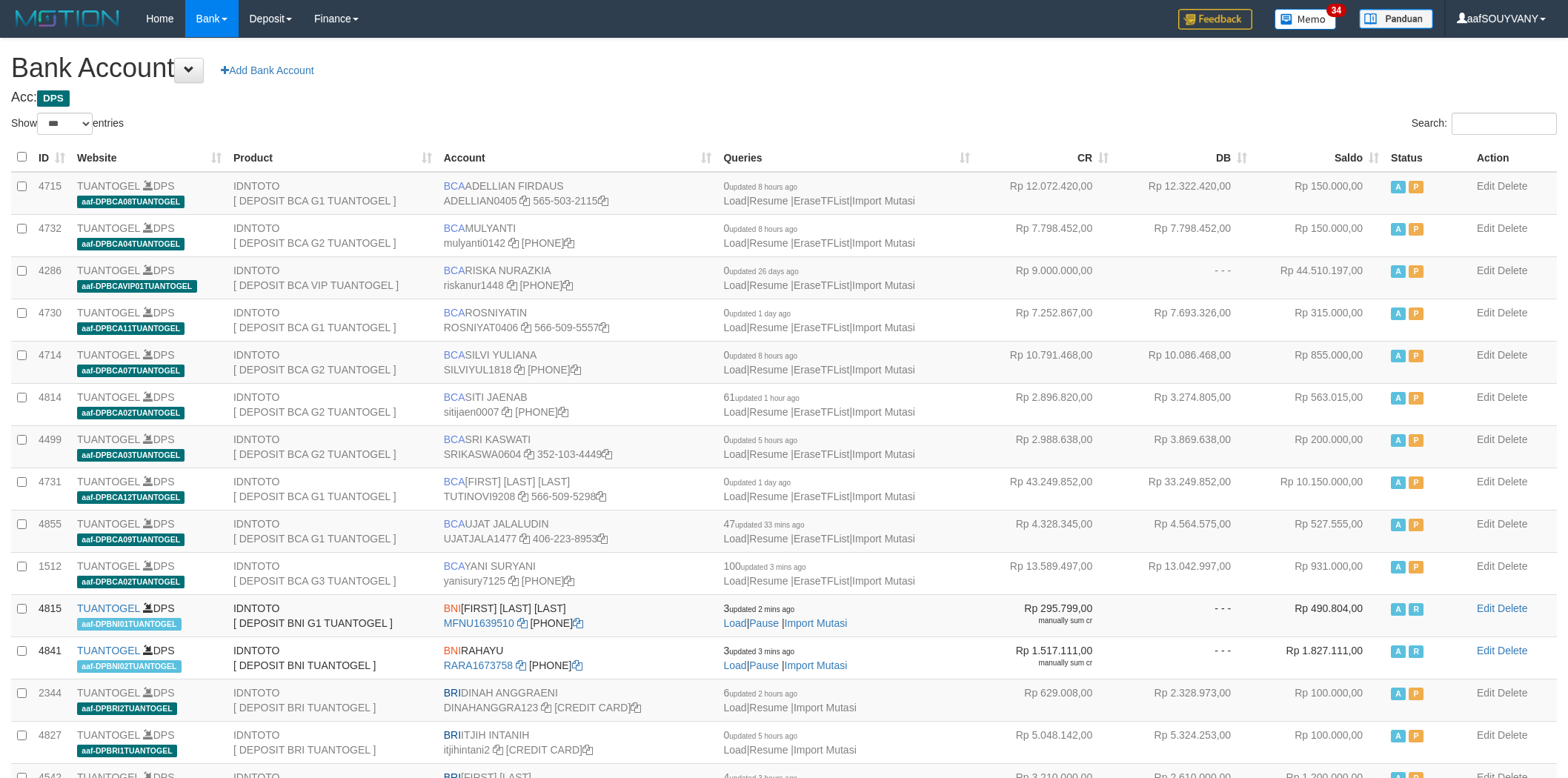 select on "***" 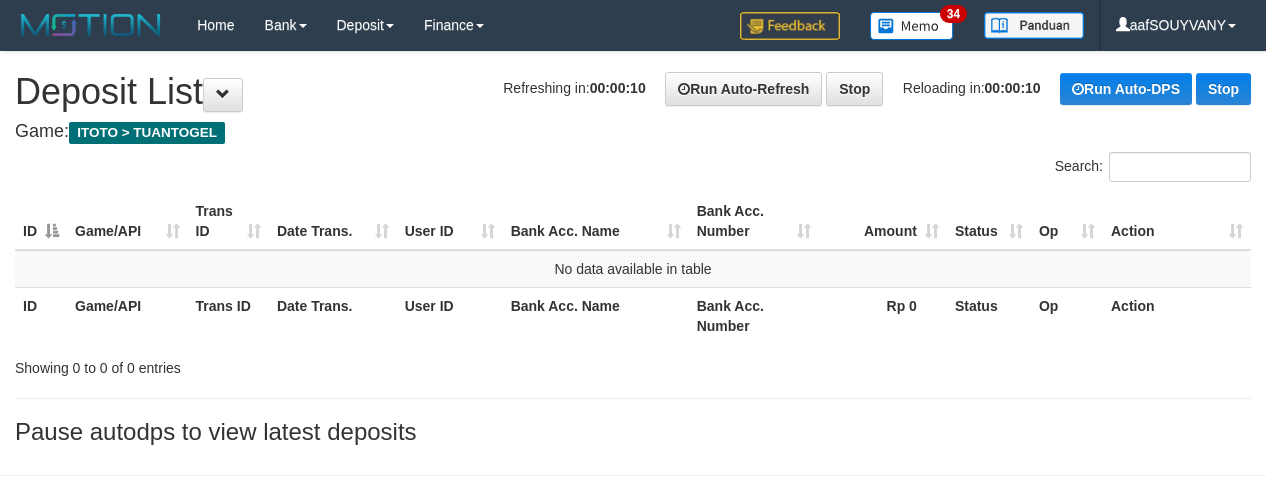 scroll, scrollTop: 0, scrollLeft: 0, axis: both 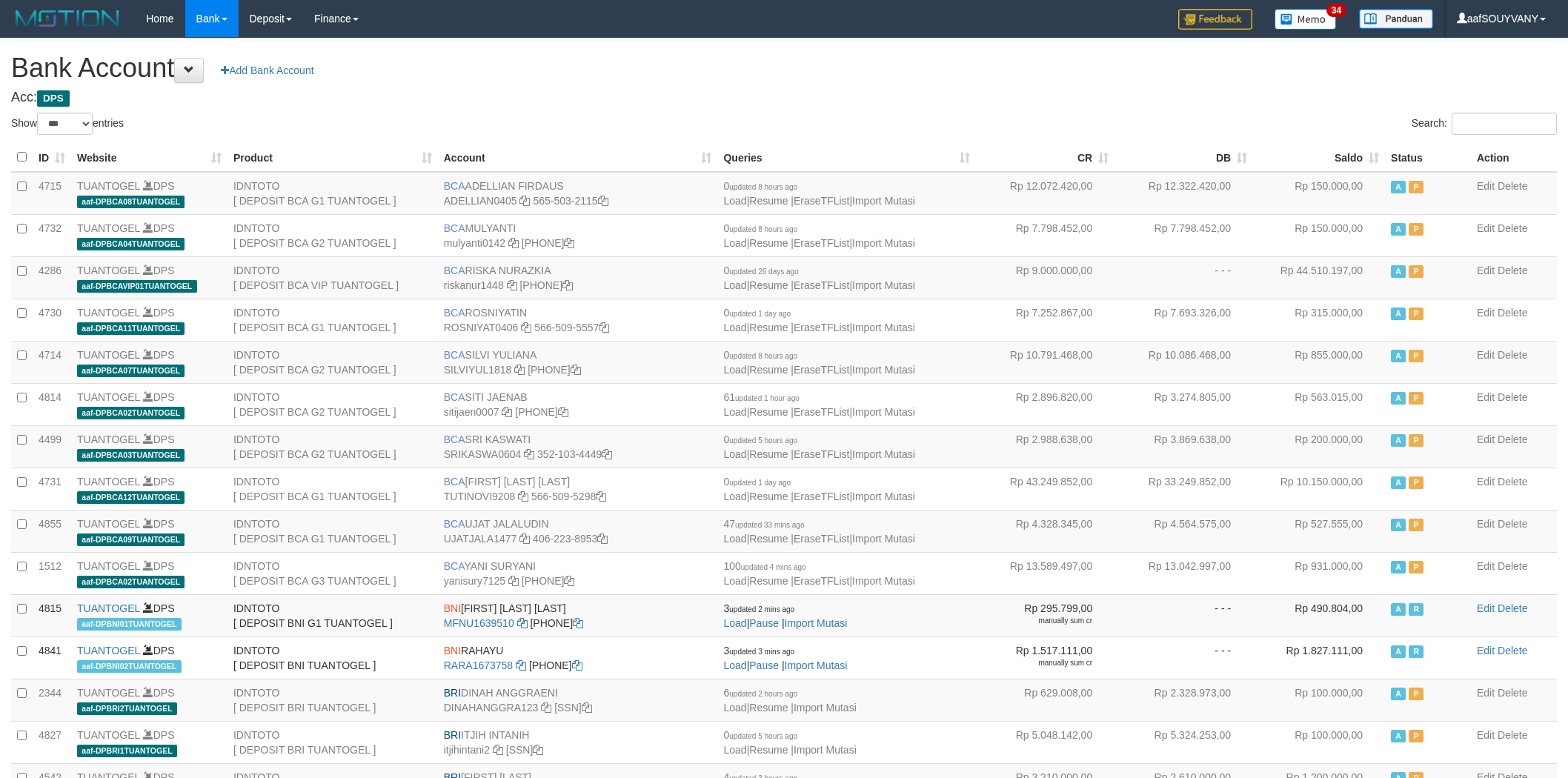 select on "***" 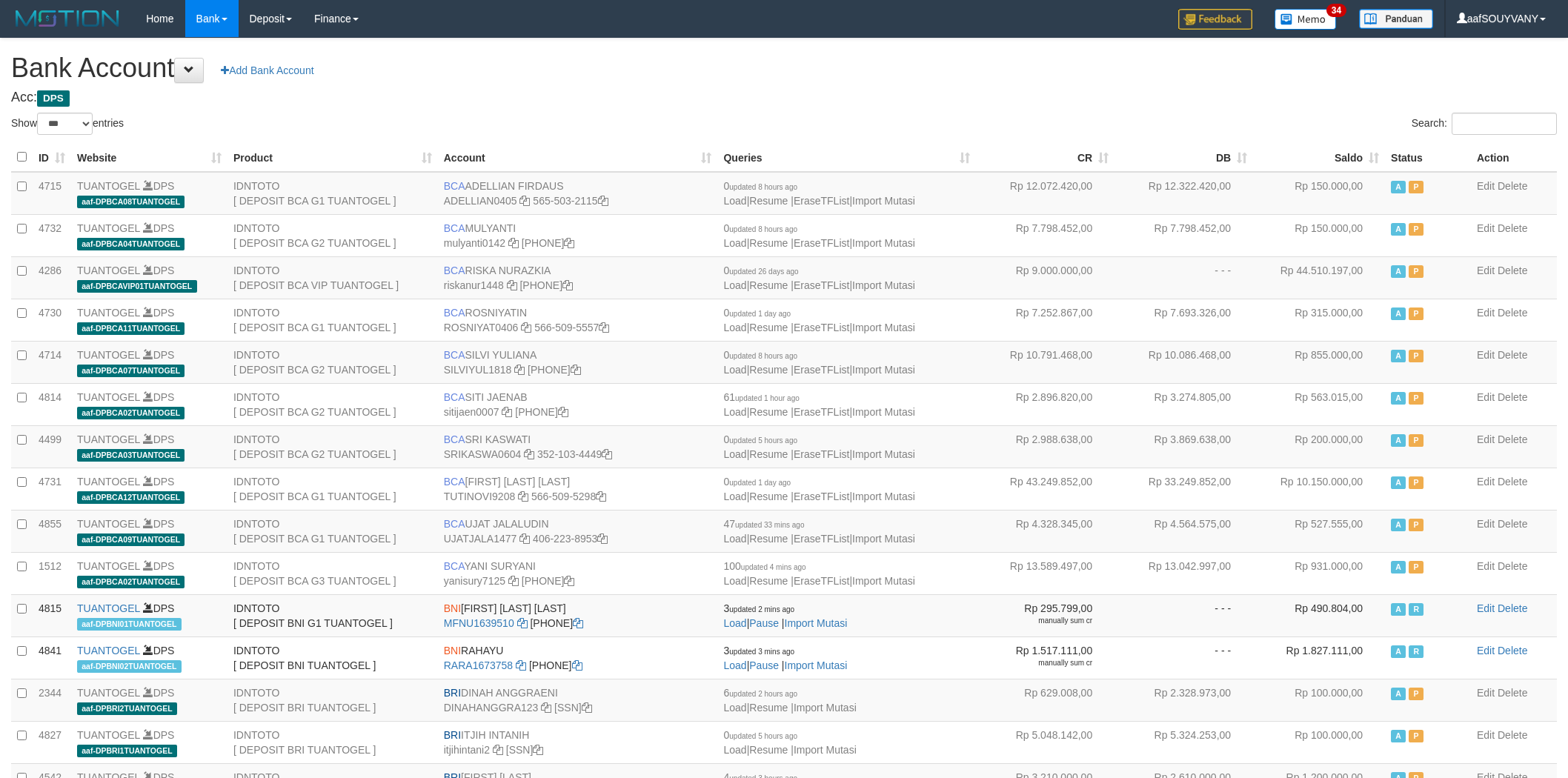 scroll, scrollTop: 0, scrollLeft: 0, axis: both 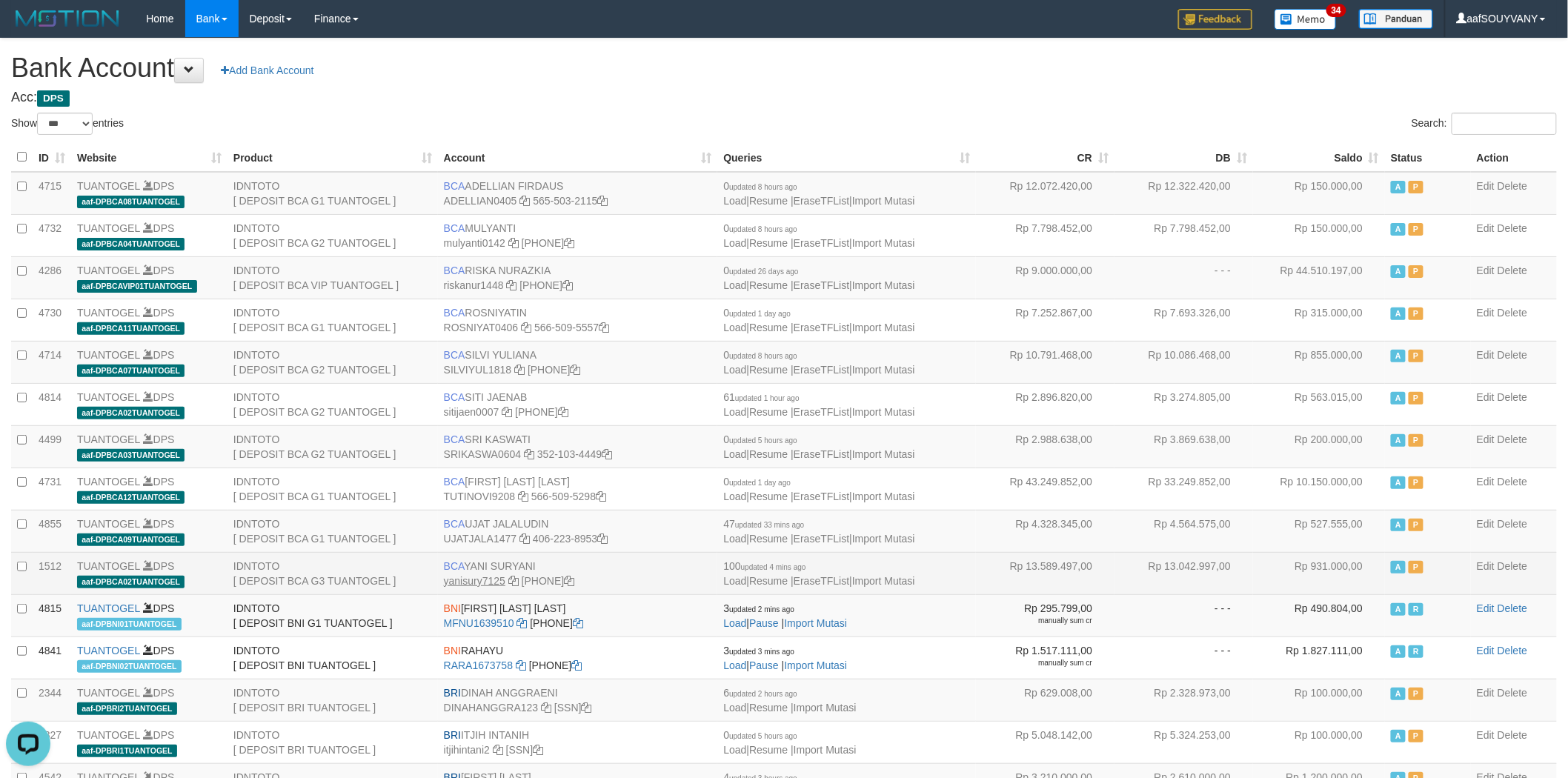 drag, startPoint x: 514, startPoint y: 641, endPoint x: 463, endPoint y: 576, distance: 82.61961 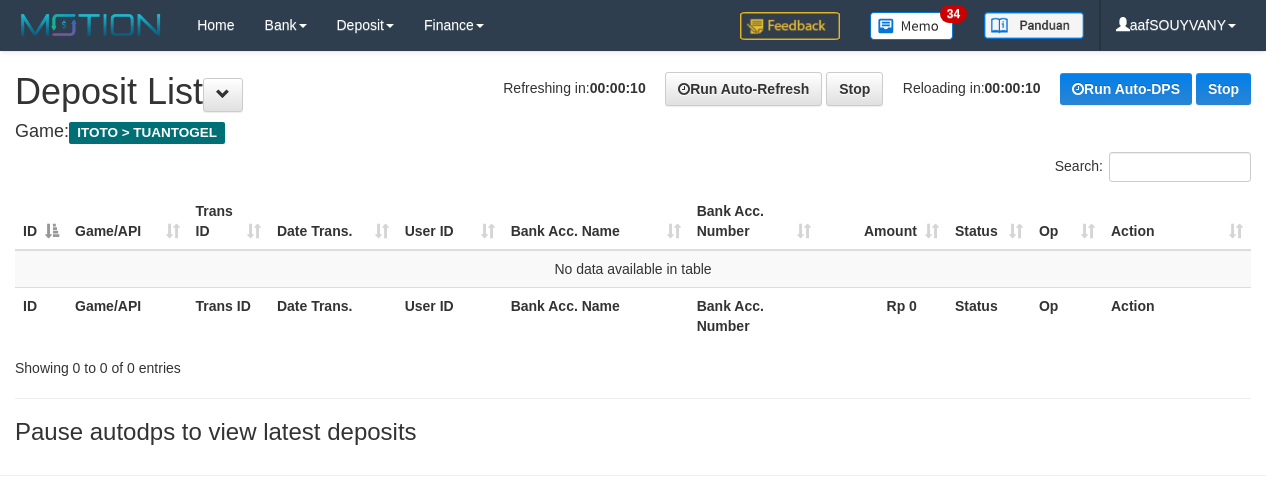 scroll, scrollTop: 0, scrollLeft: 0, axis: both 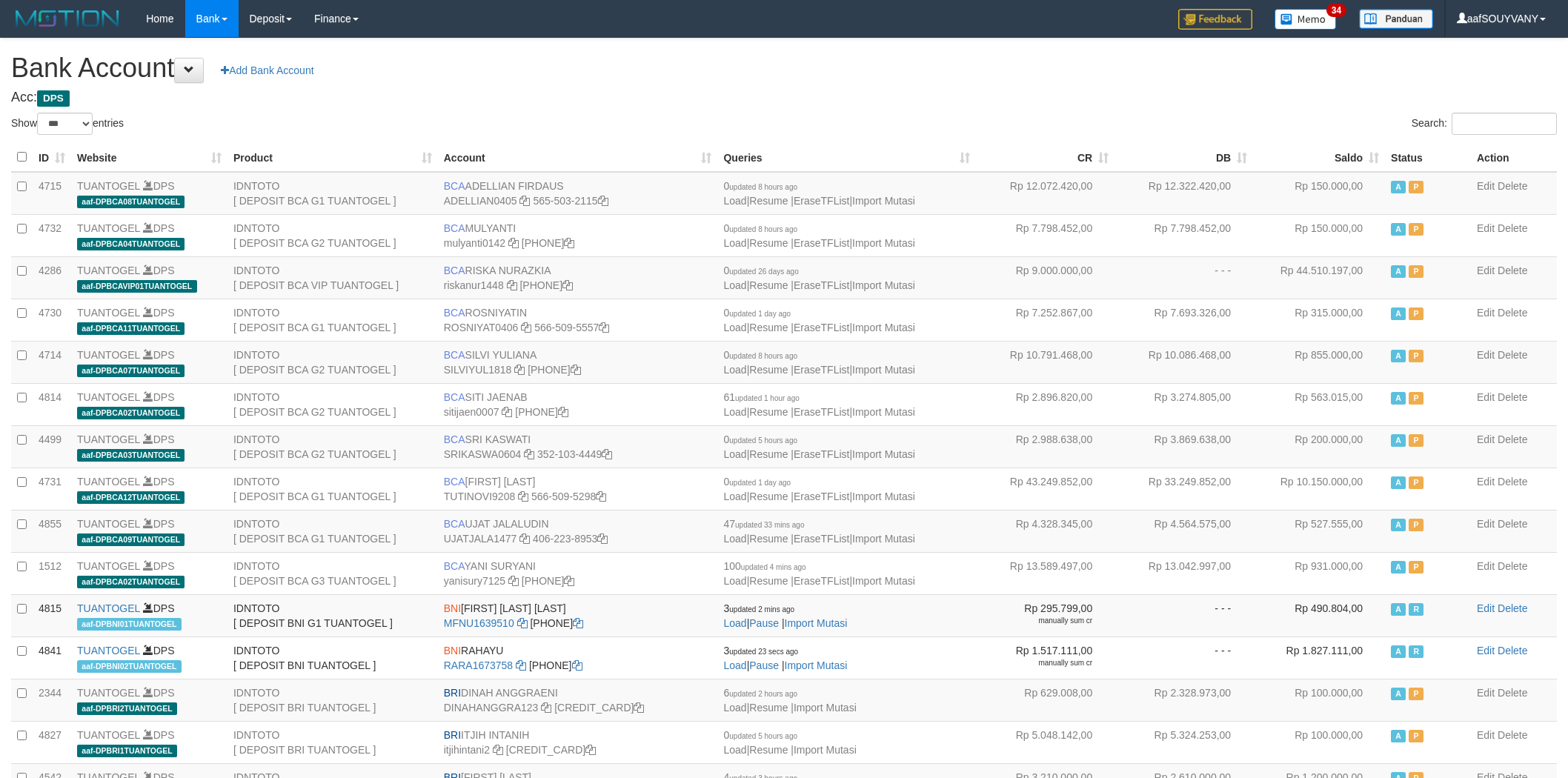 select on "***" 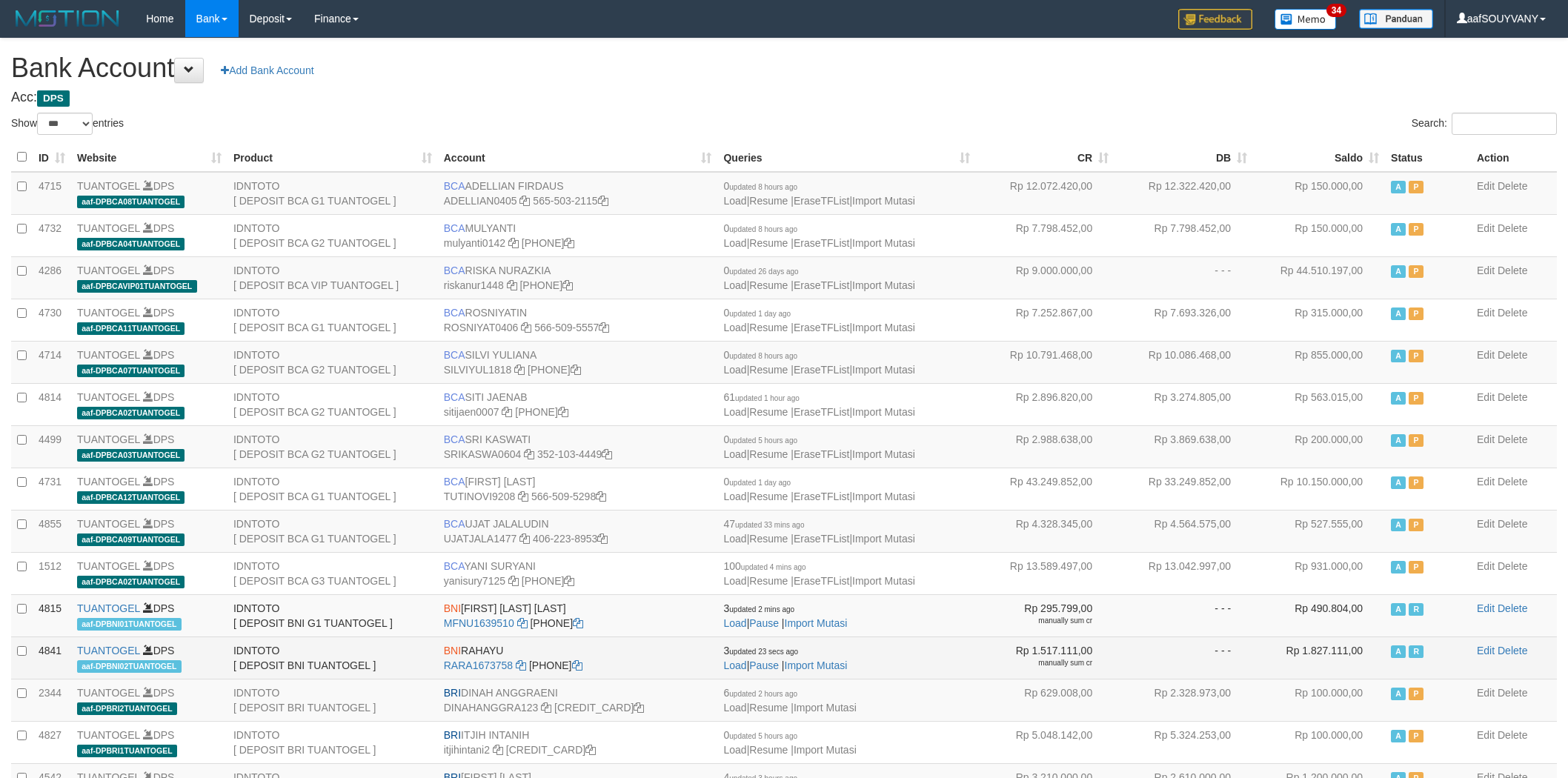 scroll, scrollTop: 0, scrollLeft: 0, axis: both 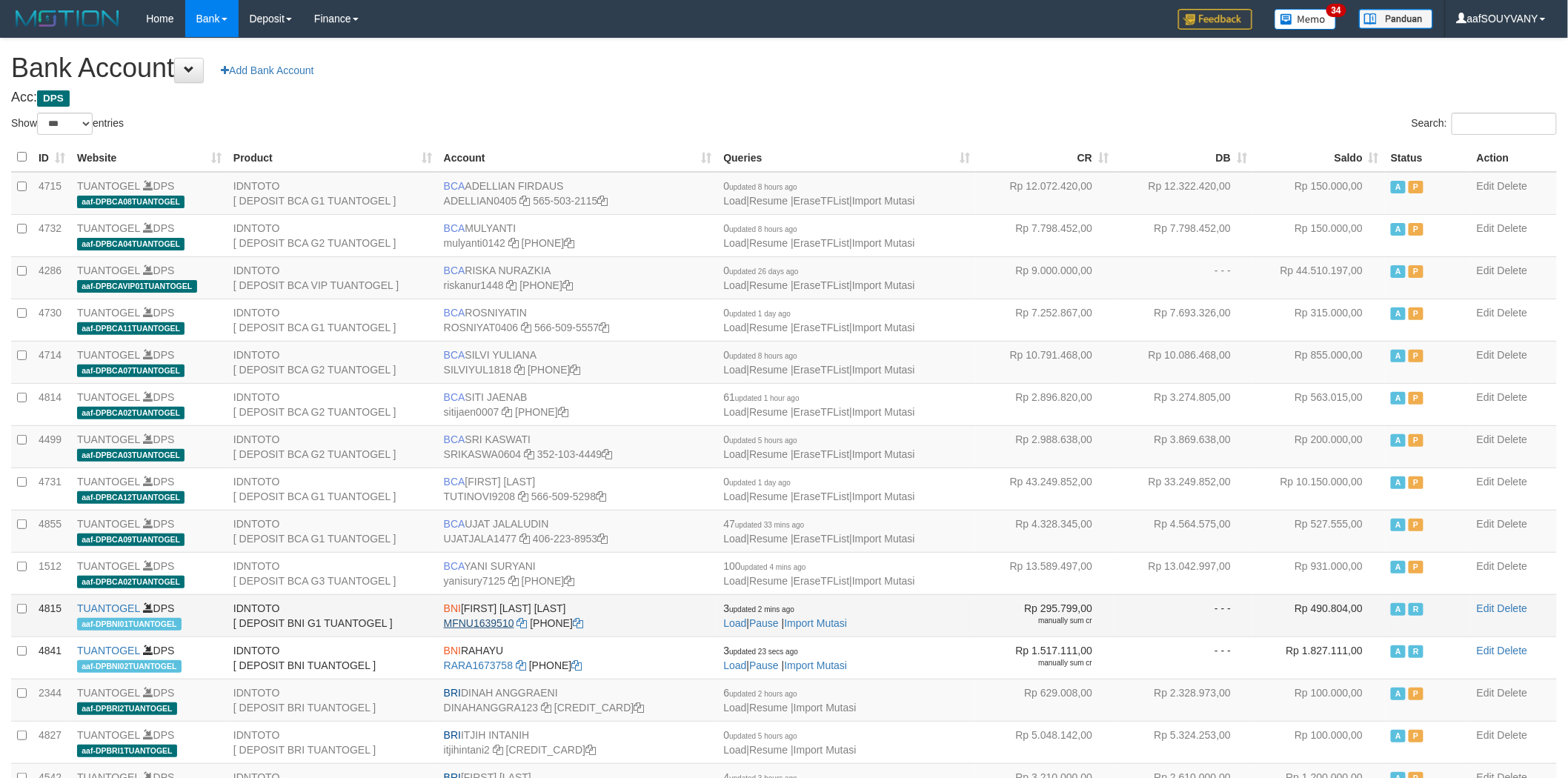 drag, startPoint x: 511, startPoint y: 646, endPoint x: 468, endPoint y: 628, distance: 46.61545 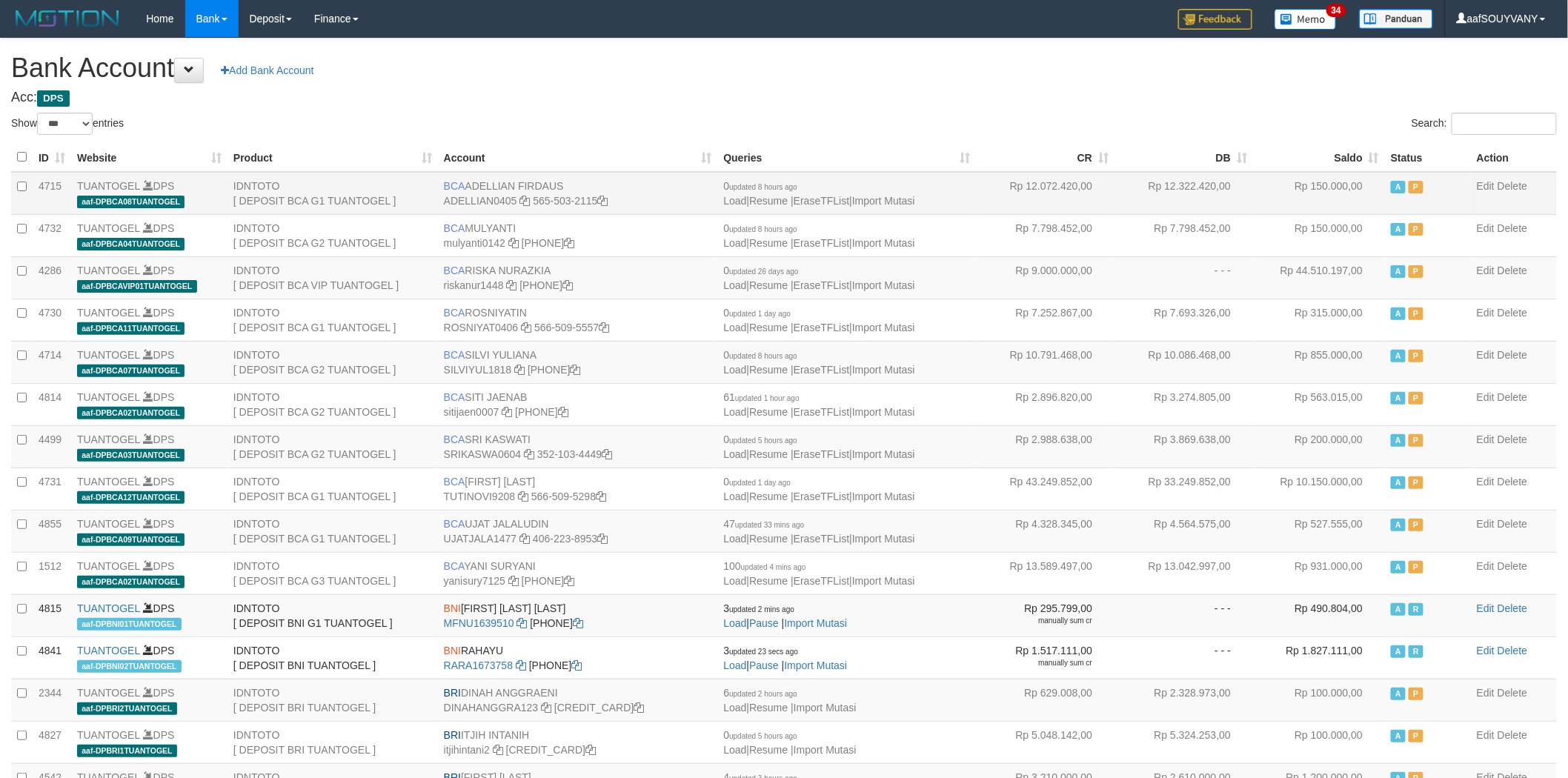 copy on "RAHAYU" 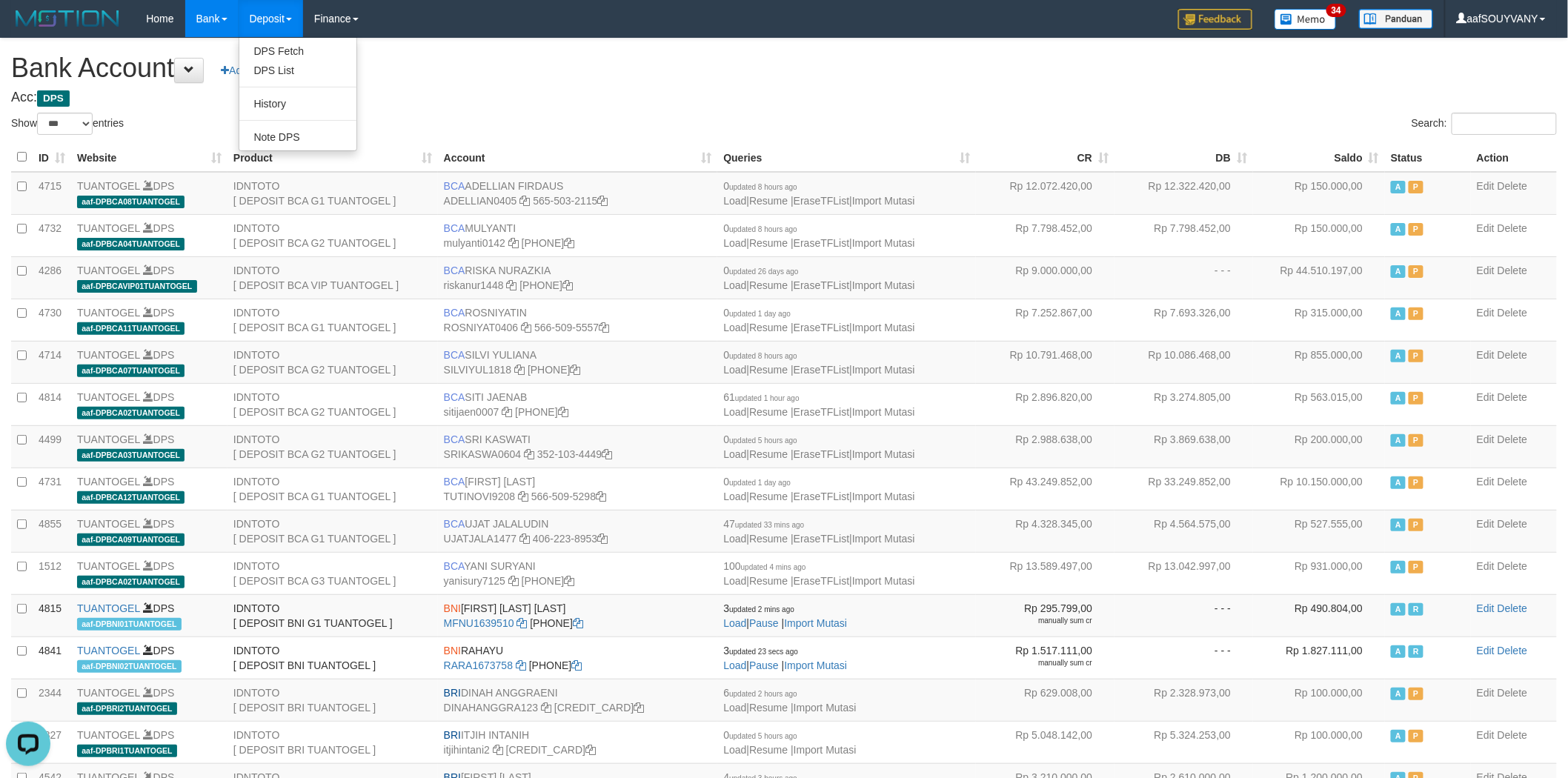 scroll, scrollTop: 0, scrollLeft: 0, axis: both 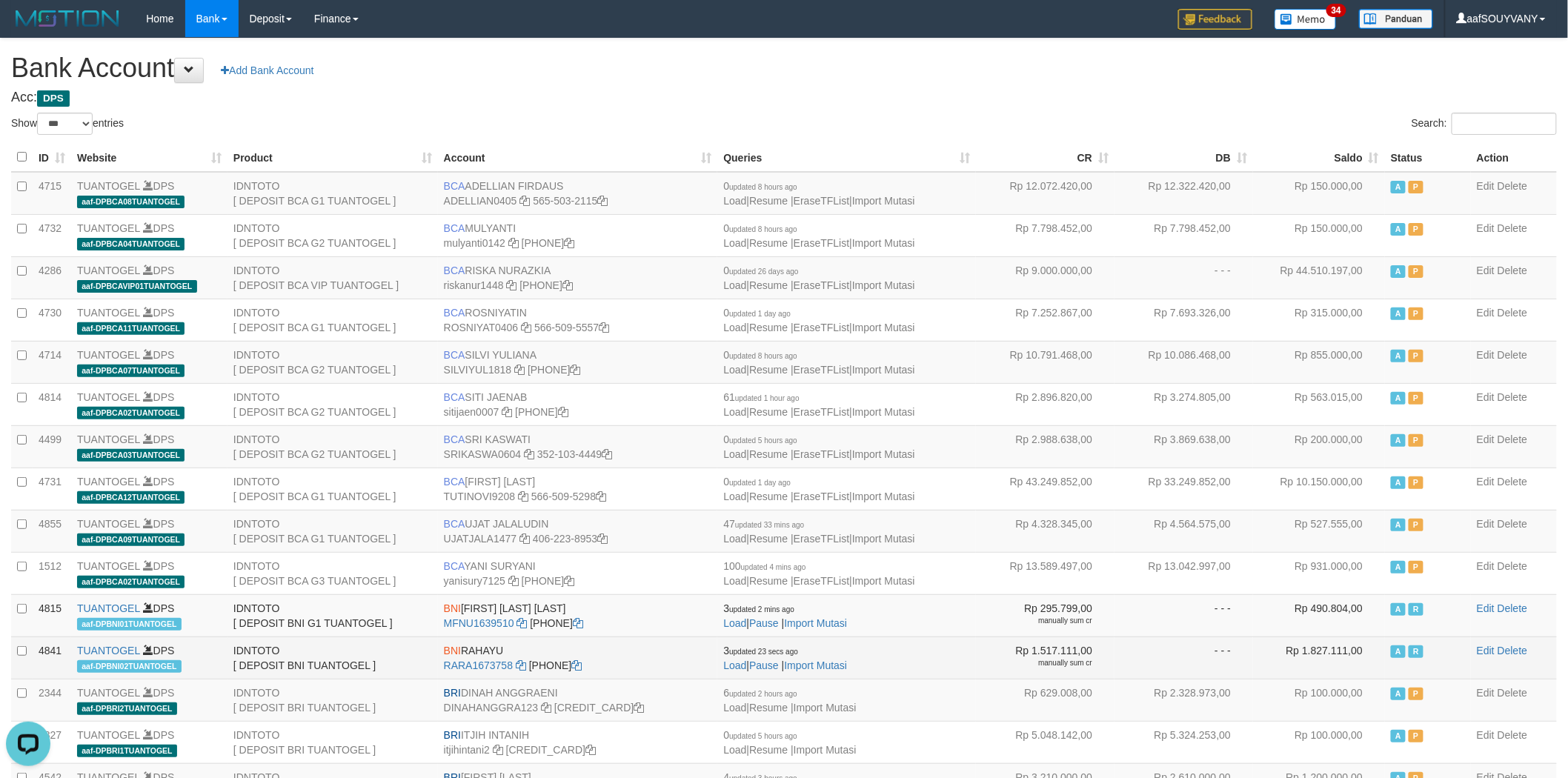 click on "BNI" at bounding box center [452, 651] 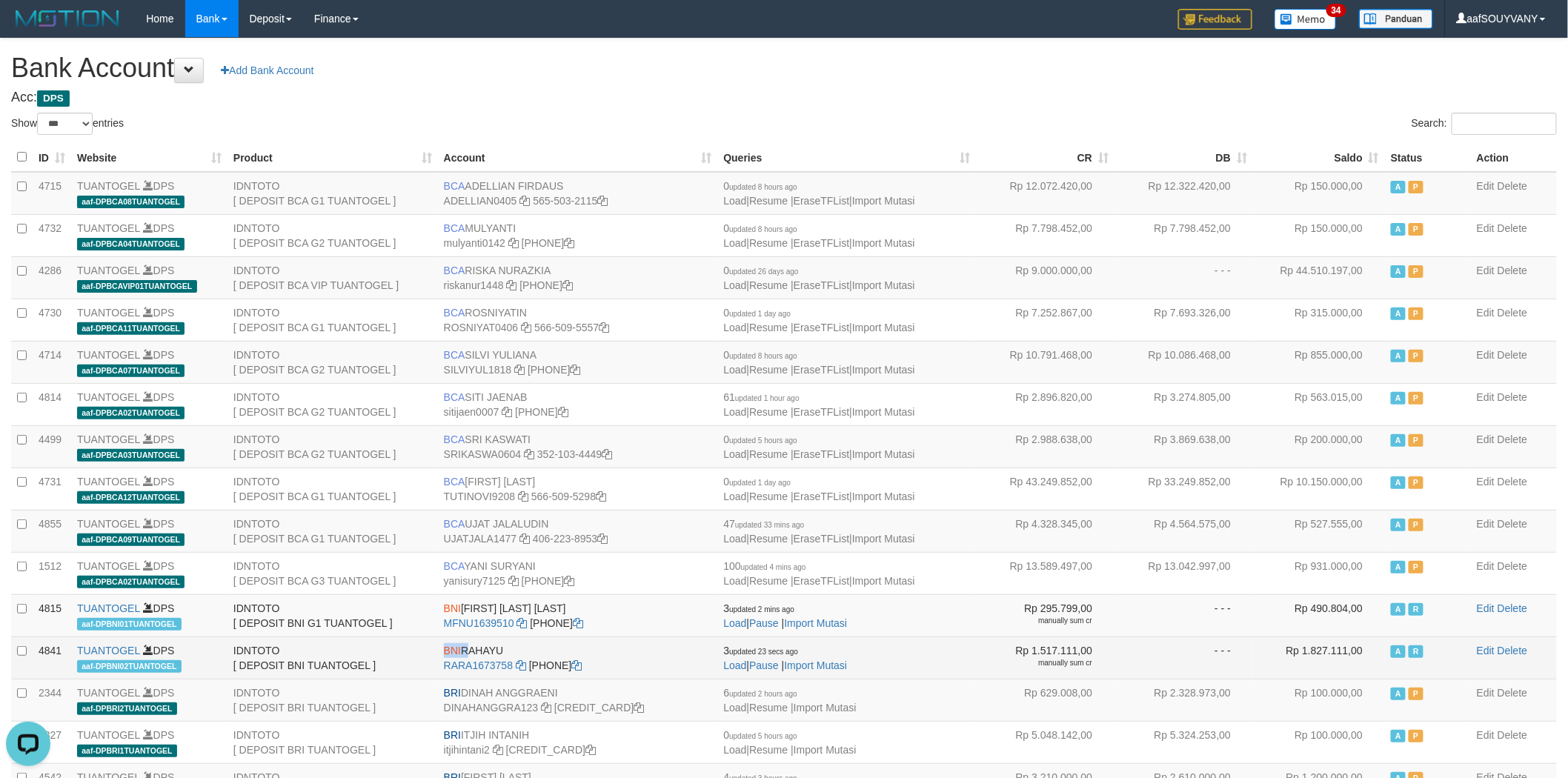 click on "BNI" at bounding box center (452, 651) 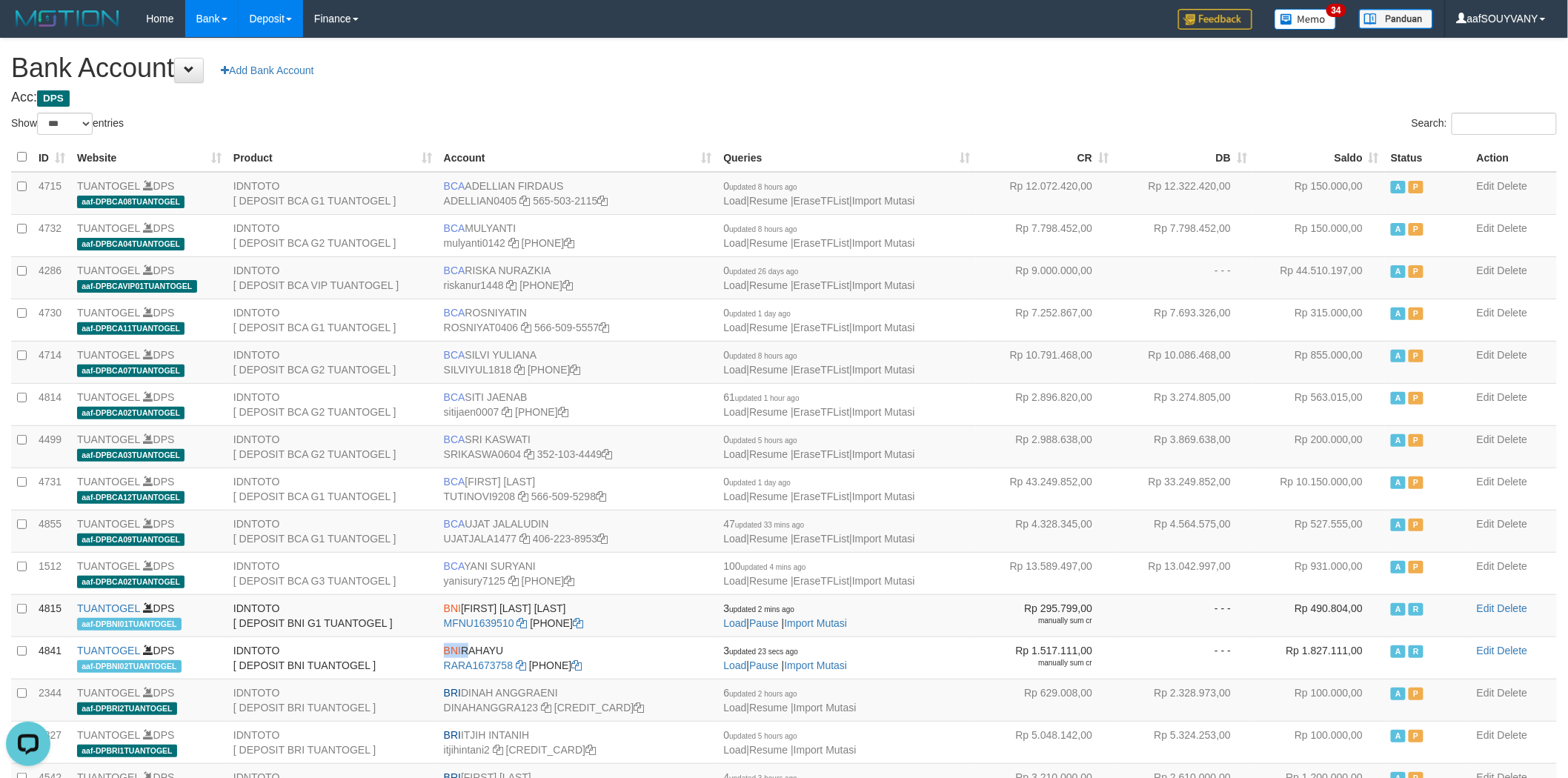 copy on "BNI" 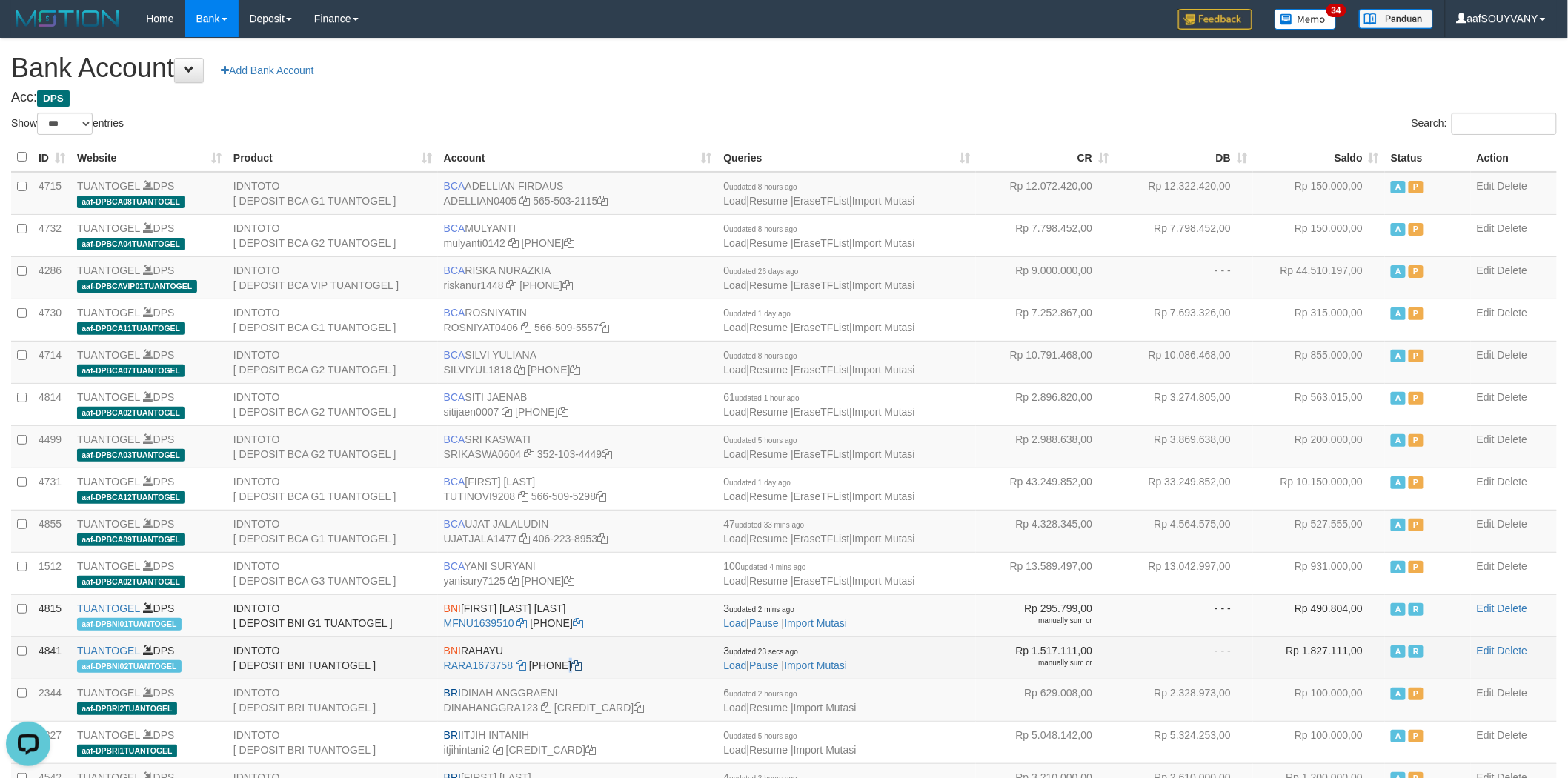 drag, startPoint x: 529, startPoint y: 662, endPoint x: 604, endPoint y: 662, distance: 75 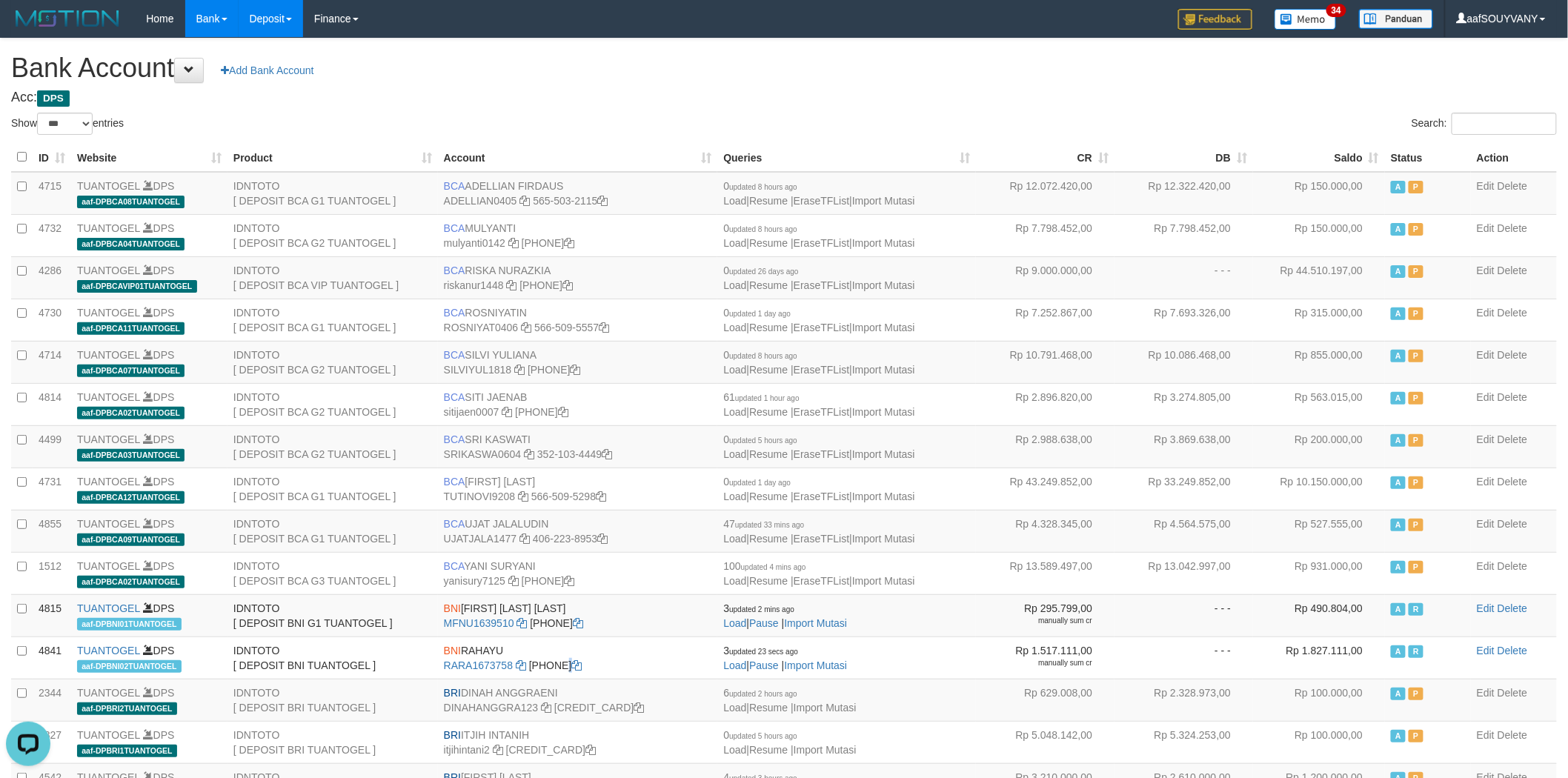 copy on "[PHONE]" 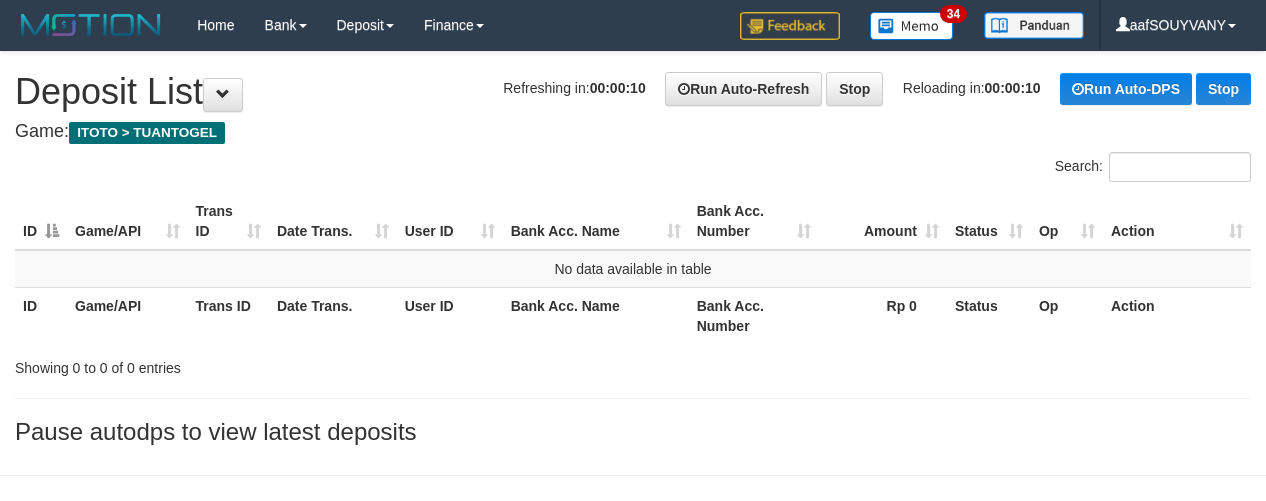 scroll, scrollTop: 0, scrollLeft: 0, axis: both 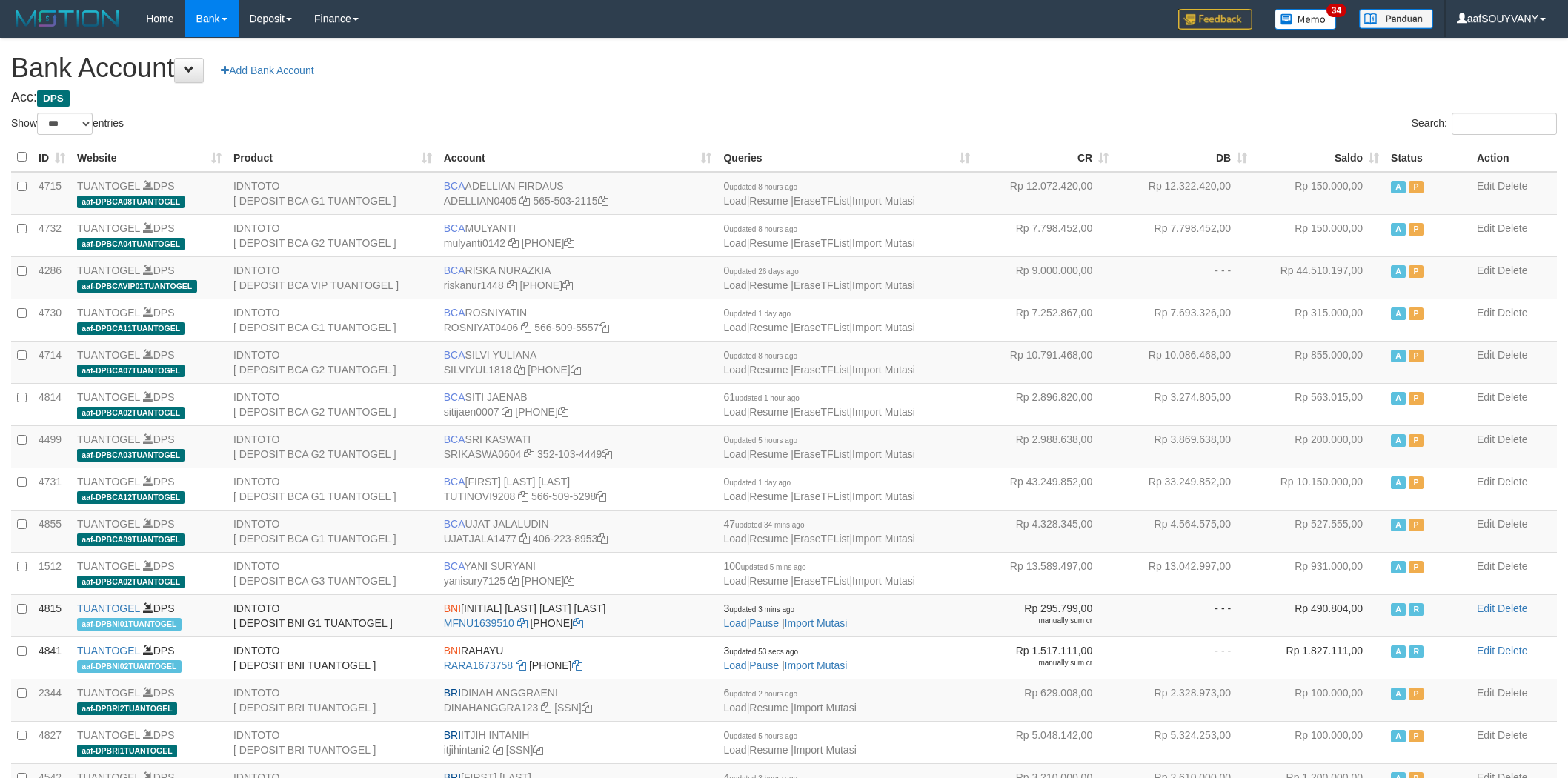 select on "***" 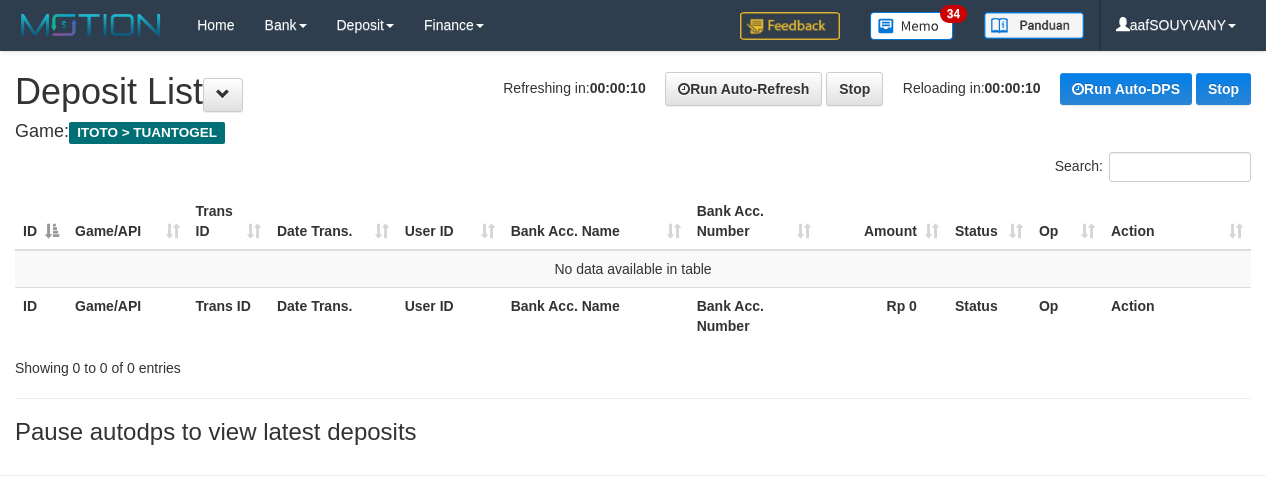 scroll, scrollTop: 0, scrollLeft: 0, axis: both 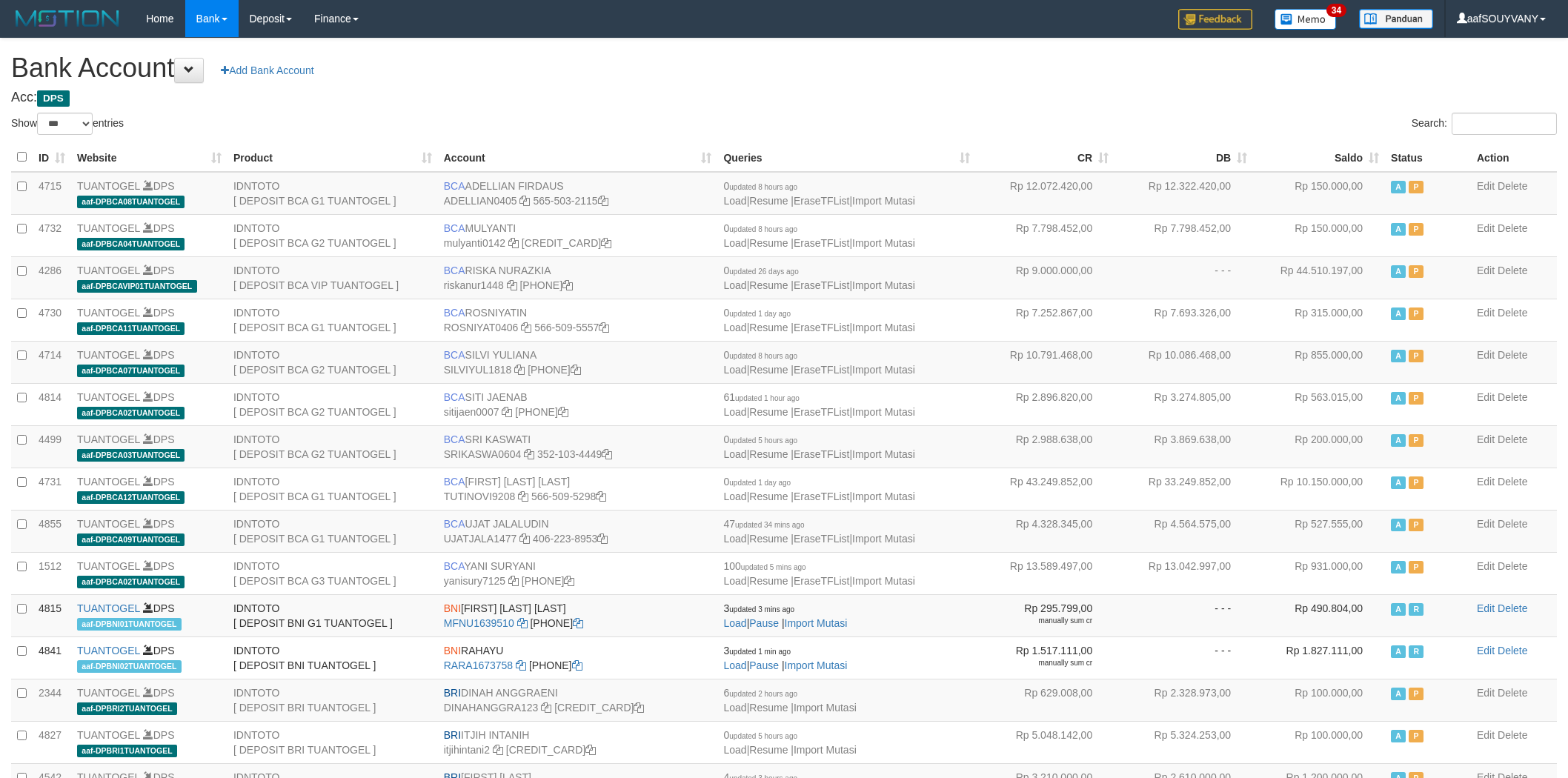 select on "***" 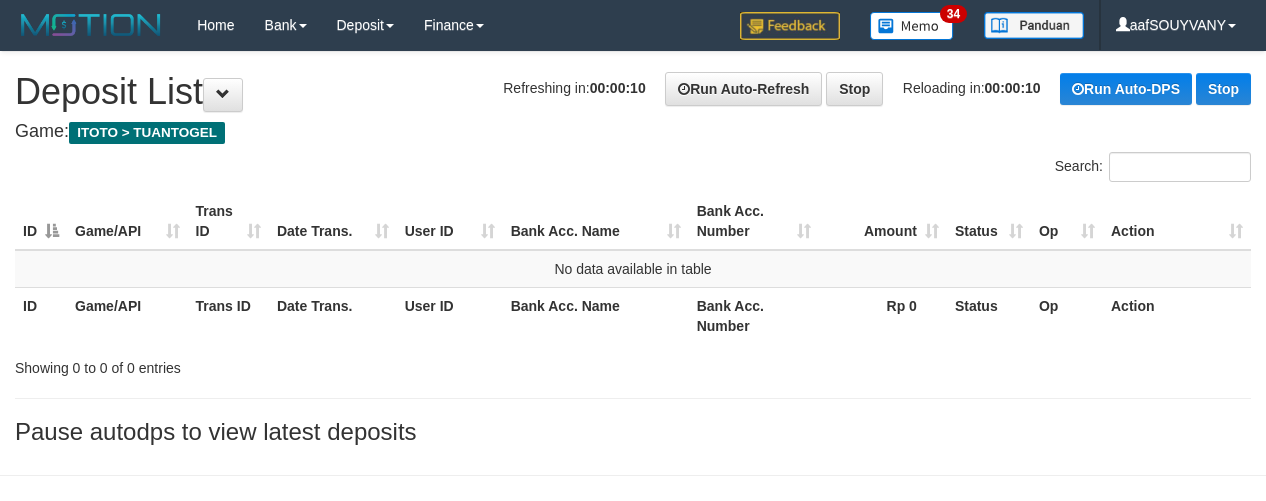 scroll, scrollTop: 0, scrollLeft: 0, axis: both 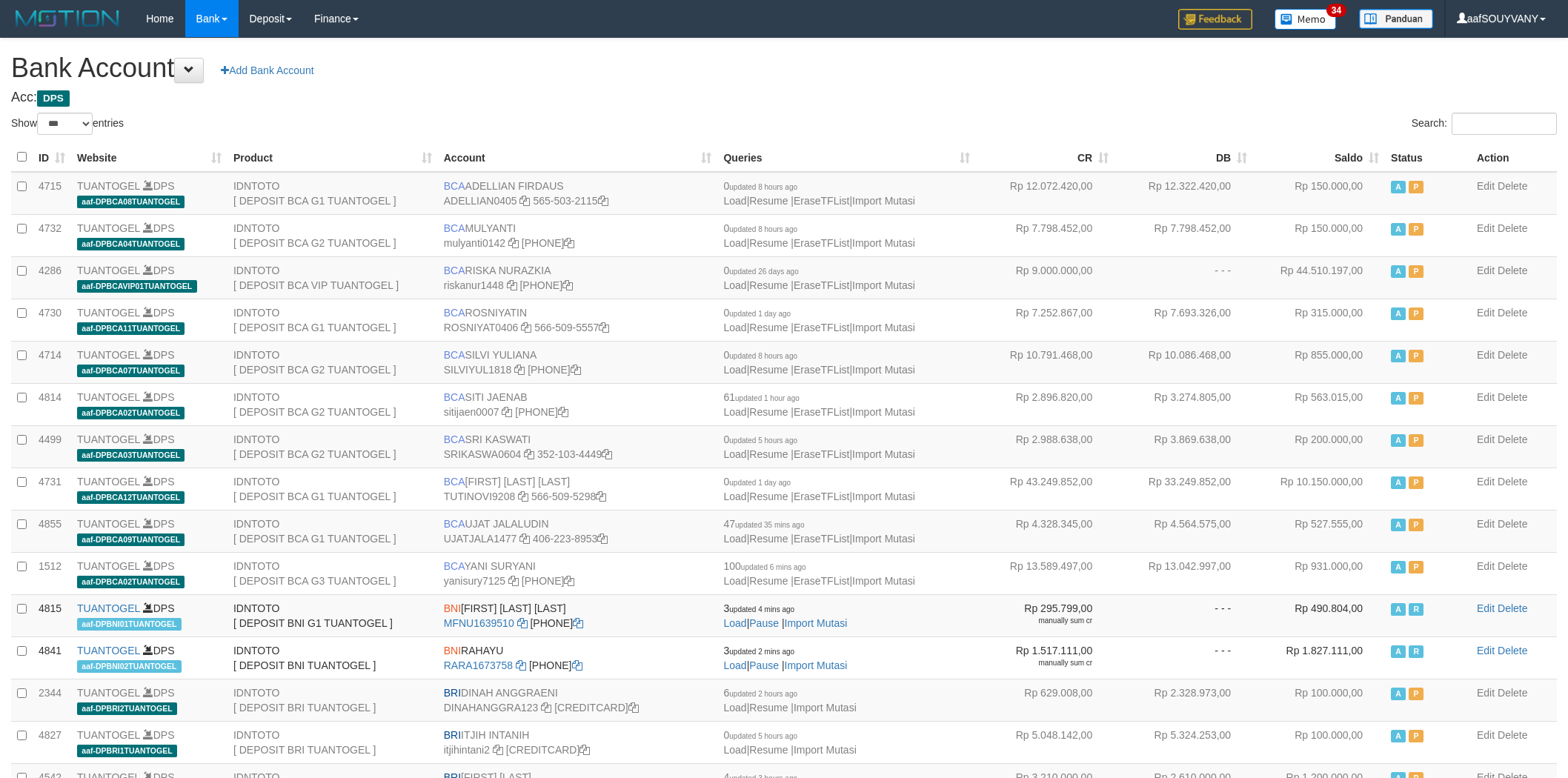select on "***" 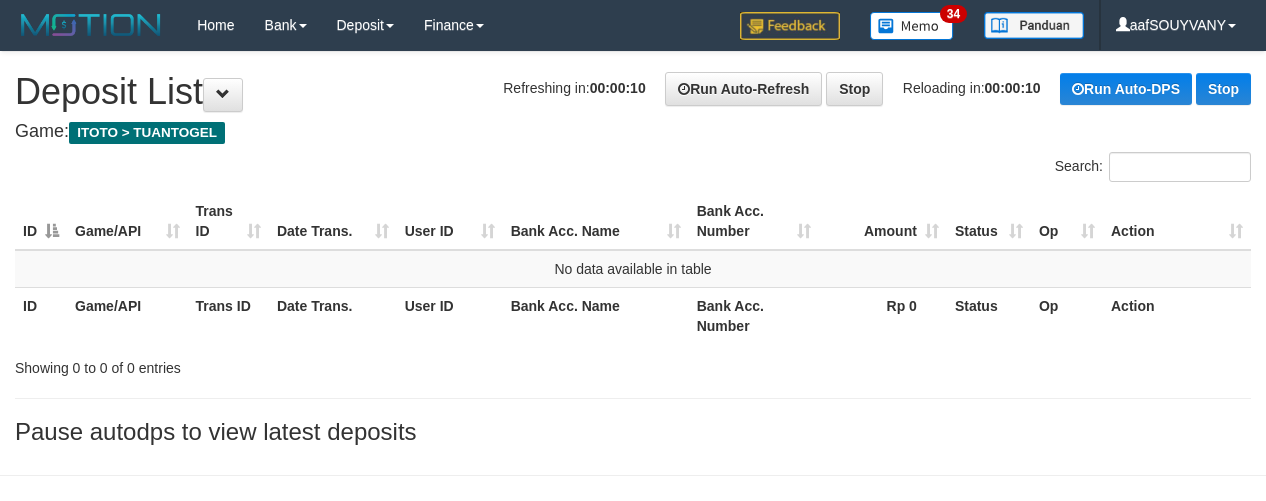 scroll, scrollTop: 0, scrollLeft: 0, axis: both 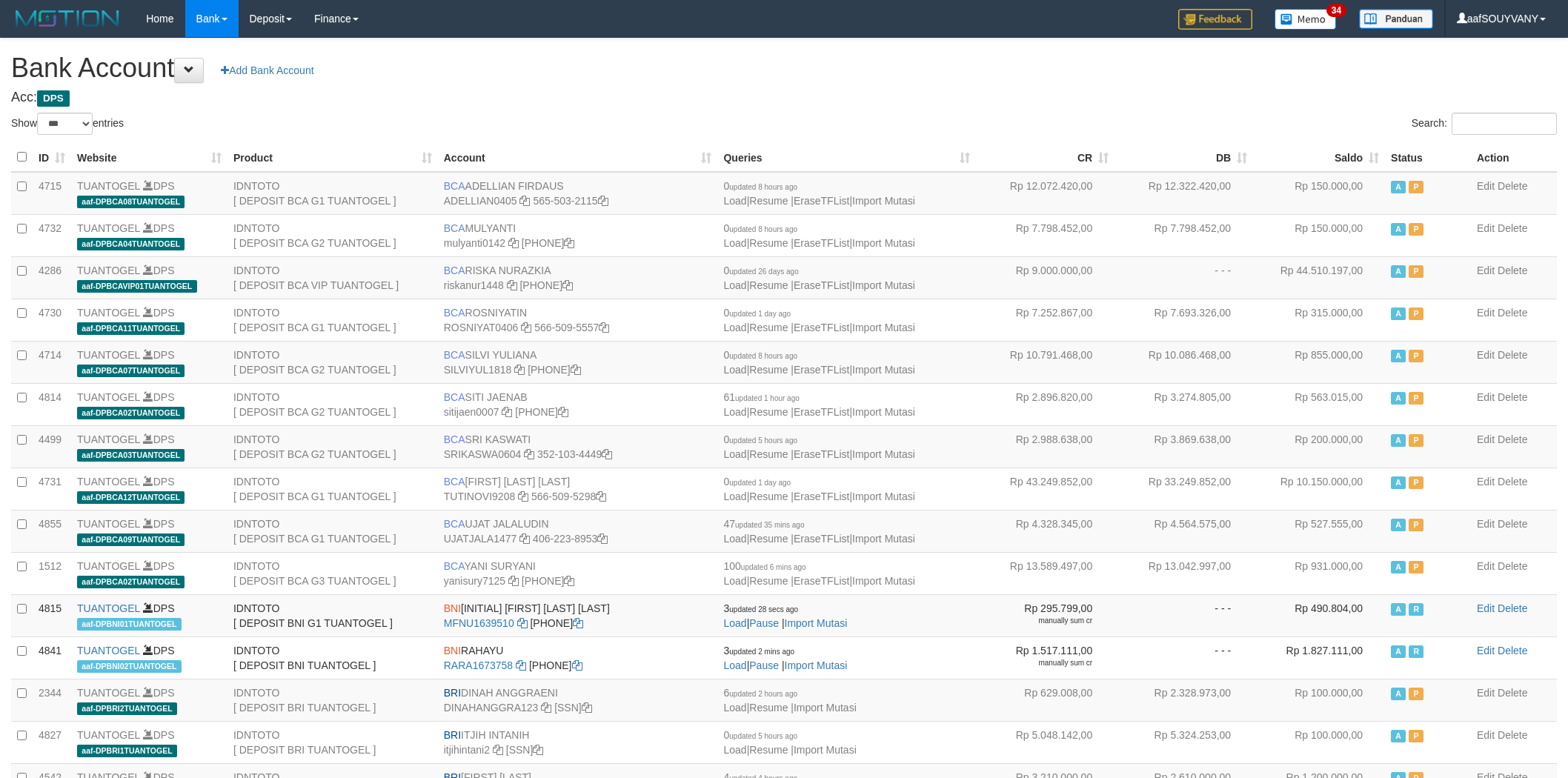 select on "***" 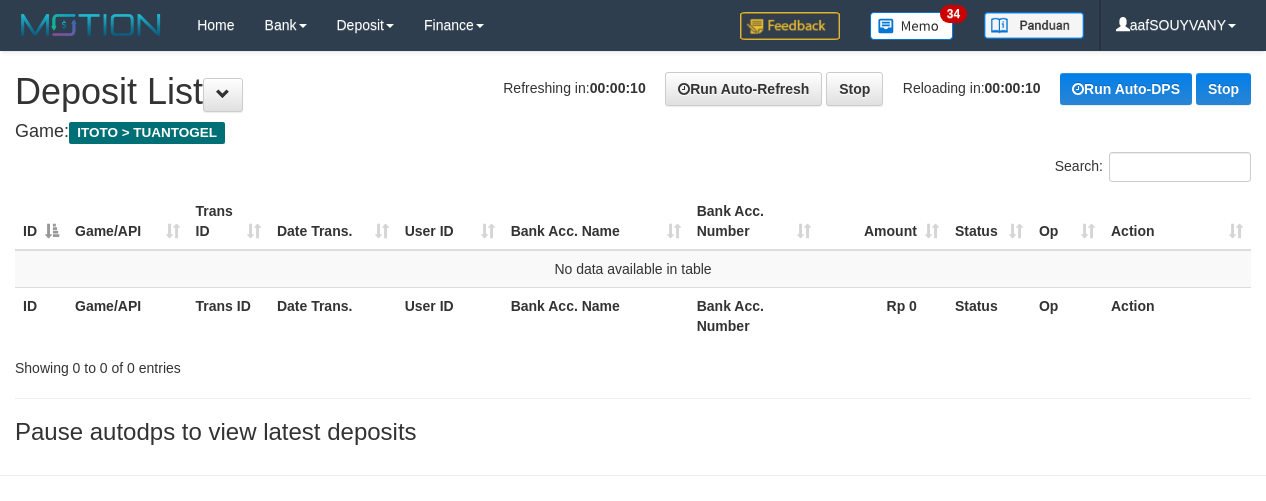 scroll, scrollTop: 0, scrollLeft: 0, axis: both 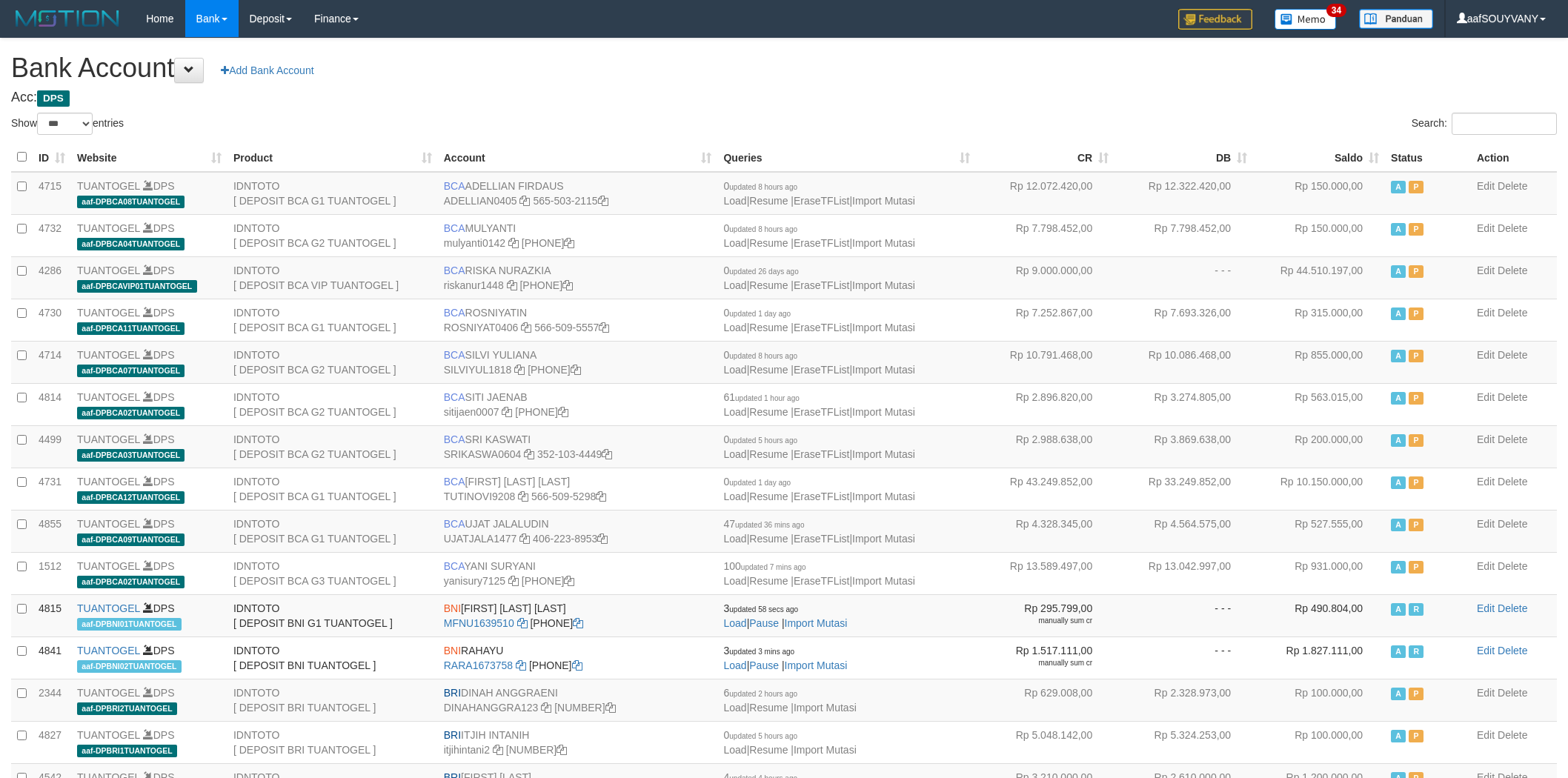 select on "***" 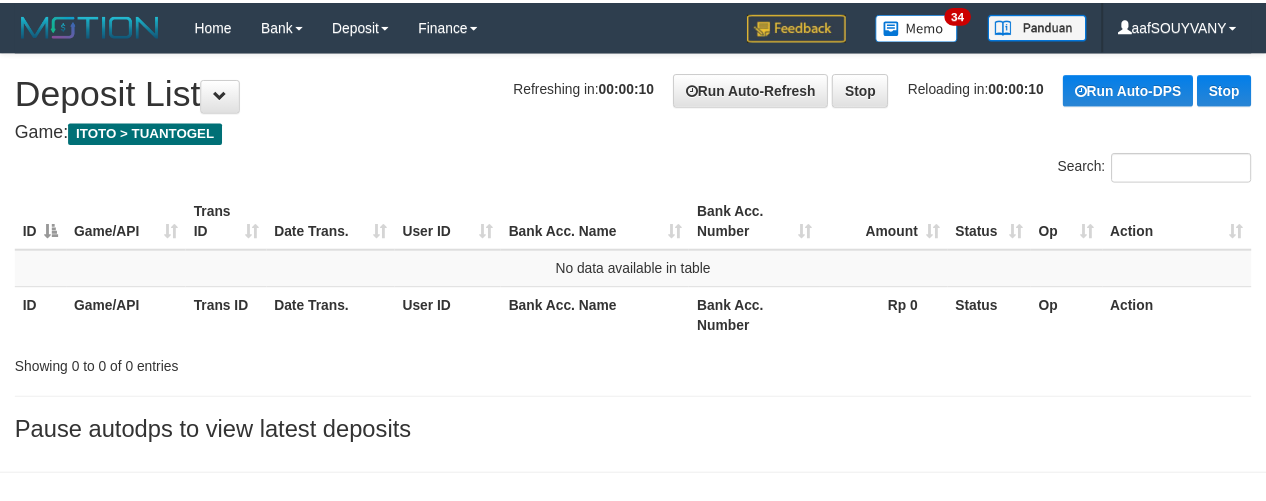 scroll, scrollTop: 0, scrollLeft: 0, axis: both 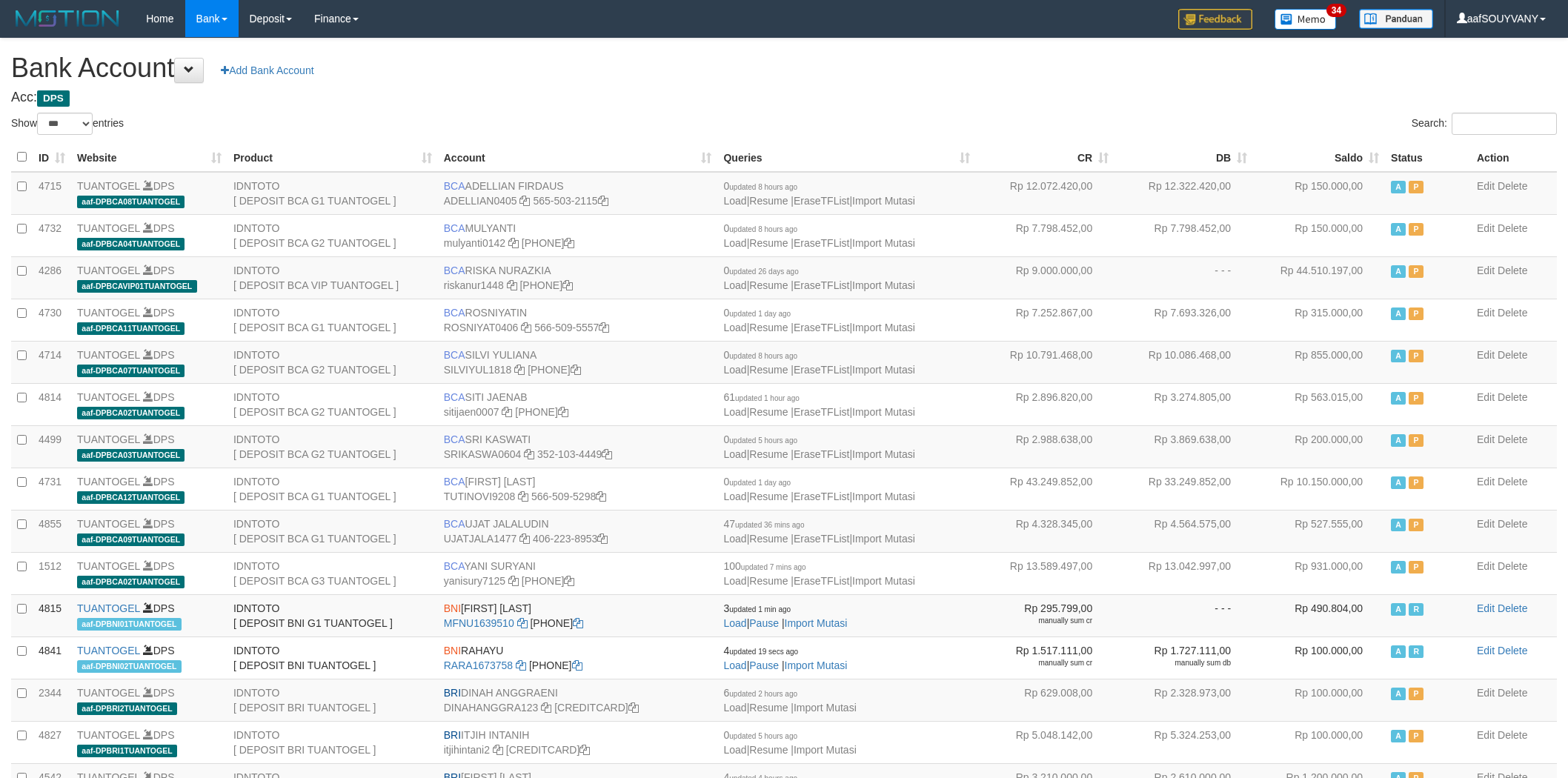 select on "***" 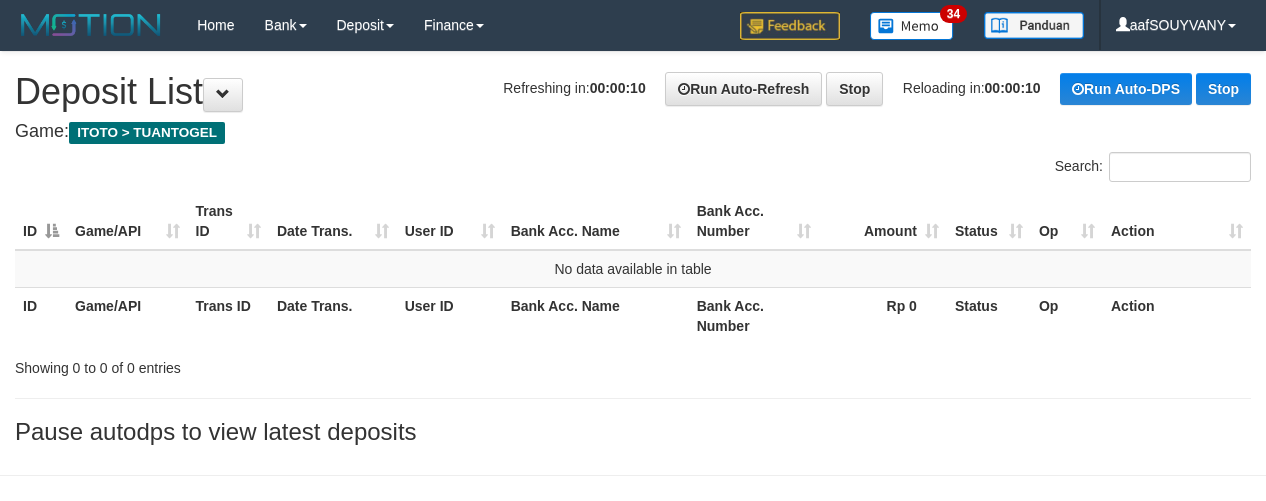 scroll, scrollTop: 0, scrollLeft: 0, axis: both 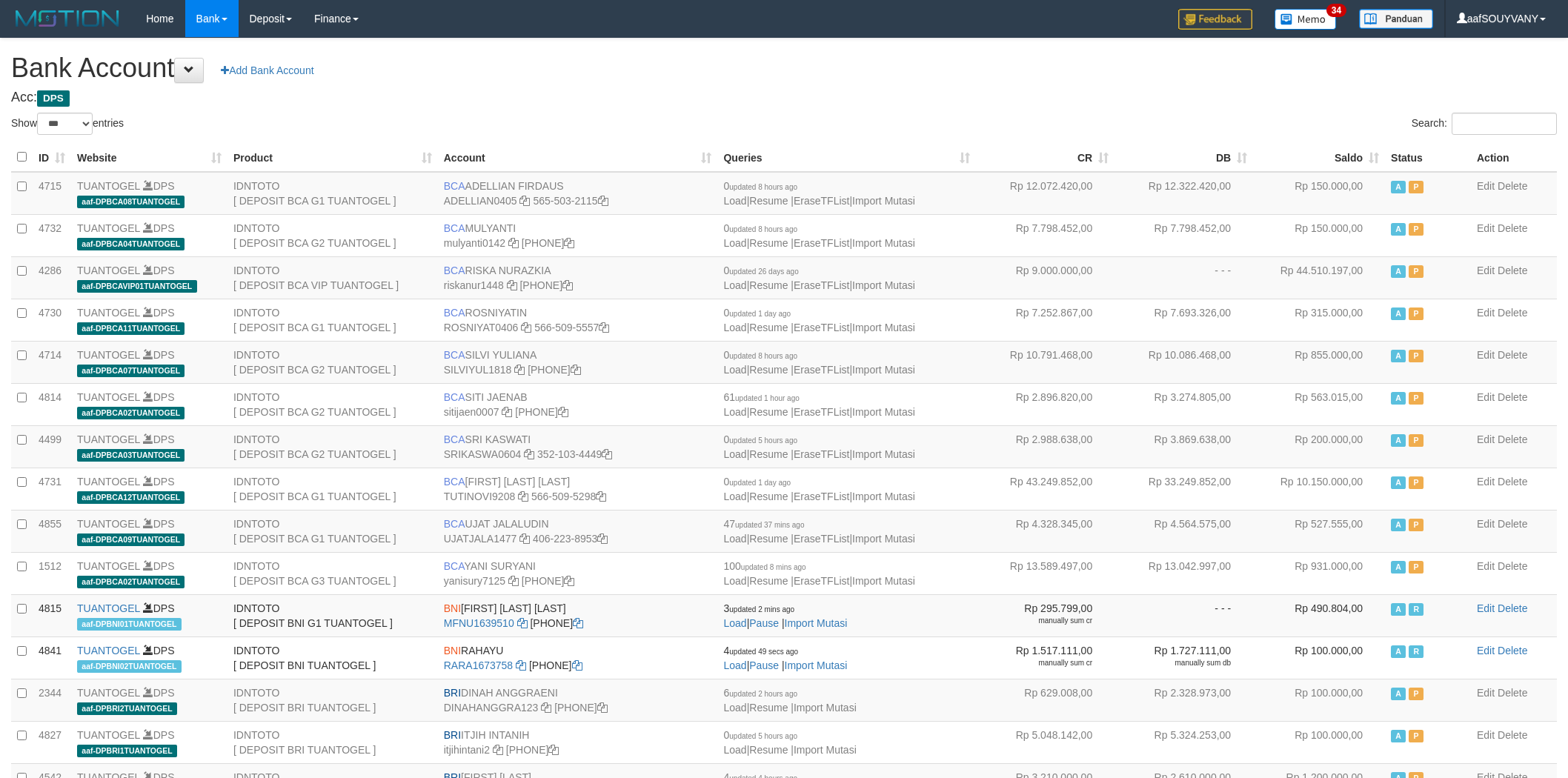 select on "***" 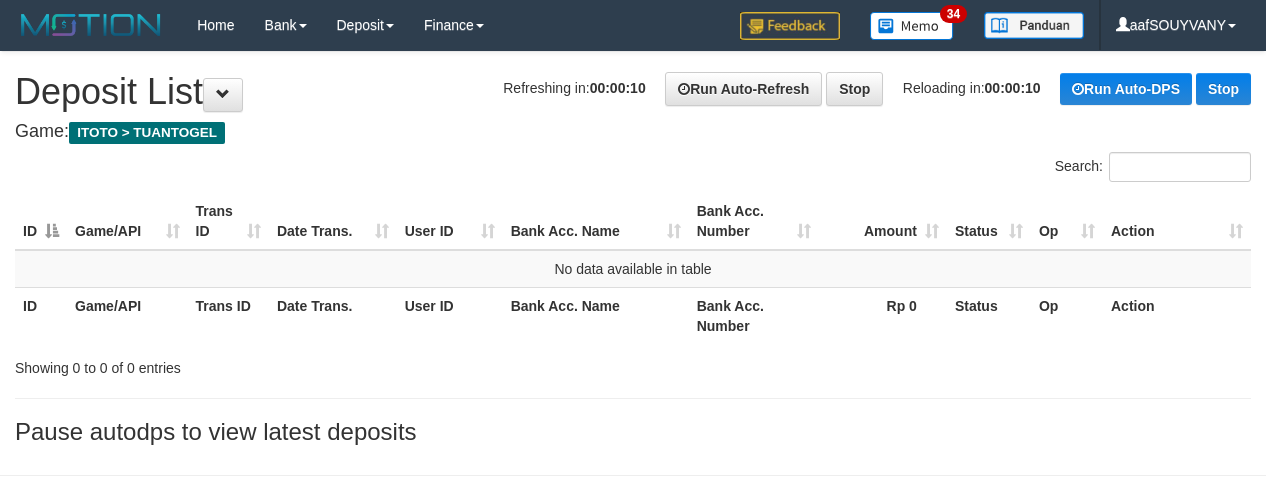 scroll, scrollTop: 0, scrollLeft: 0, axis: both 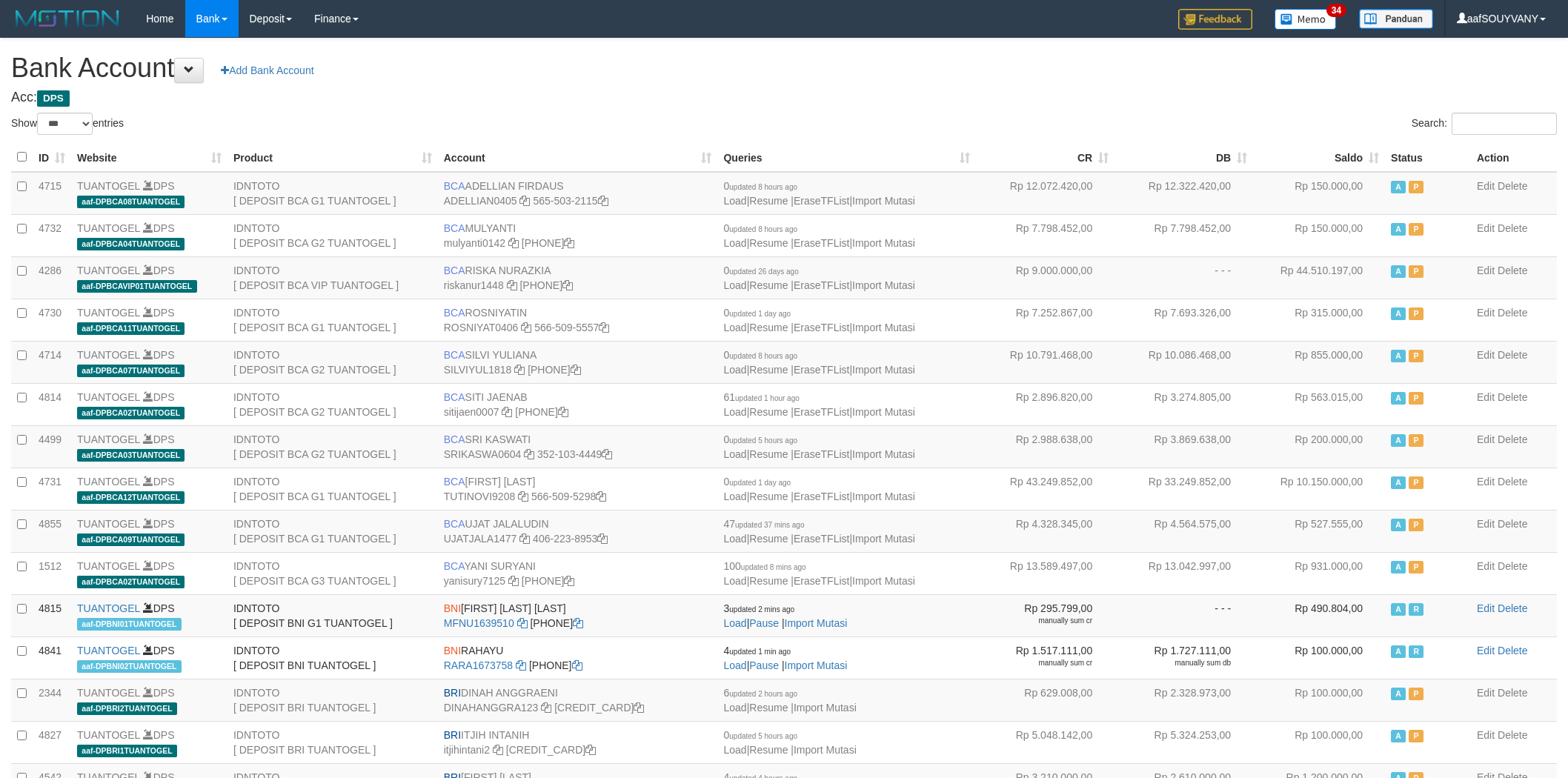 select on "***" 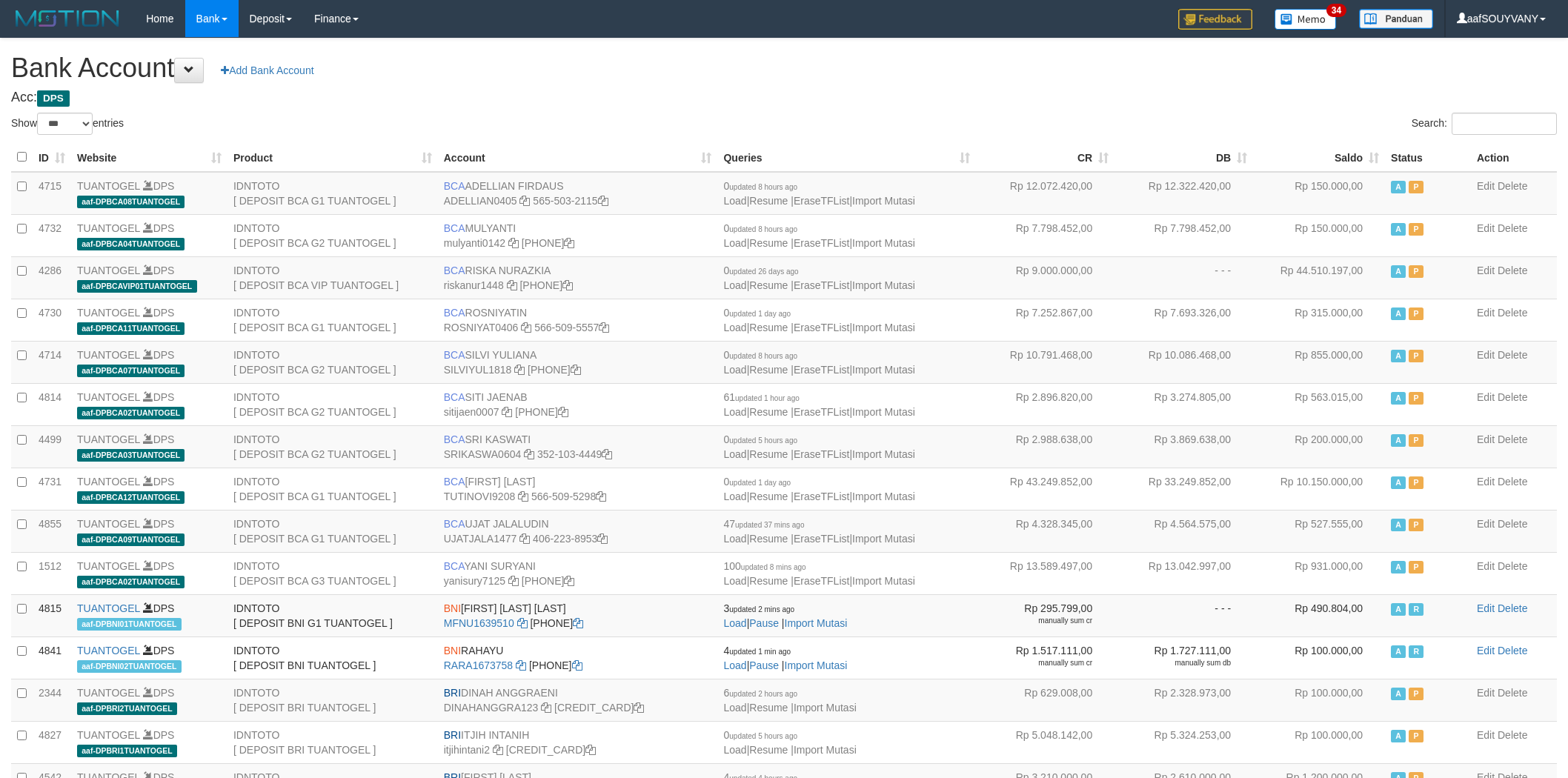 scroll, scrollTop: 0, scrollLeft: 0, axis: both 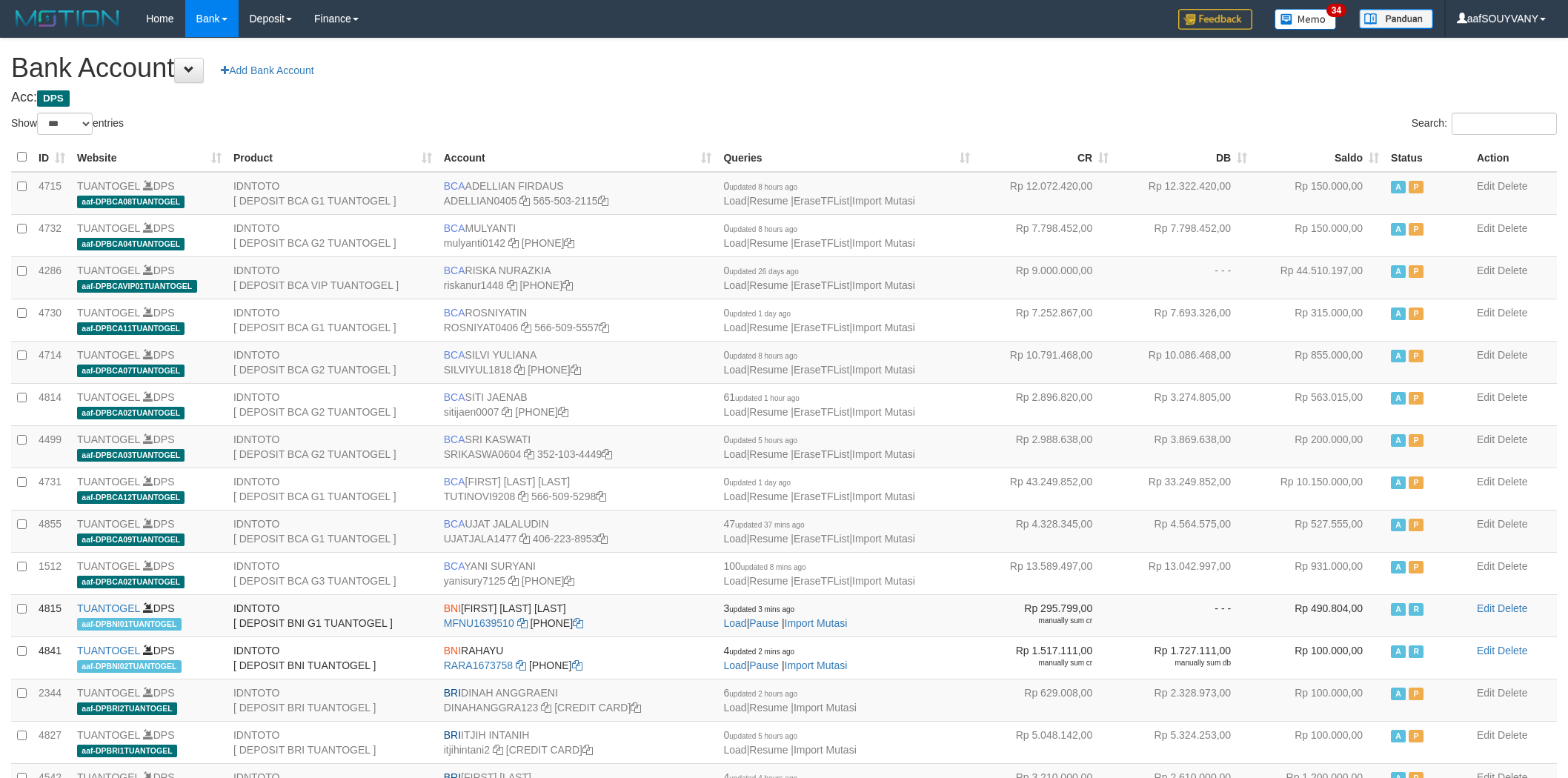 select on "***" 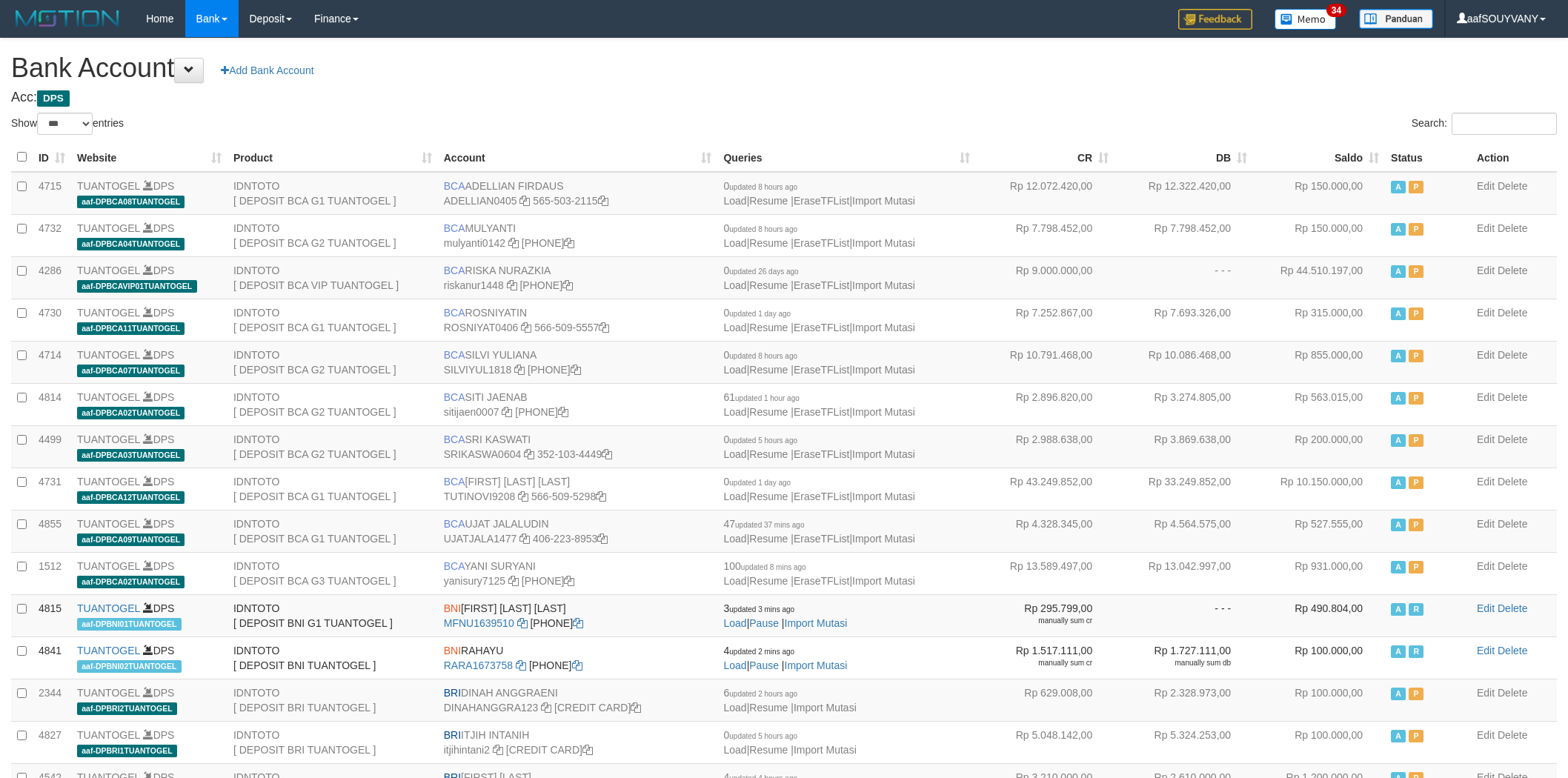 scroll, scrollTop: 0, scrollLeft: 0, axis: both 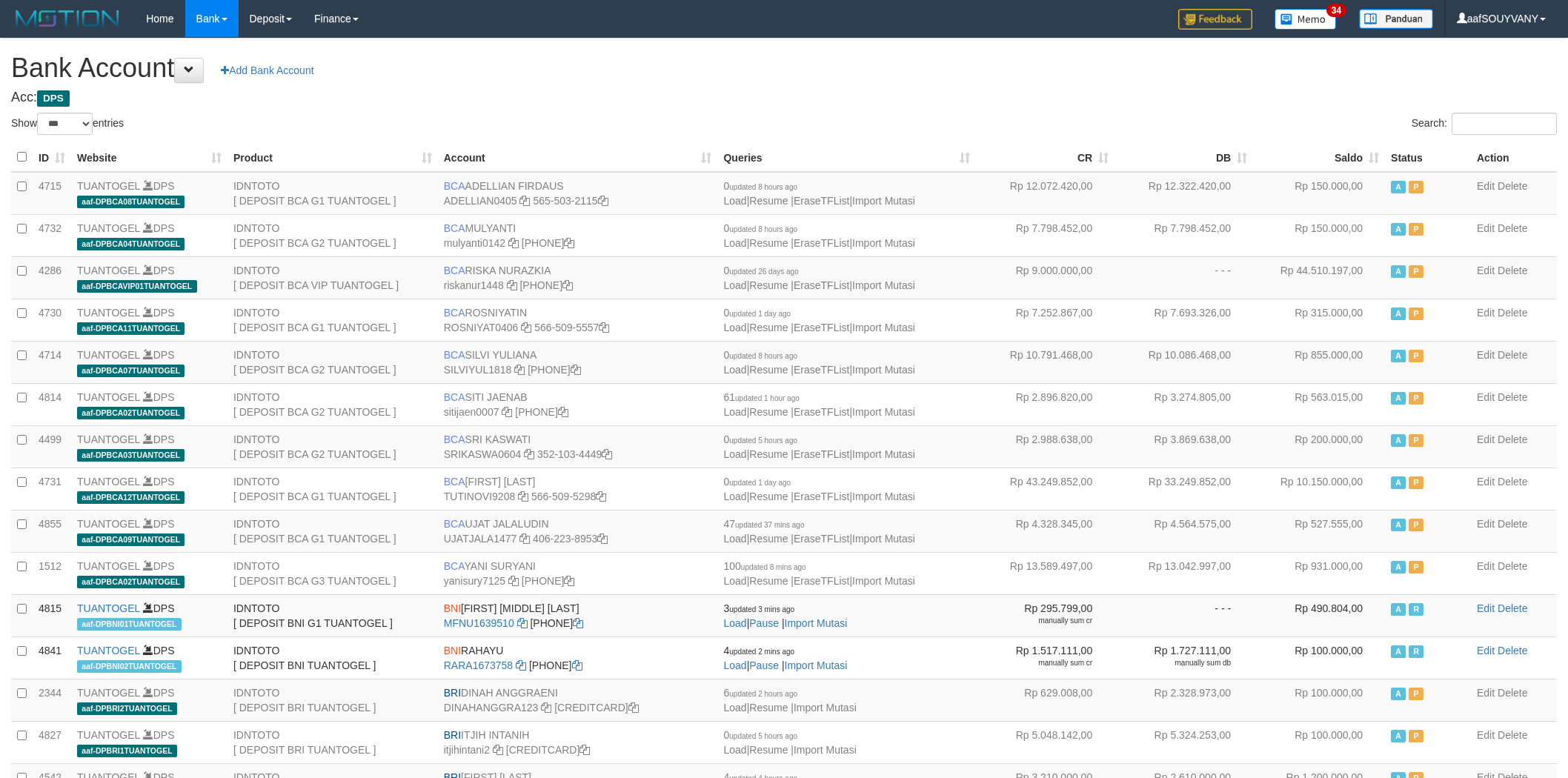 select on "***" 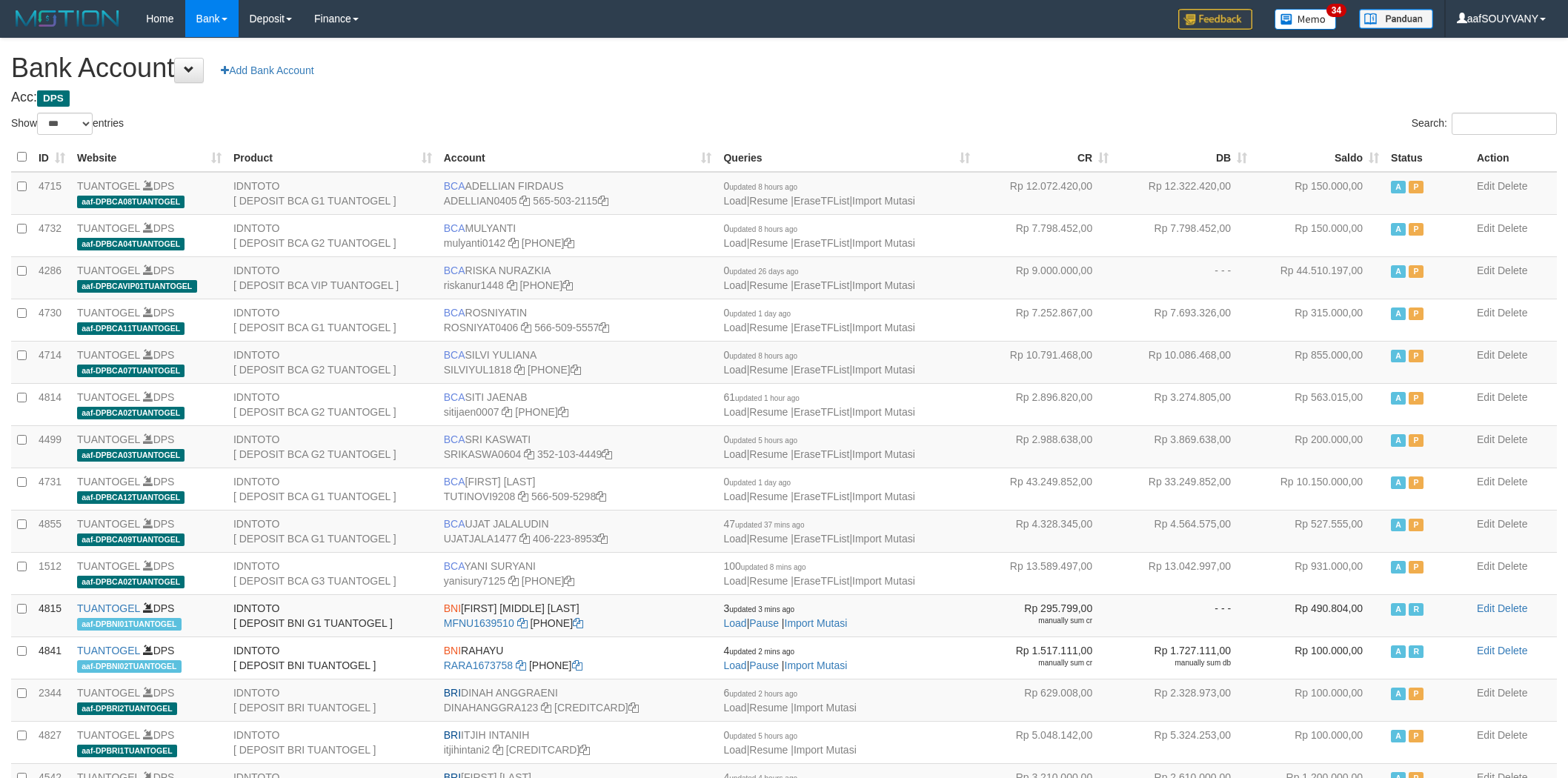 scroll, scrollTop: 0, scrollLeft: 0, axis: both 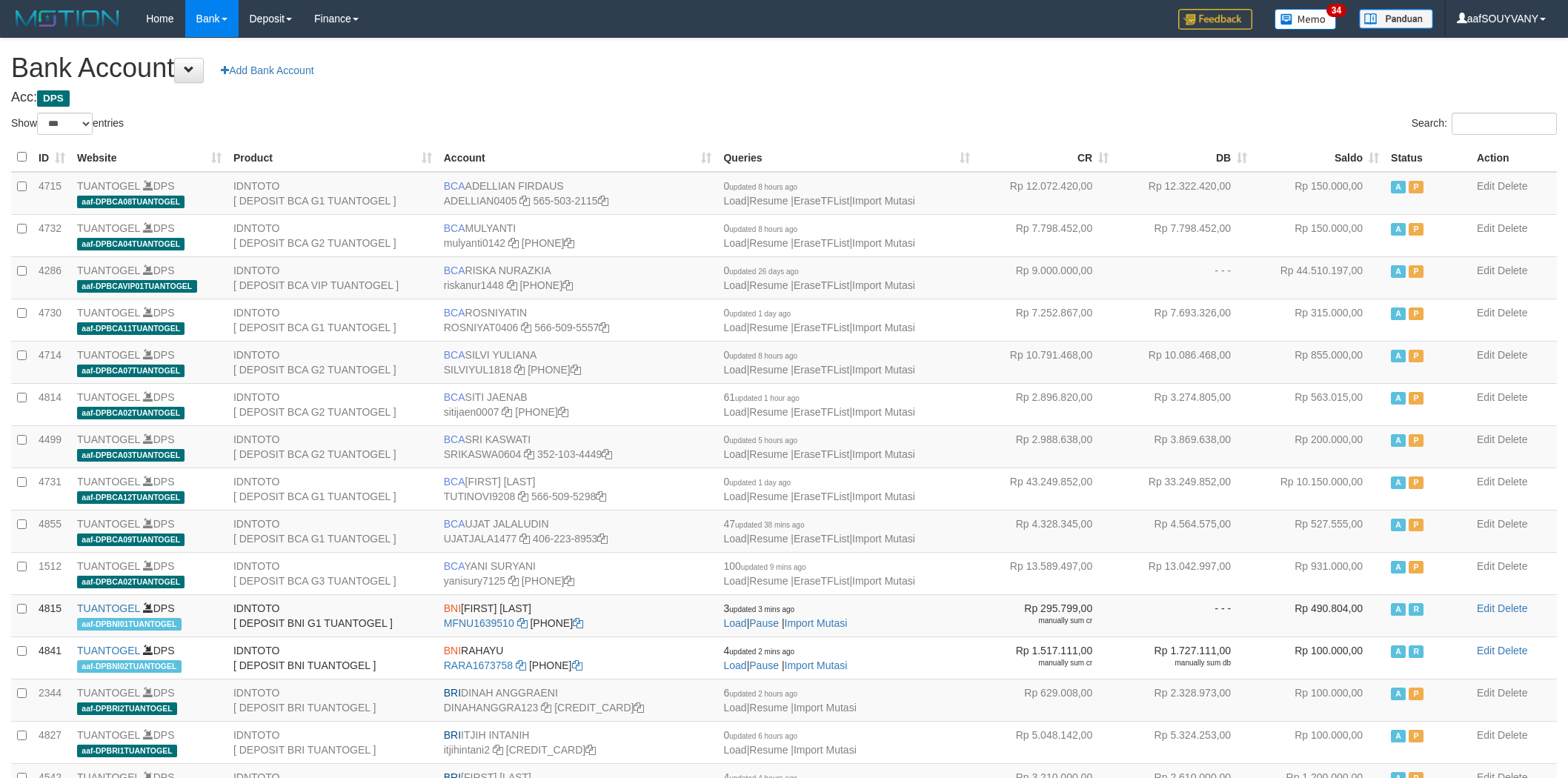 select on "***" 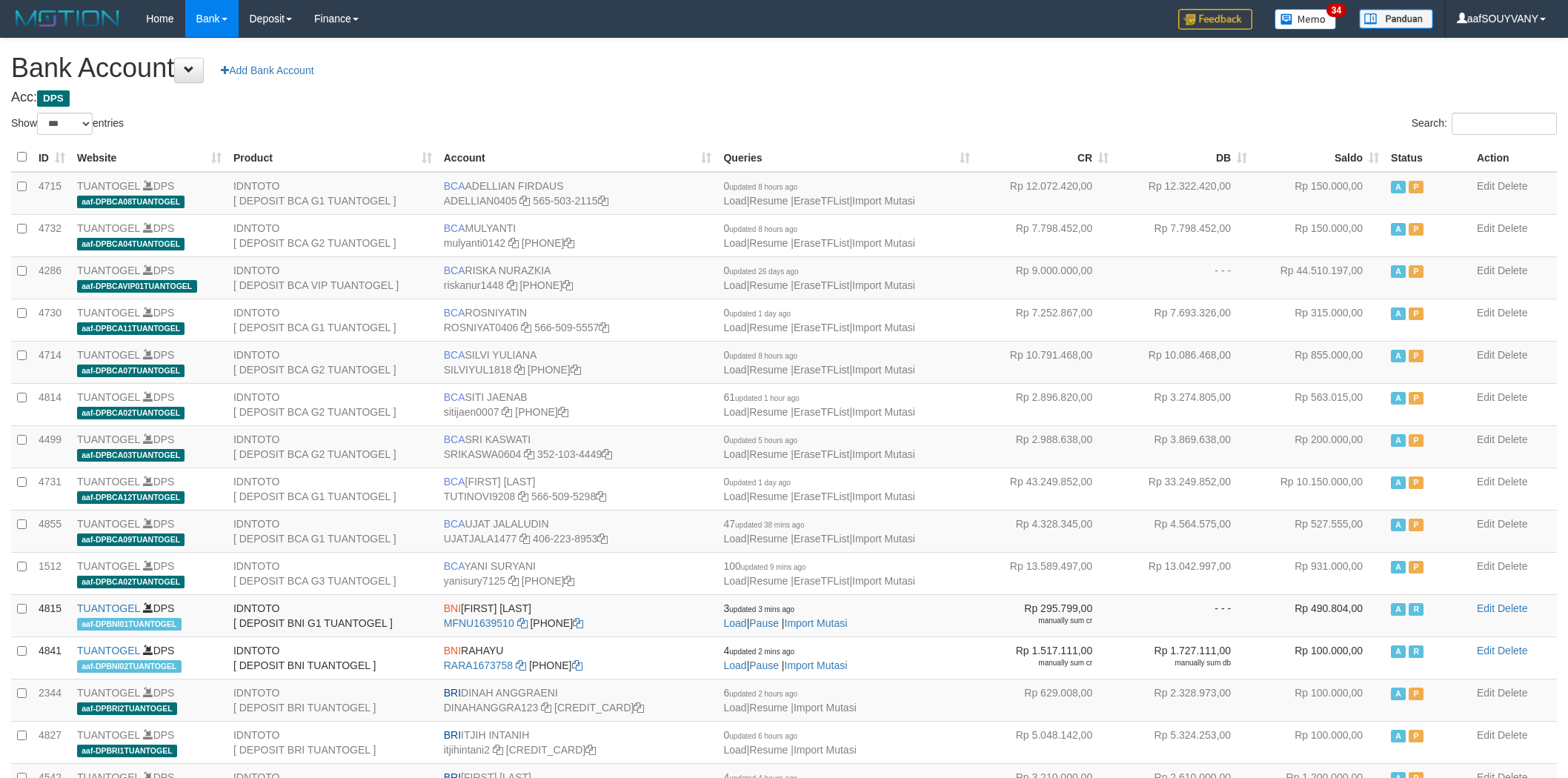 scroll, scrollTop: 0, scrollLeft: 0, axis: both 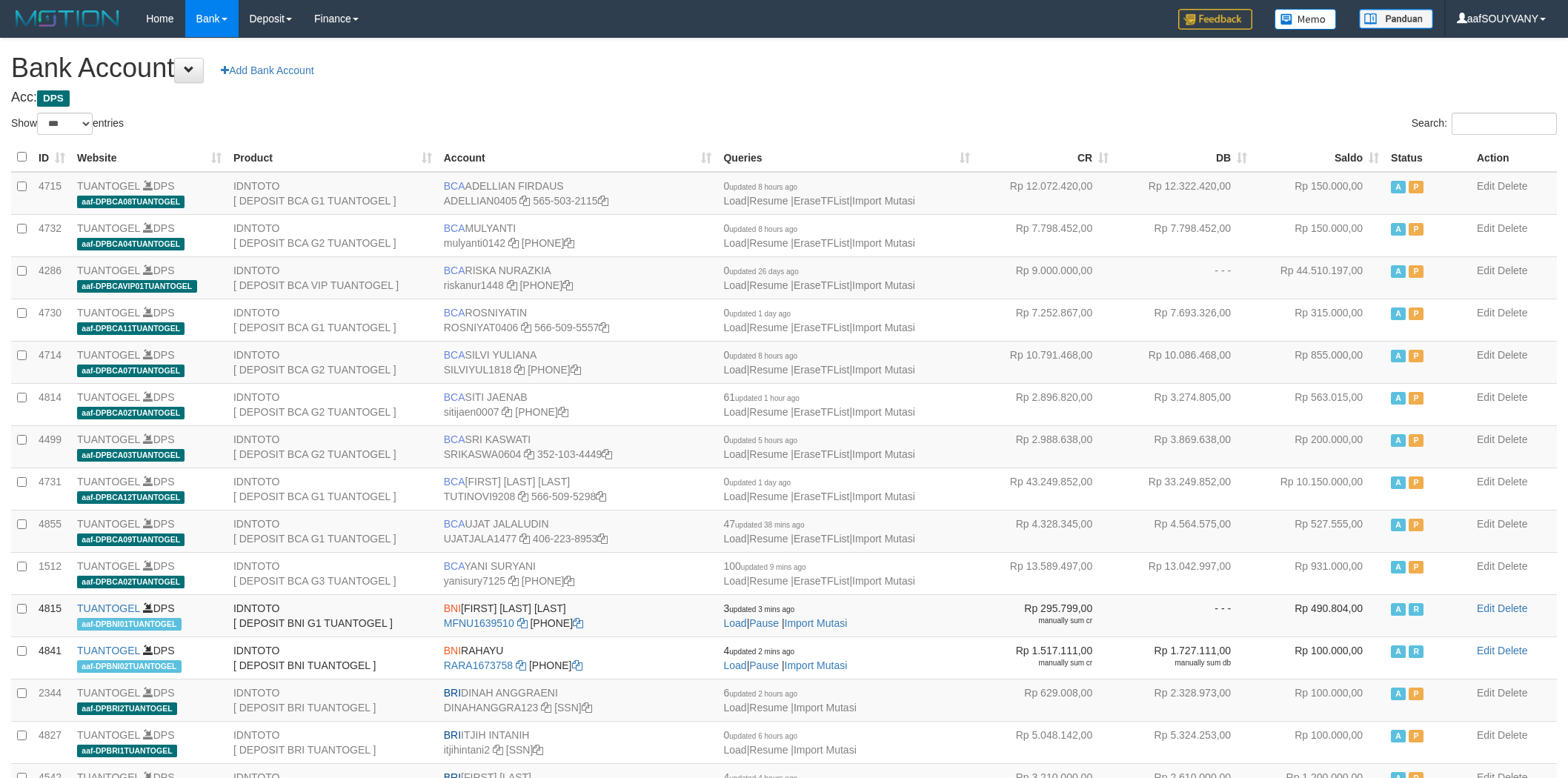 select on "***" 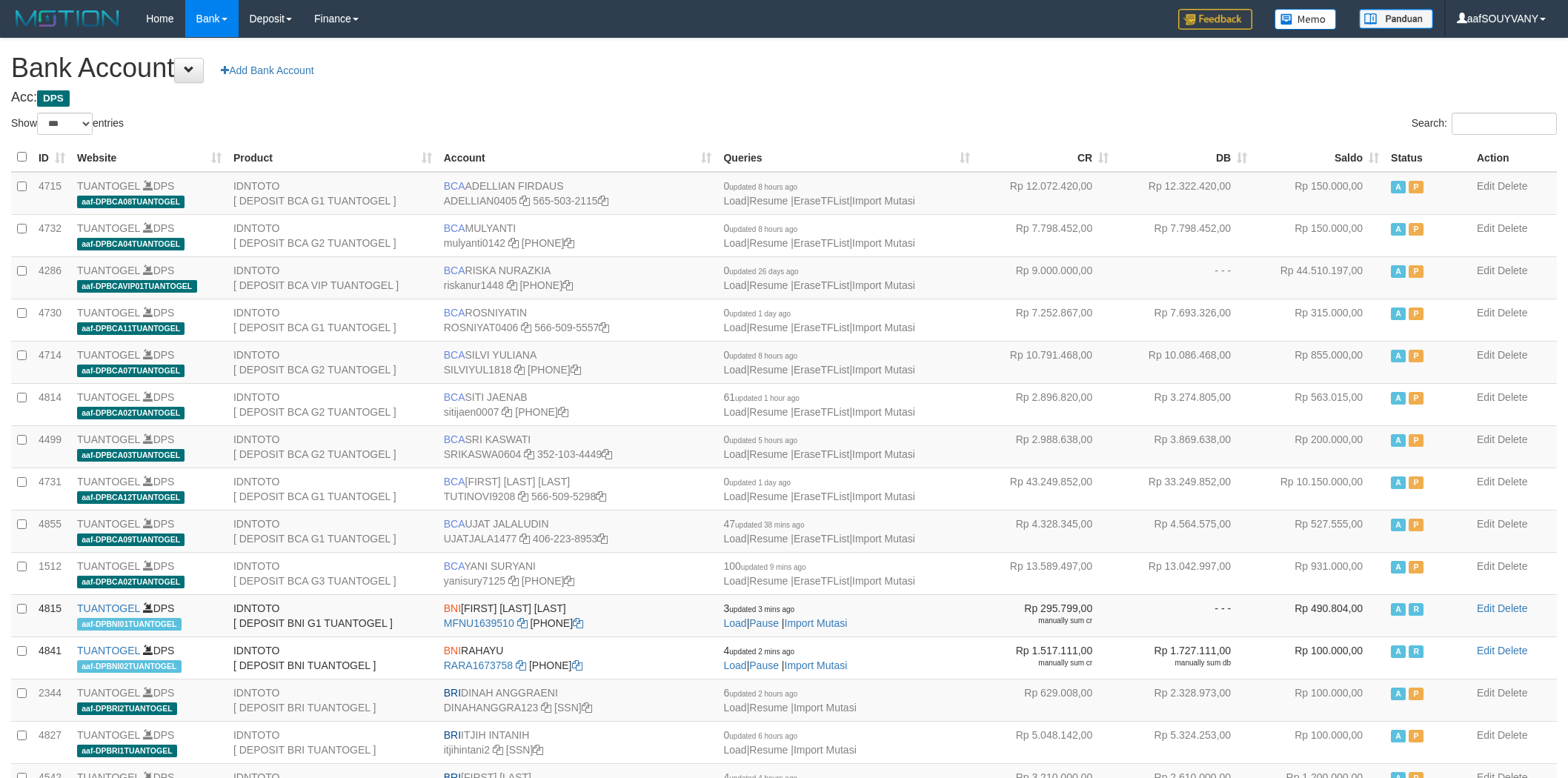 scroll, scrollTop: 0, scrollLeft: 0, axis: both 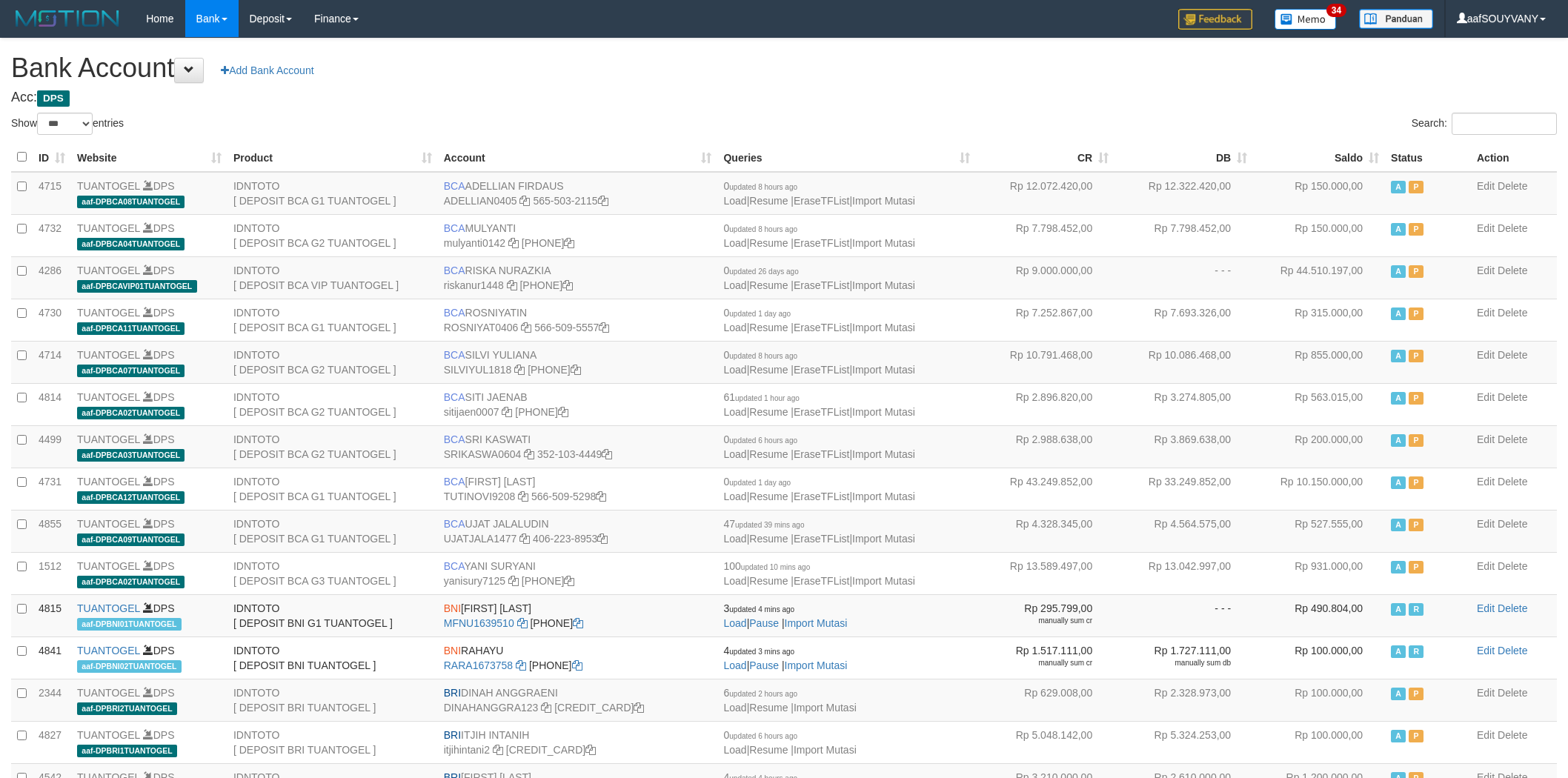 select on "***" 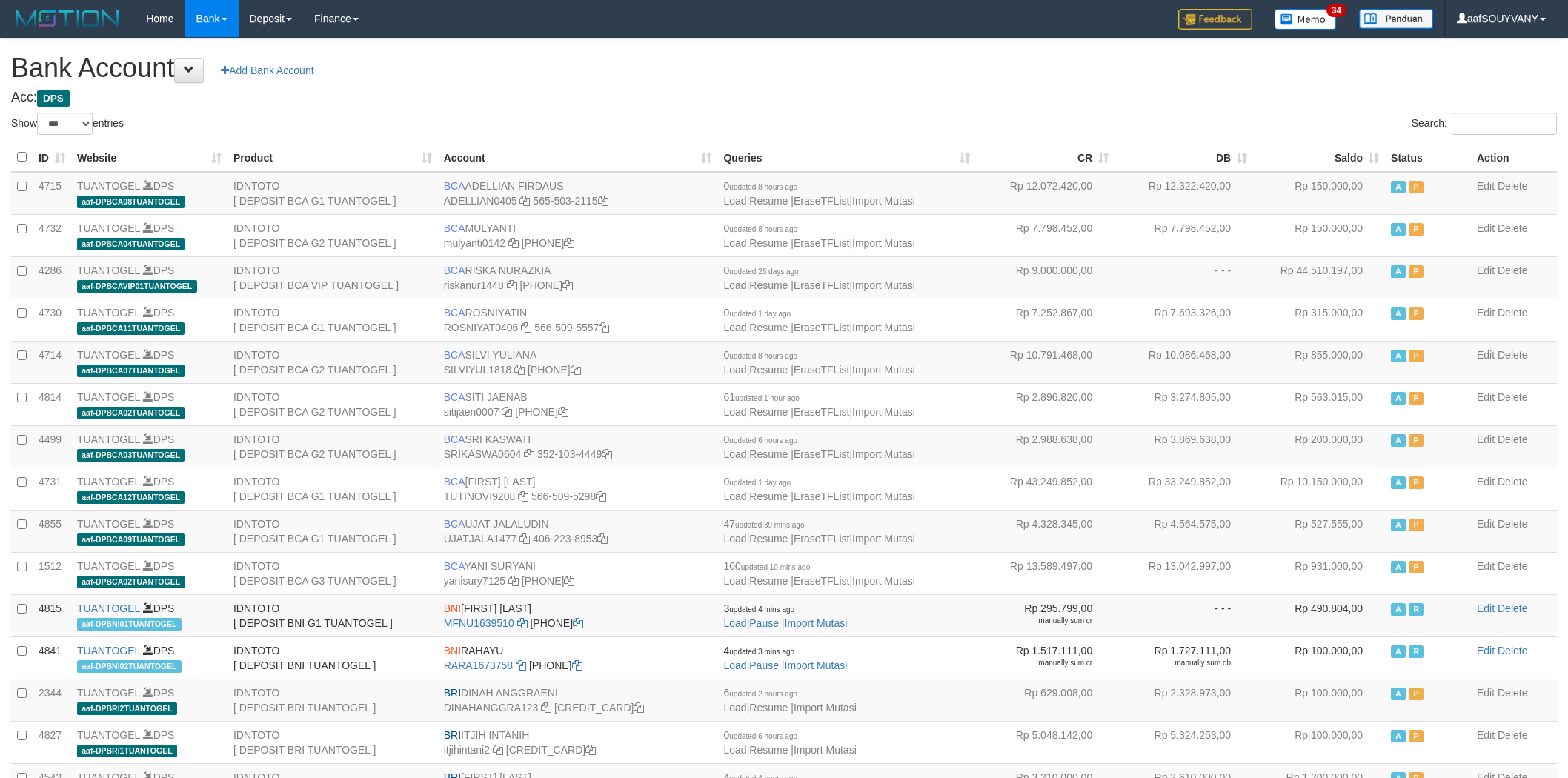 scroll, scrollTop: 0, scrollLeft: 0, axis: both 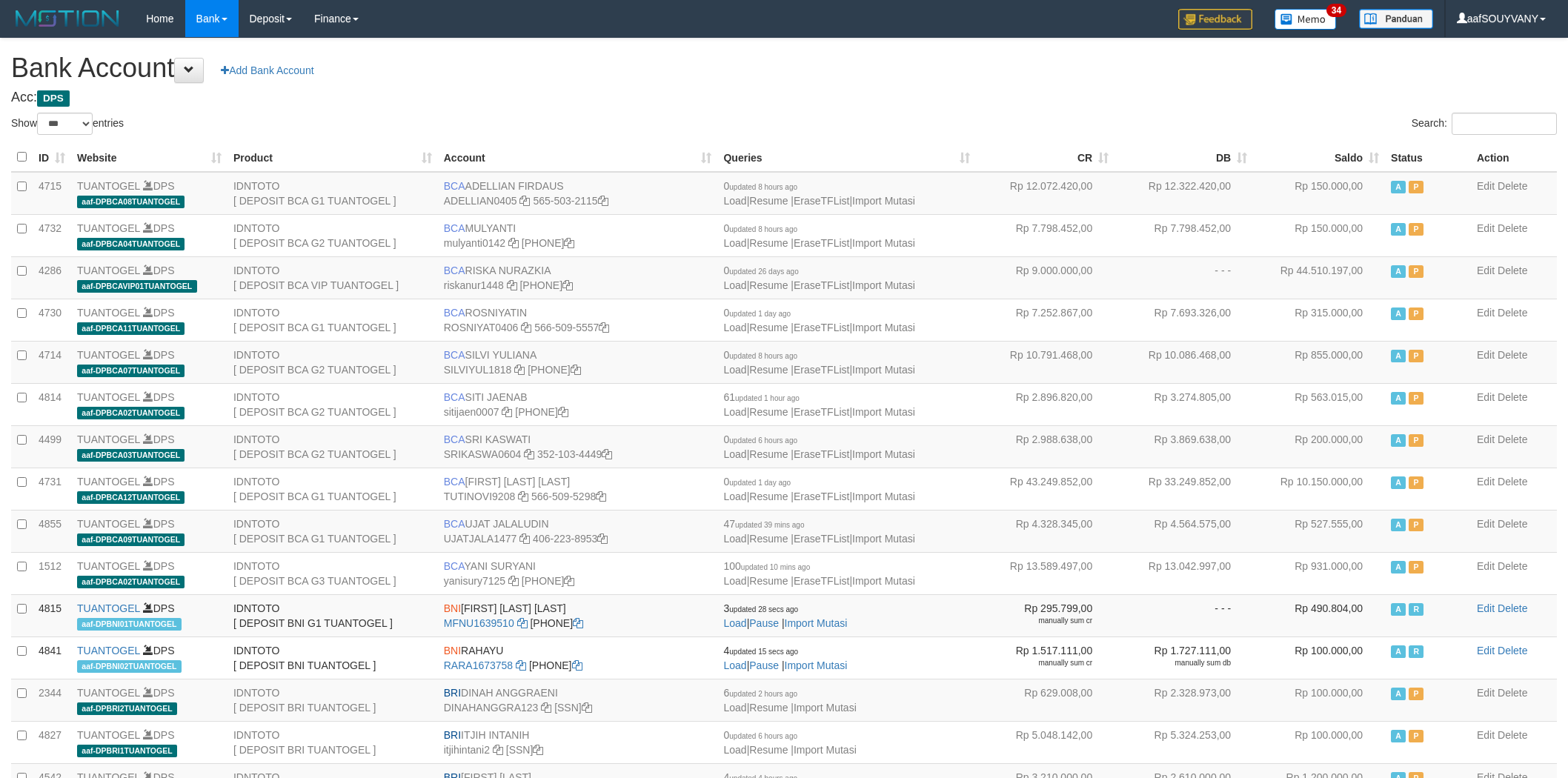 select on "***" 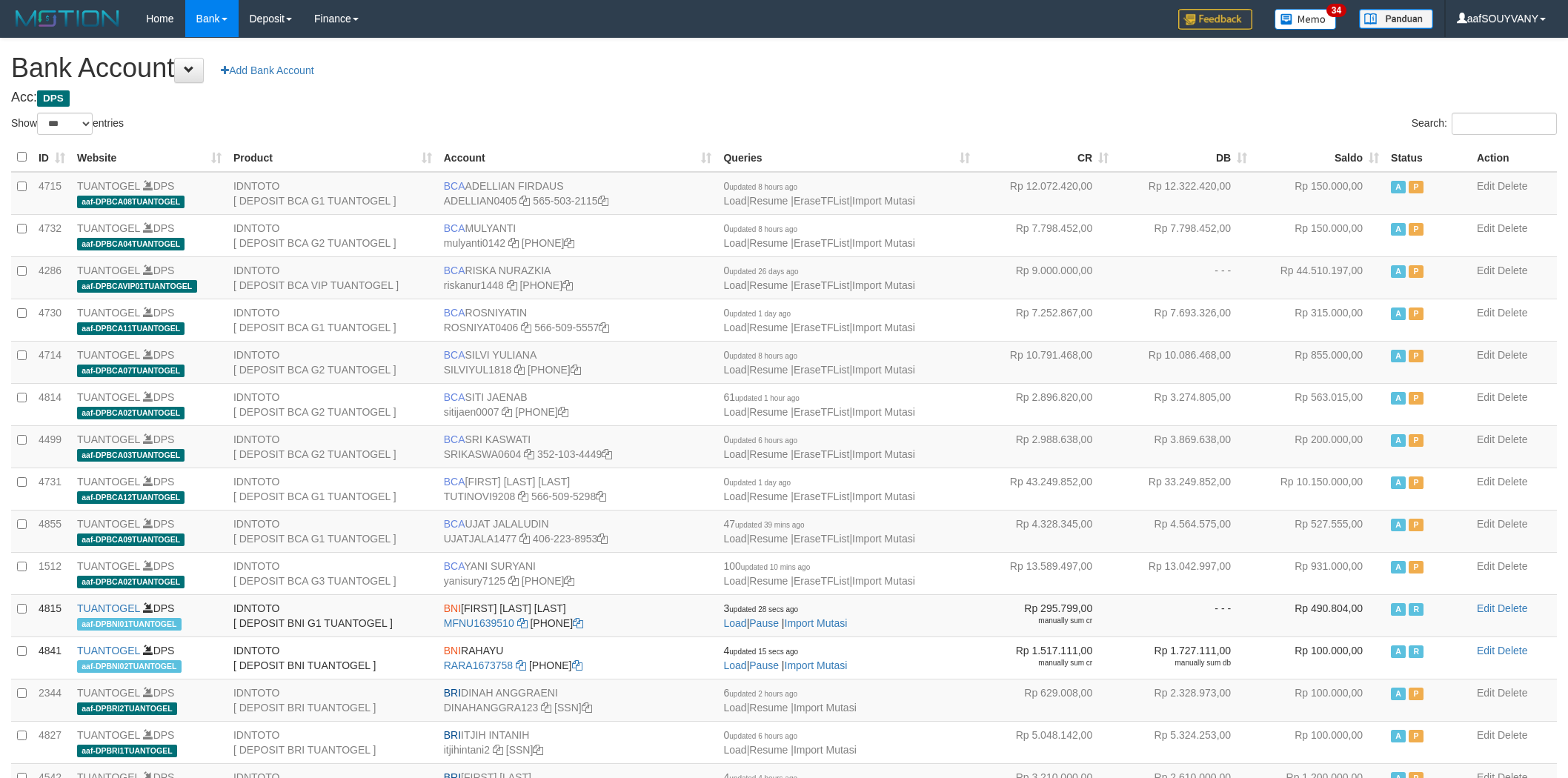 scroll, scrollTop: 0, scrollLeft: 0, axis: both 